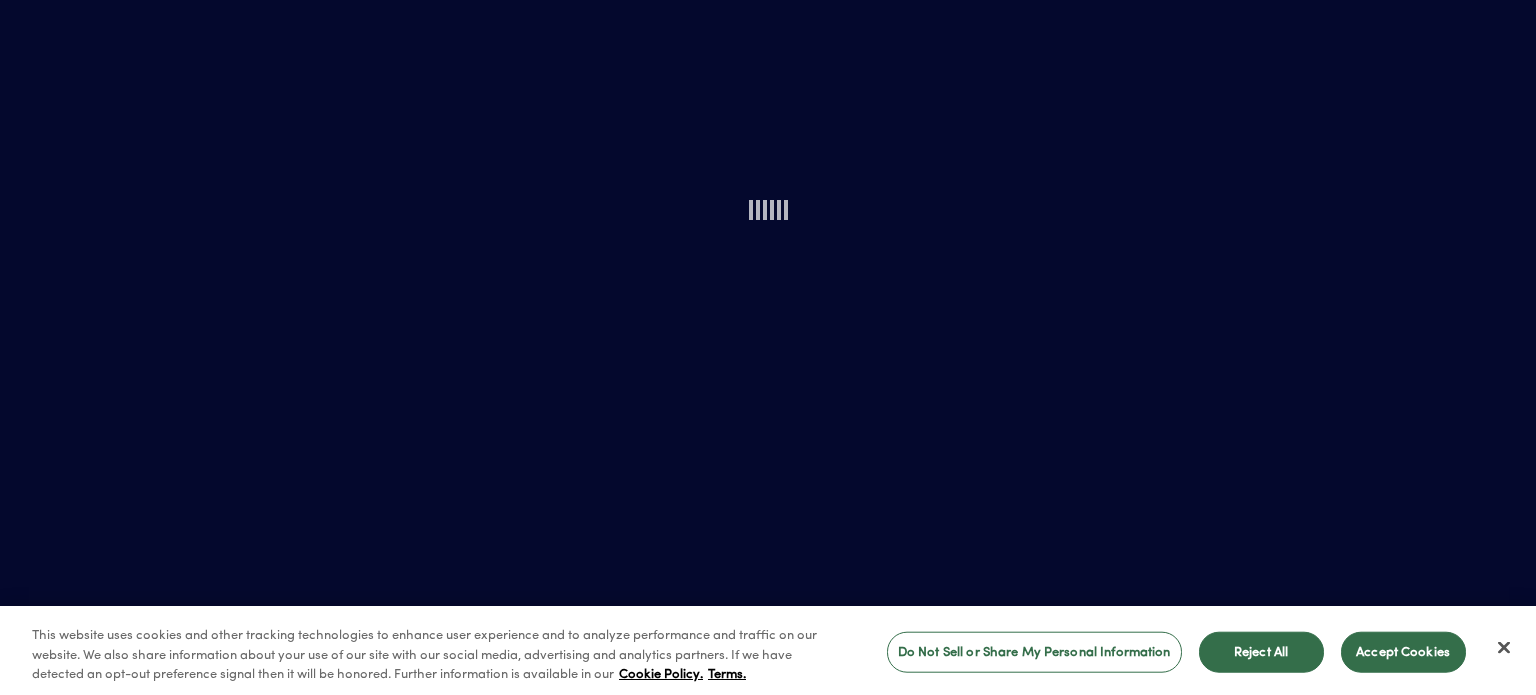 scroll, scrollTop: 0, scrollLeft: 0, axis: both 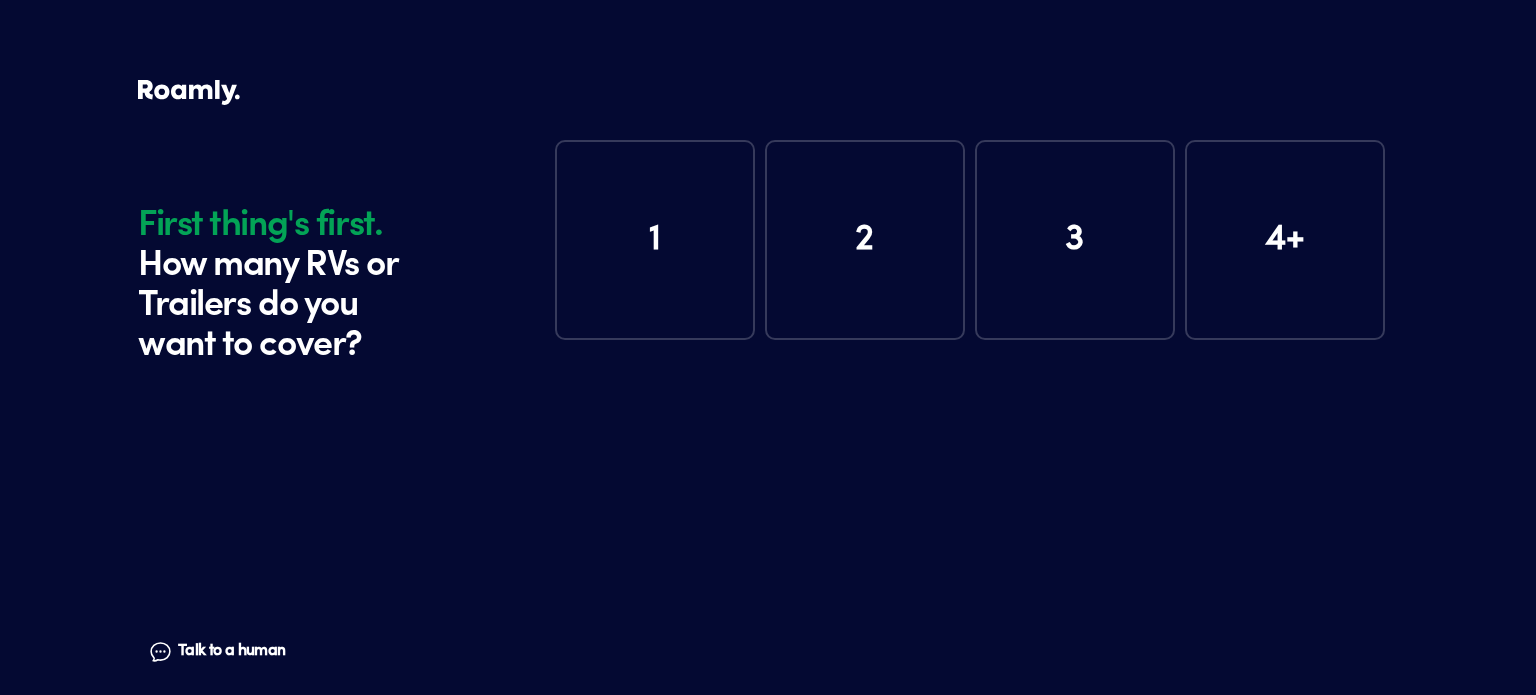 click on "1" at bounding box center (655, 240) 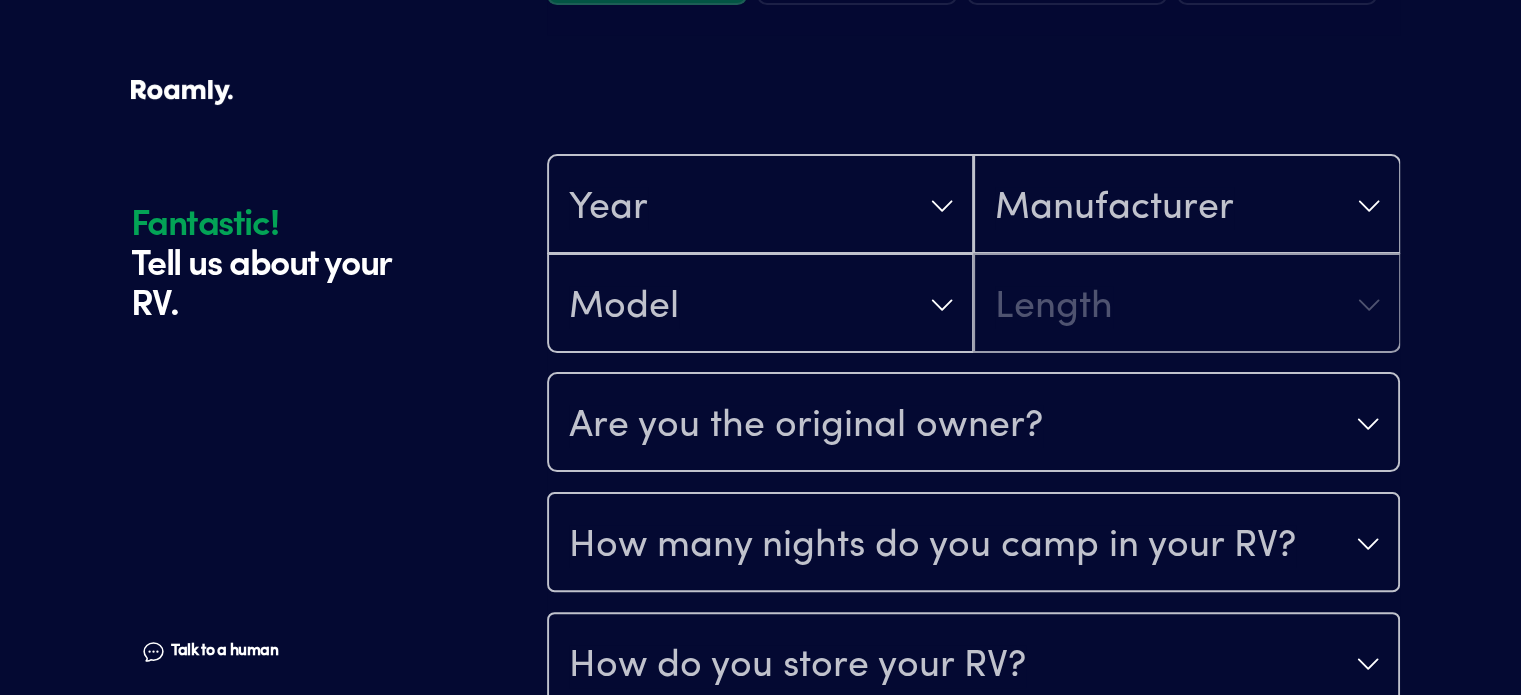 scroll, scrollTop: 390, scrollLeft: 0, axis: vertical 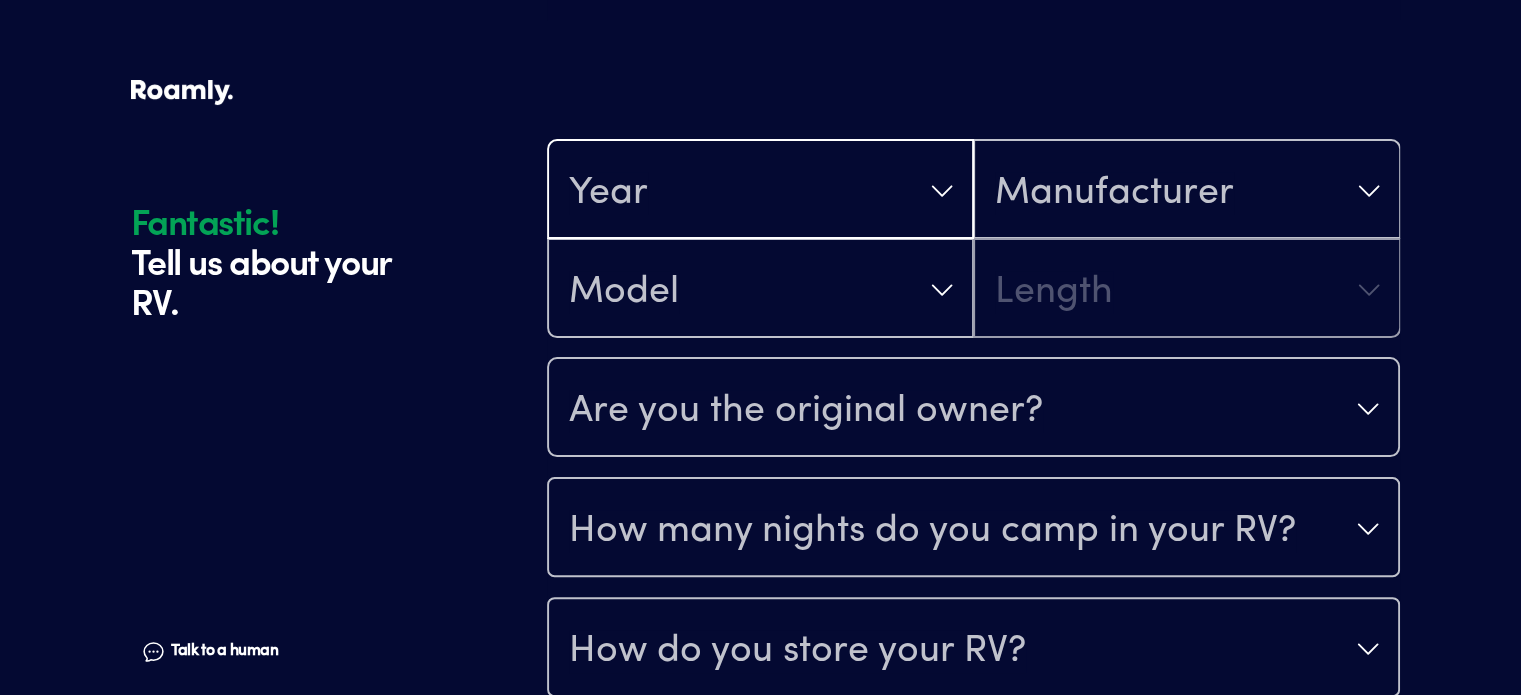 click on "Year" at bounding box center (760, 191) 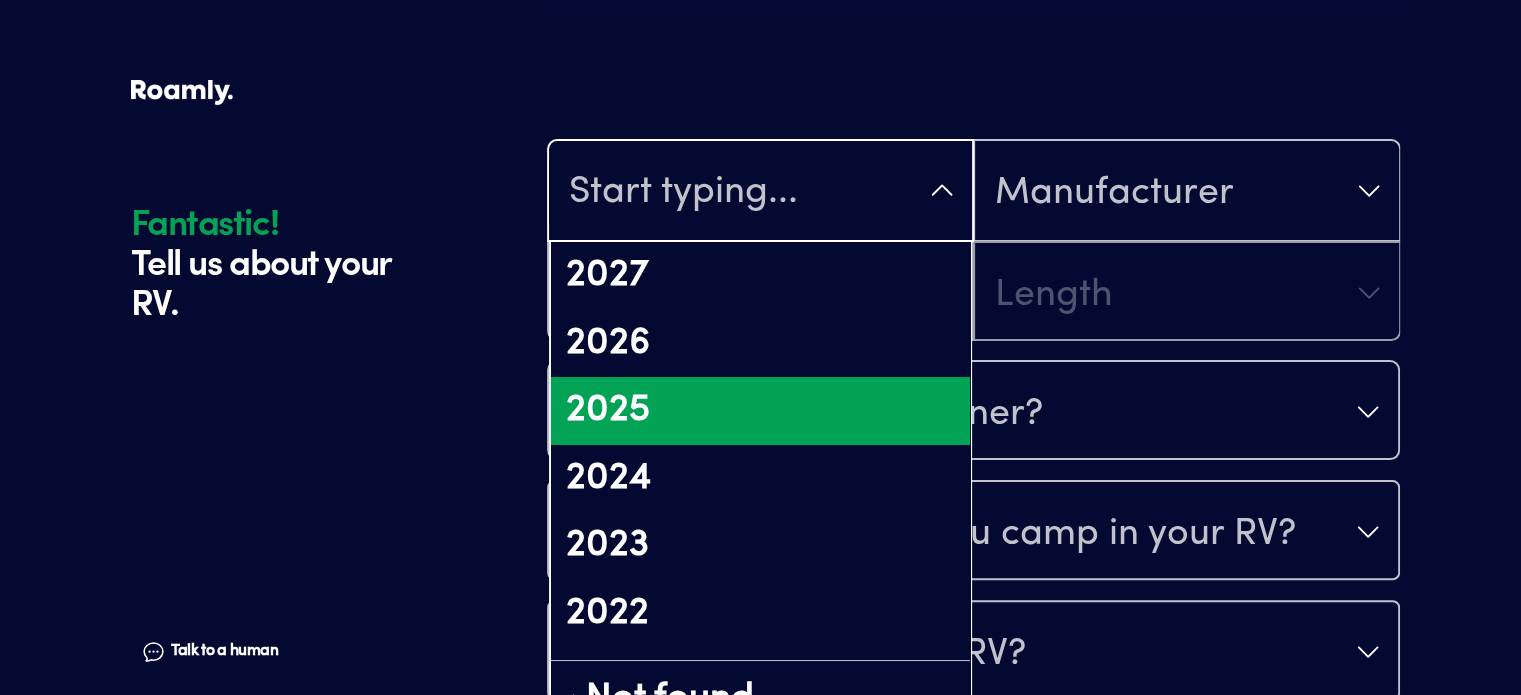 scroll, scrollTop: 100, scrollLeft: 0, axis: vertical 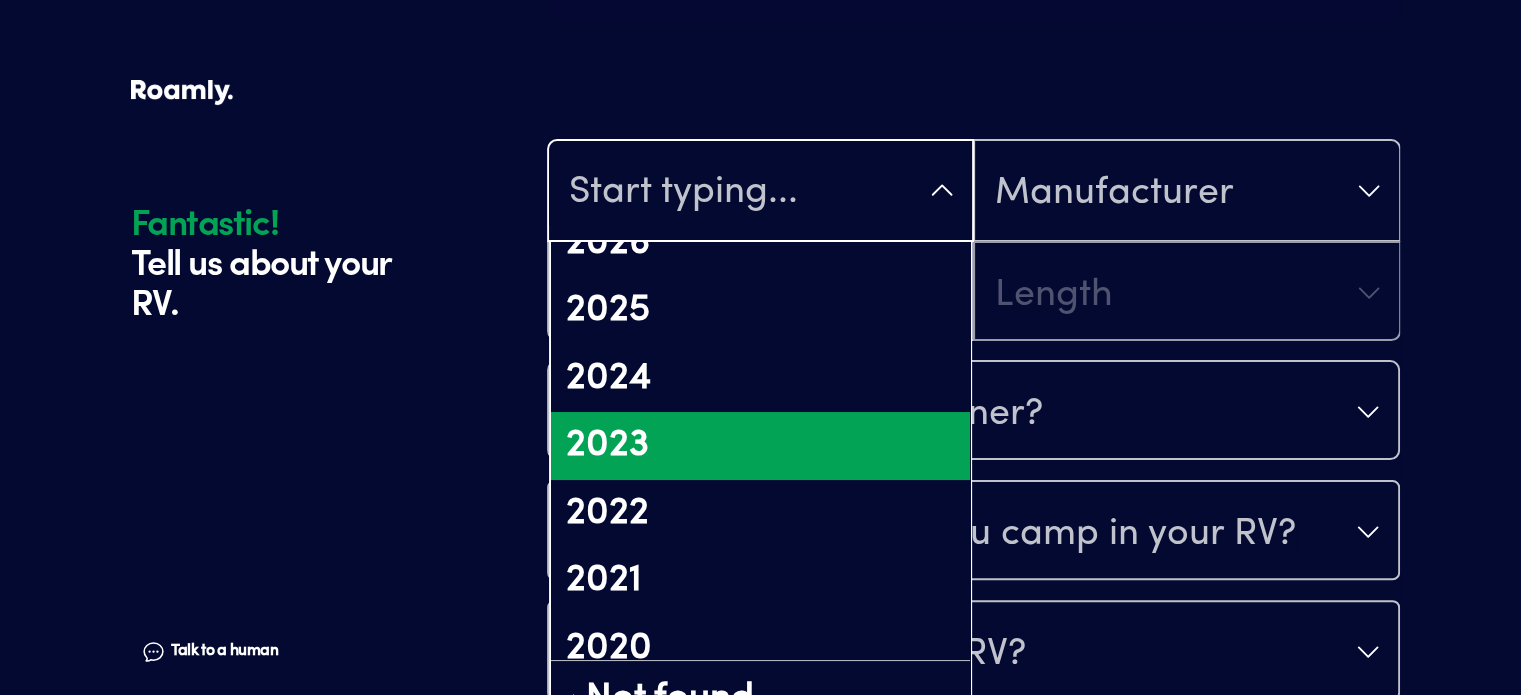 click on "2023" at bounding box center (760, 446) 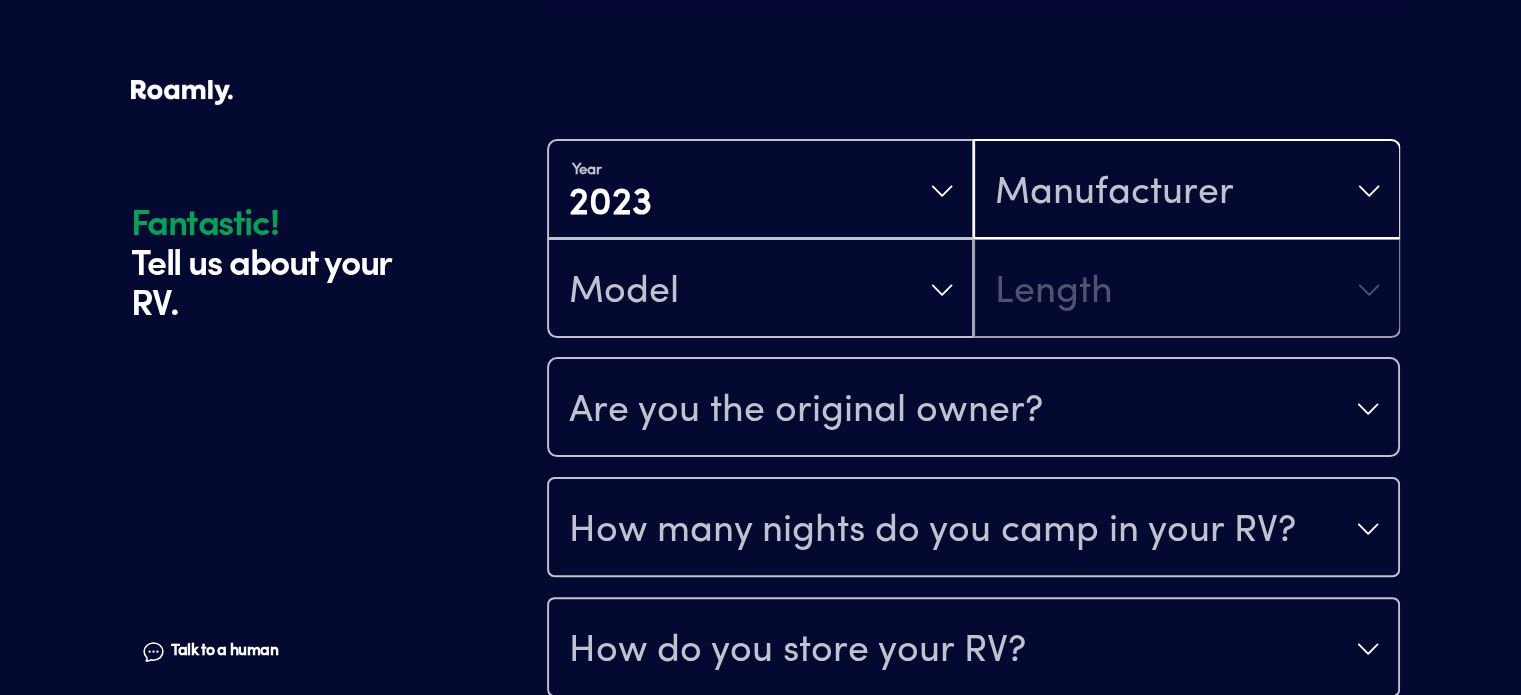 click on "Manufacturer" at bounding box center (1114, 193) 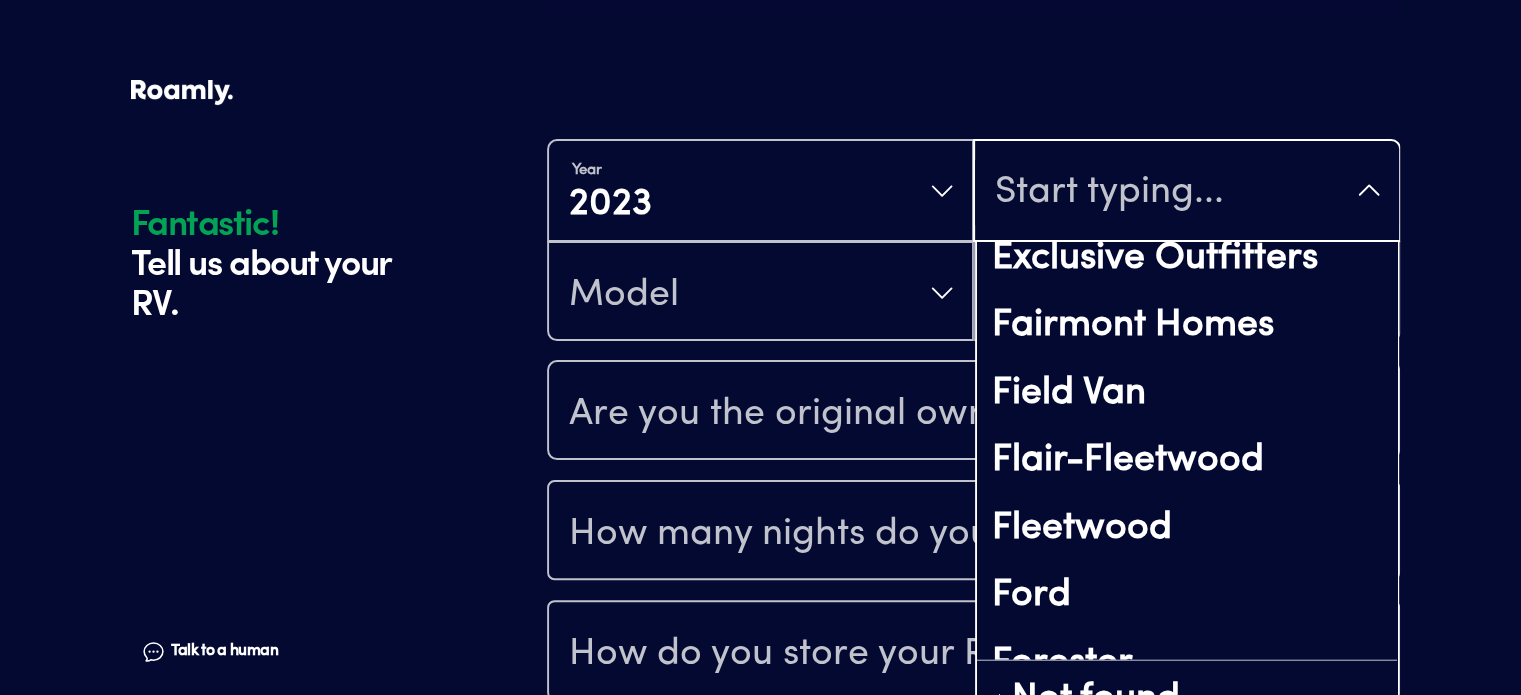 scroll, scrollTop: 5000, scrollLeft: 0, axis: vertical 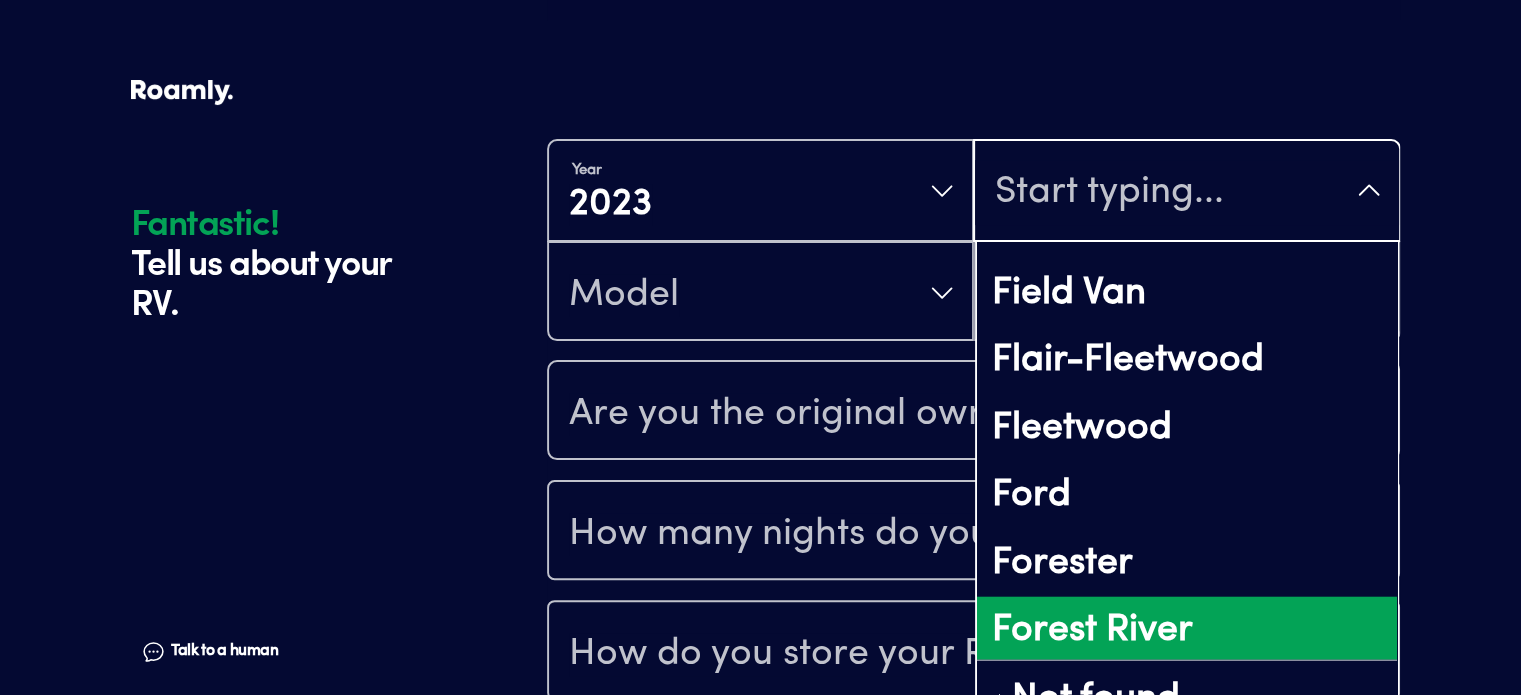 click on "Forest River" at bounding box center (1186, 631) 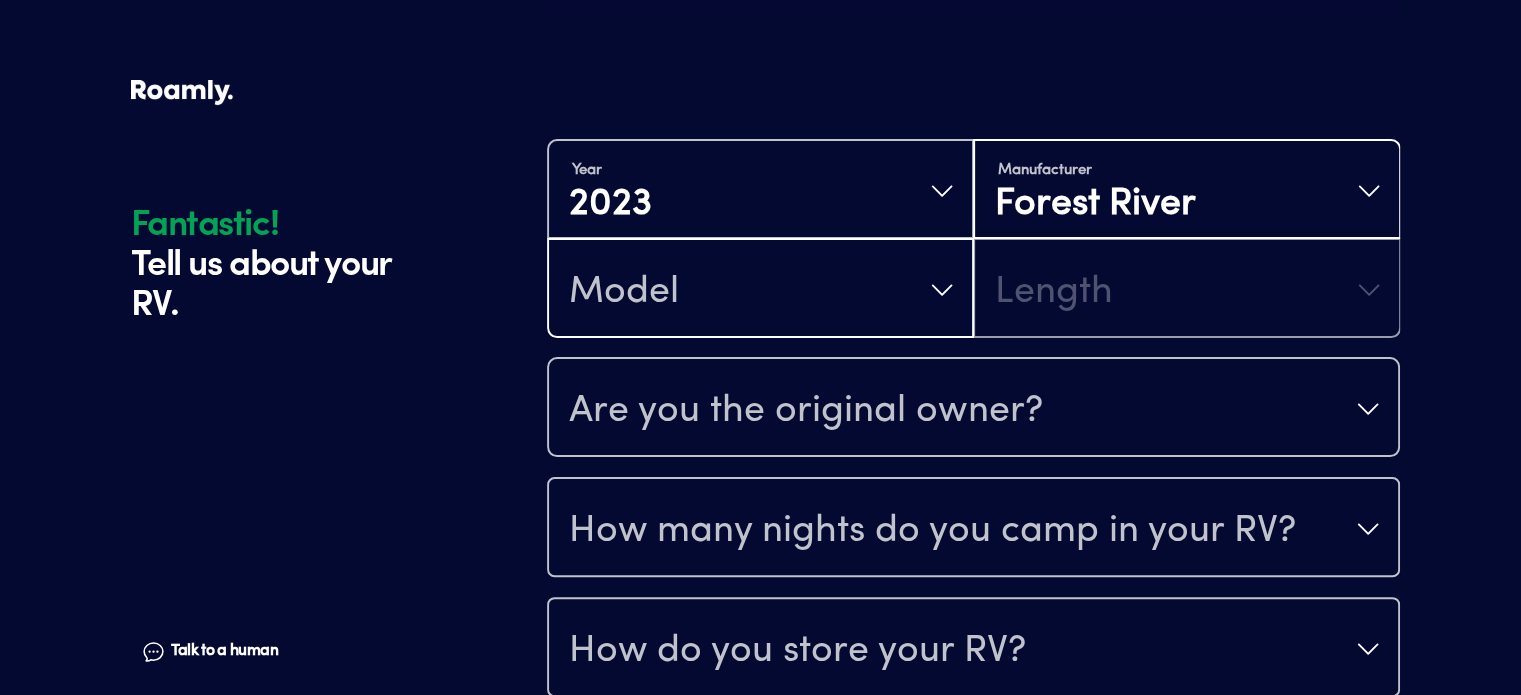 click on "Model" at bounding box center [760, 290] 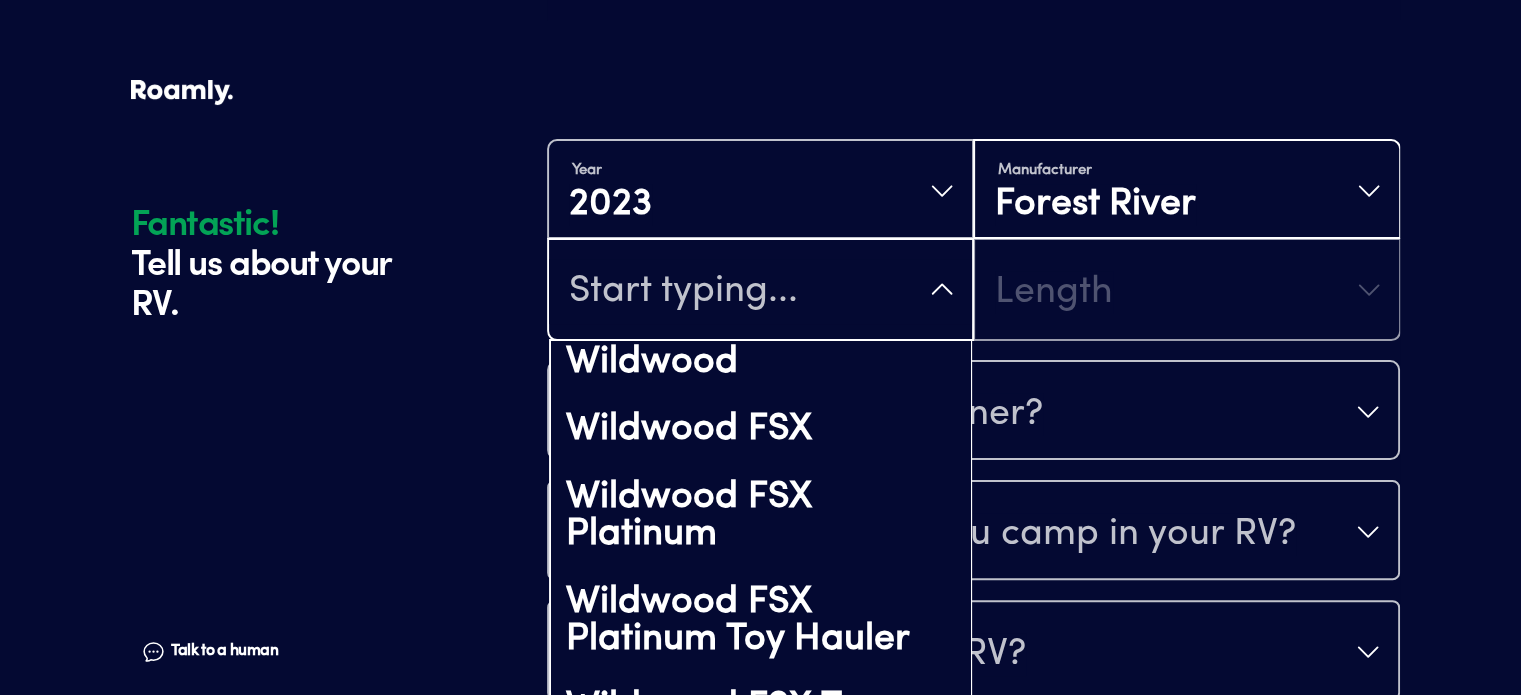 scroll, scrollTop: 10700, scrollLeft: 0, axis: vertical 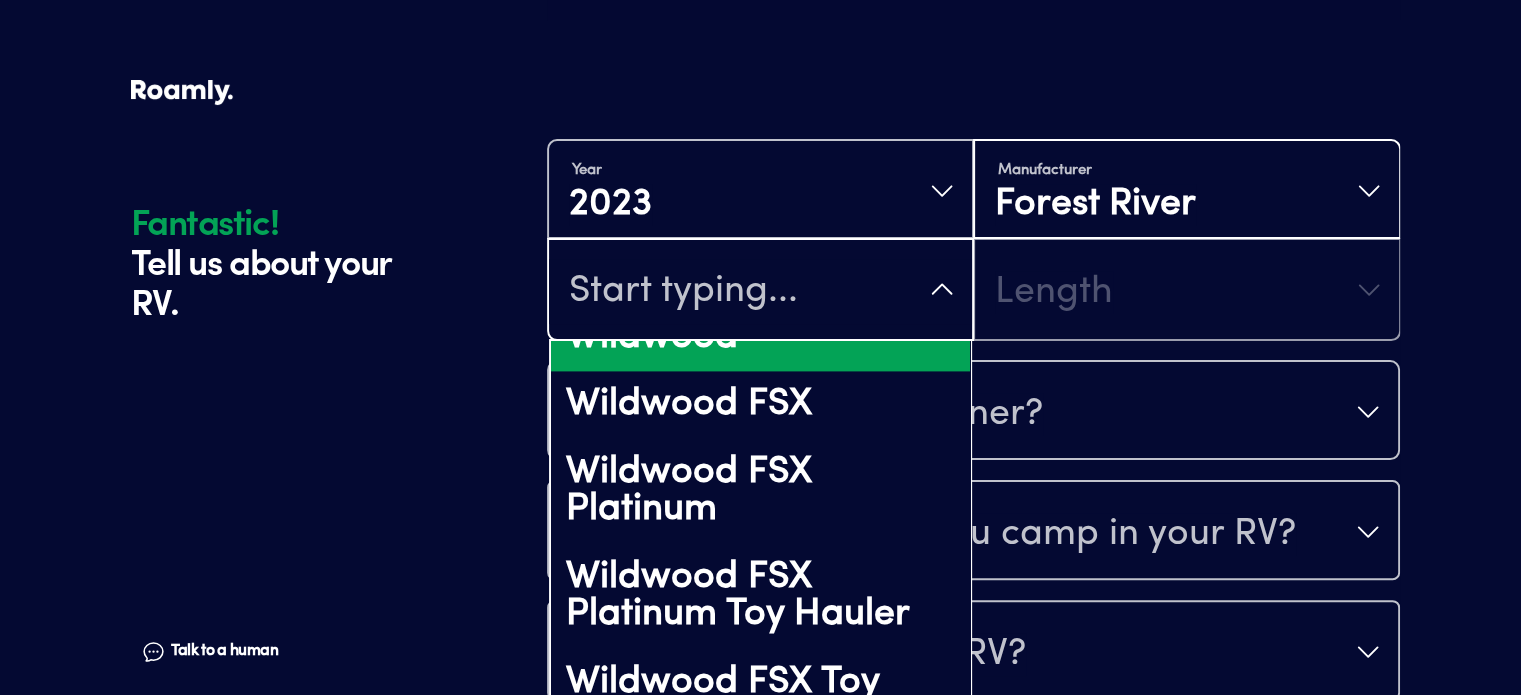 click on "Wildwood" at bounding box center [760, 338] 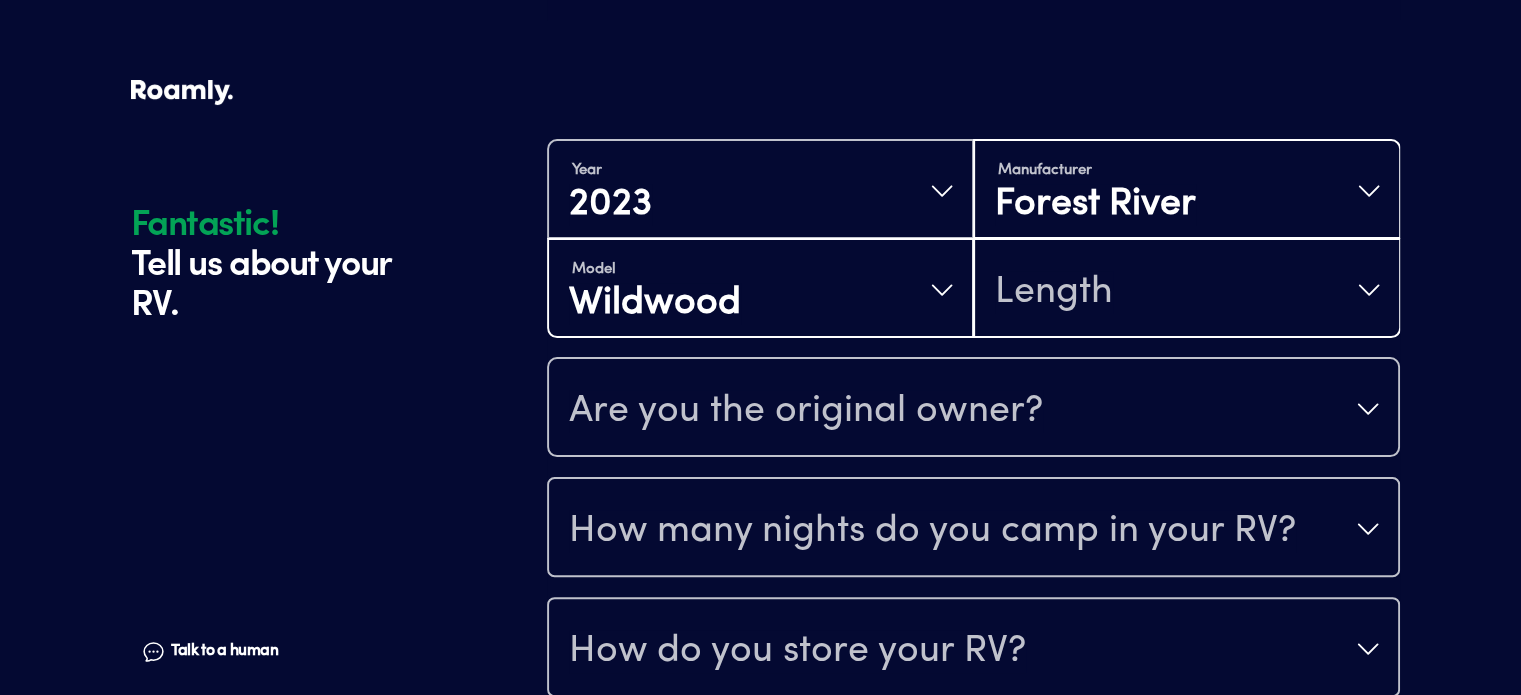 click on "Length" at bounding box center [1186, 290] 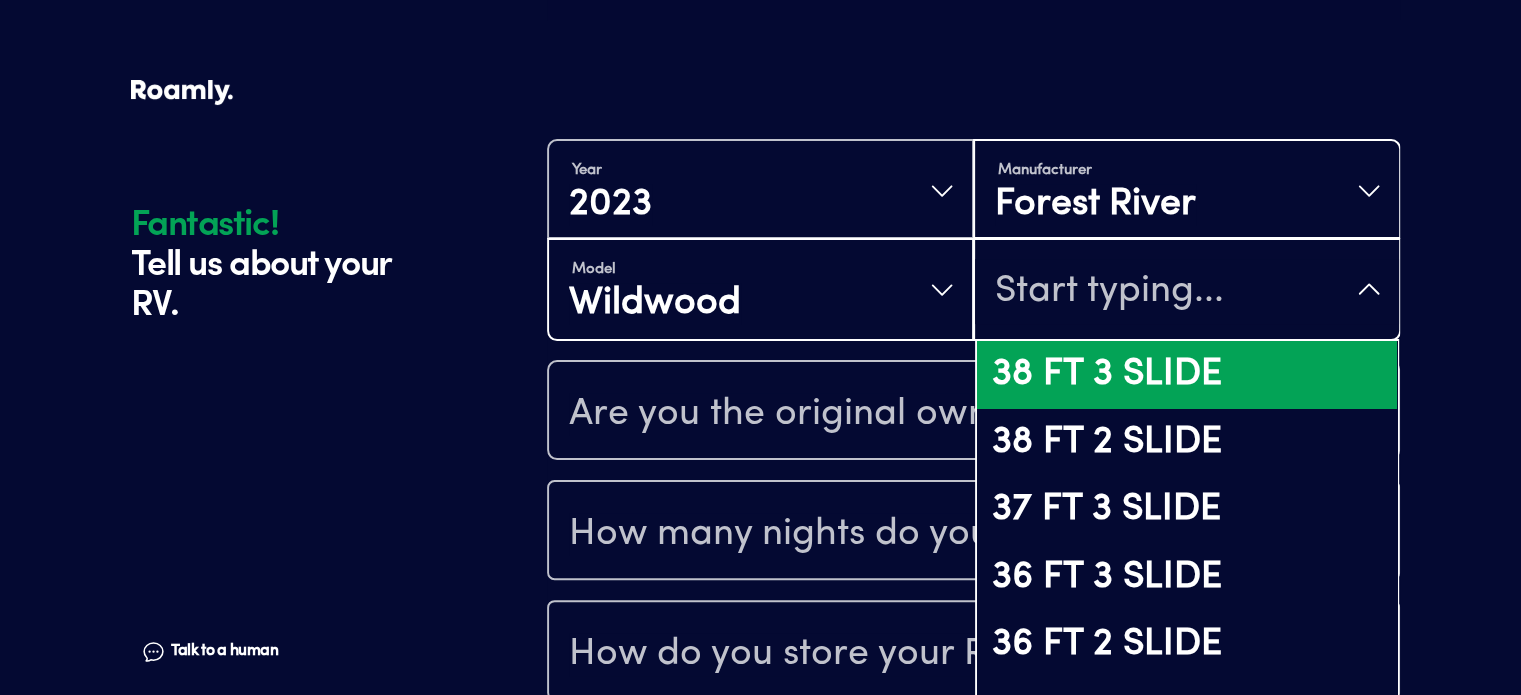 click on "38 FT 3 SLIDE" at bounding box center (1186, 375) 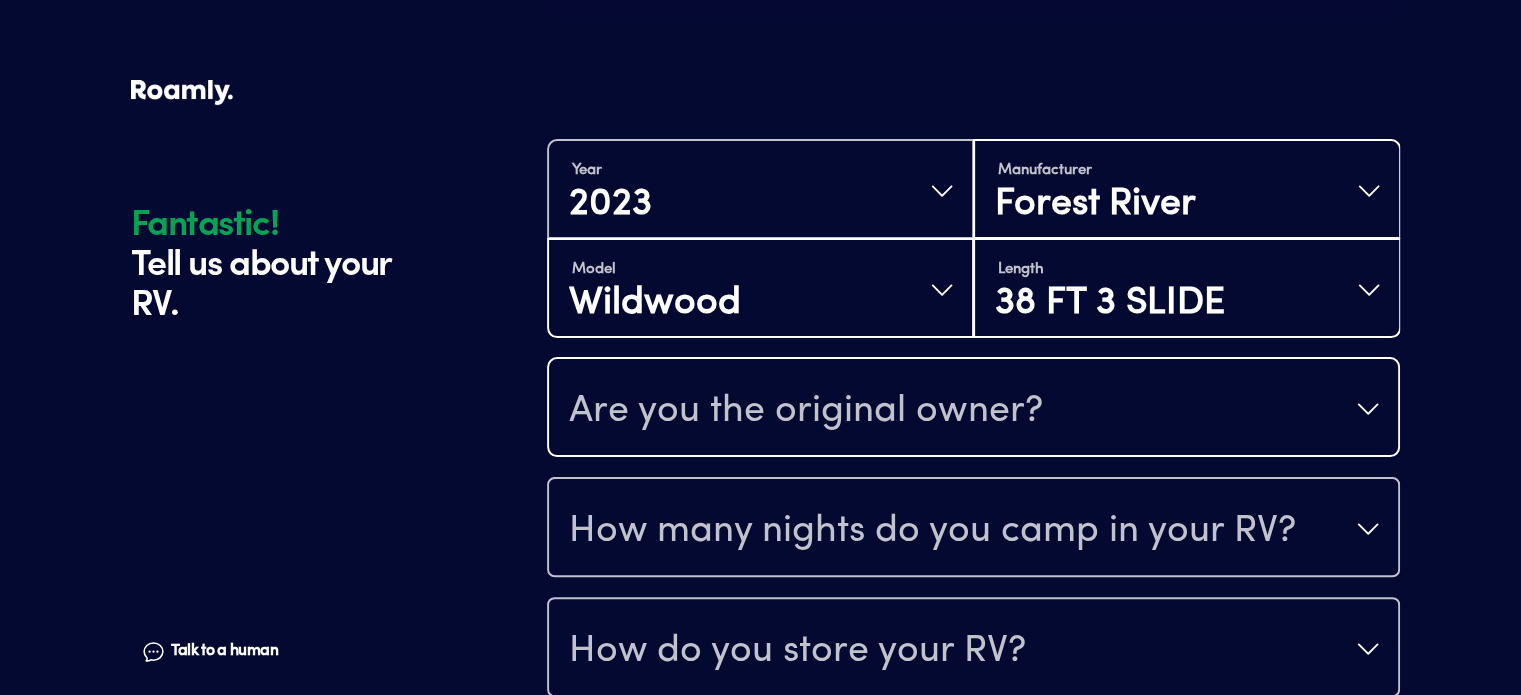 click on "Are you the original owner?" at bounding box center [973, 409] 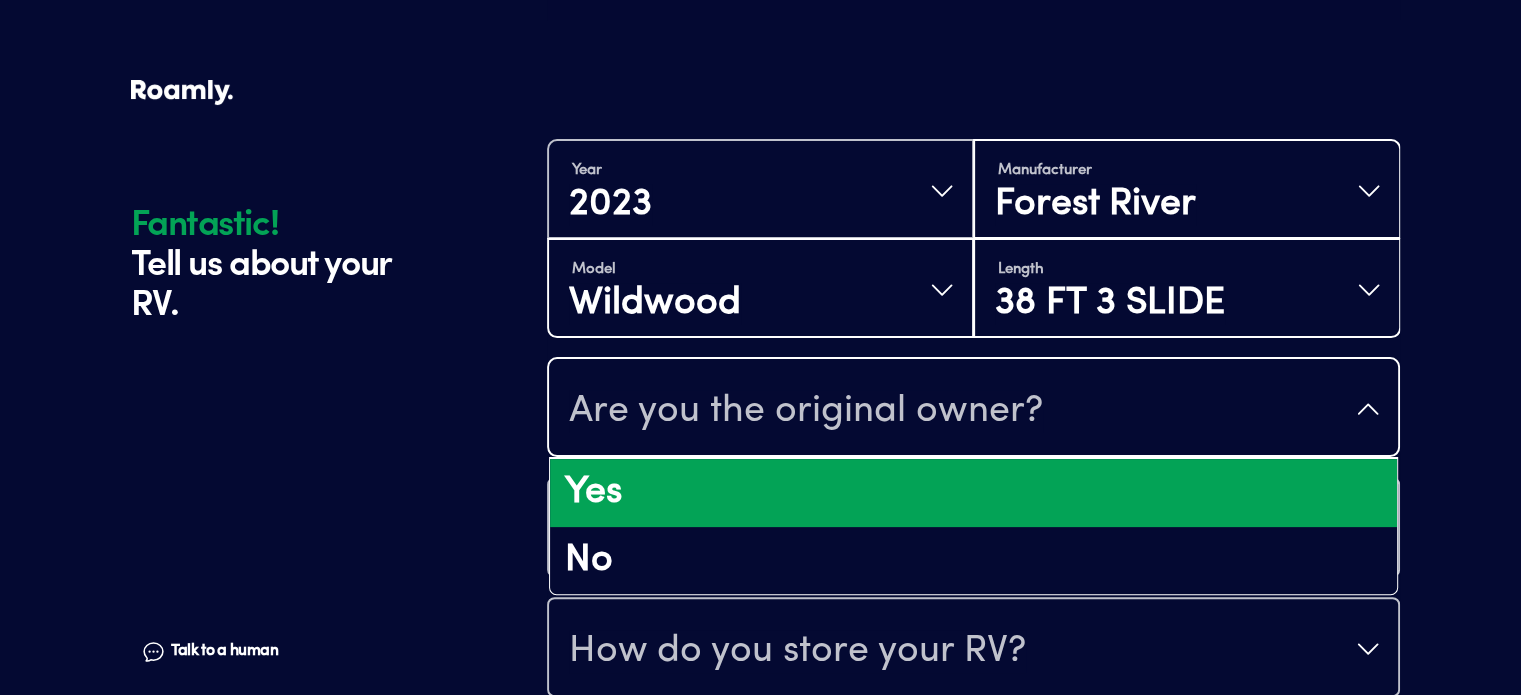 click on "Yes" at bounding box center [973, 493] 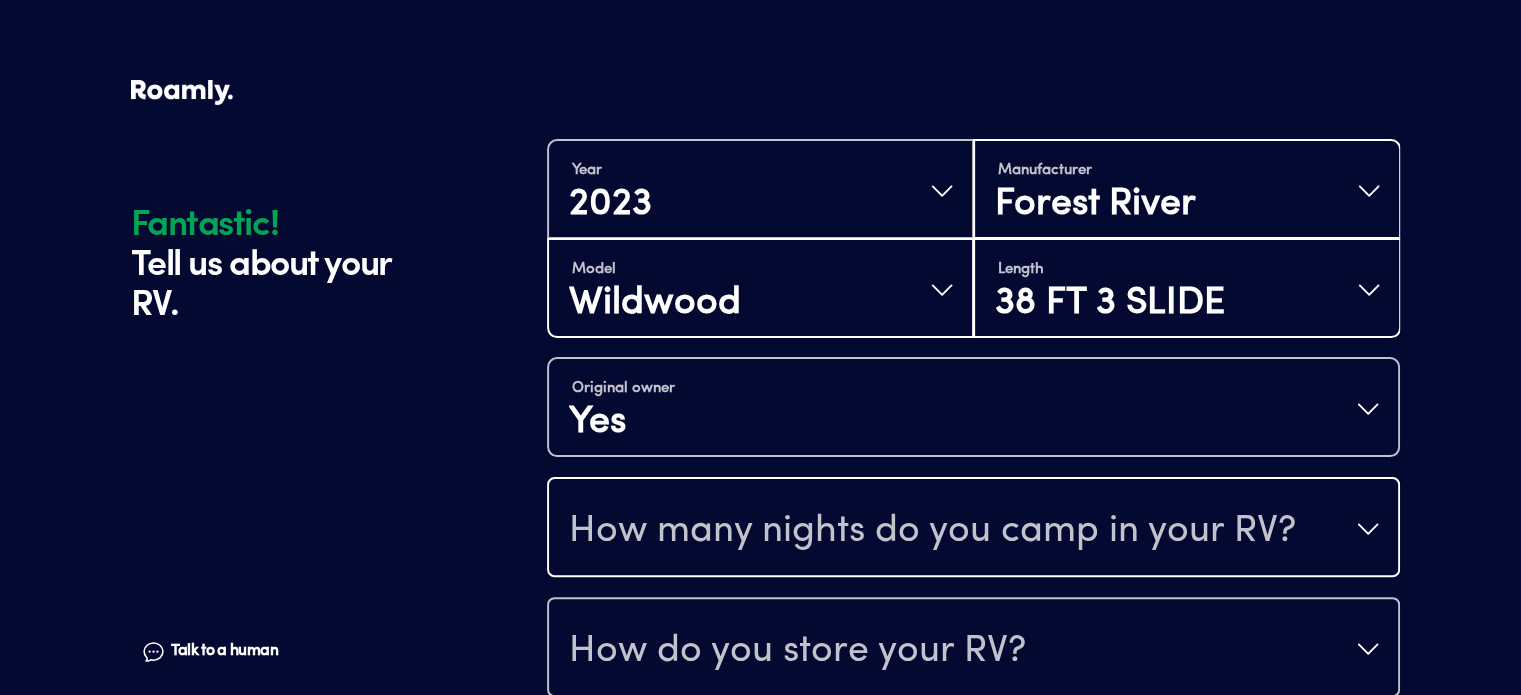 click on "How many nights do you camp in your RV?" at bounding box center (973, 529) 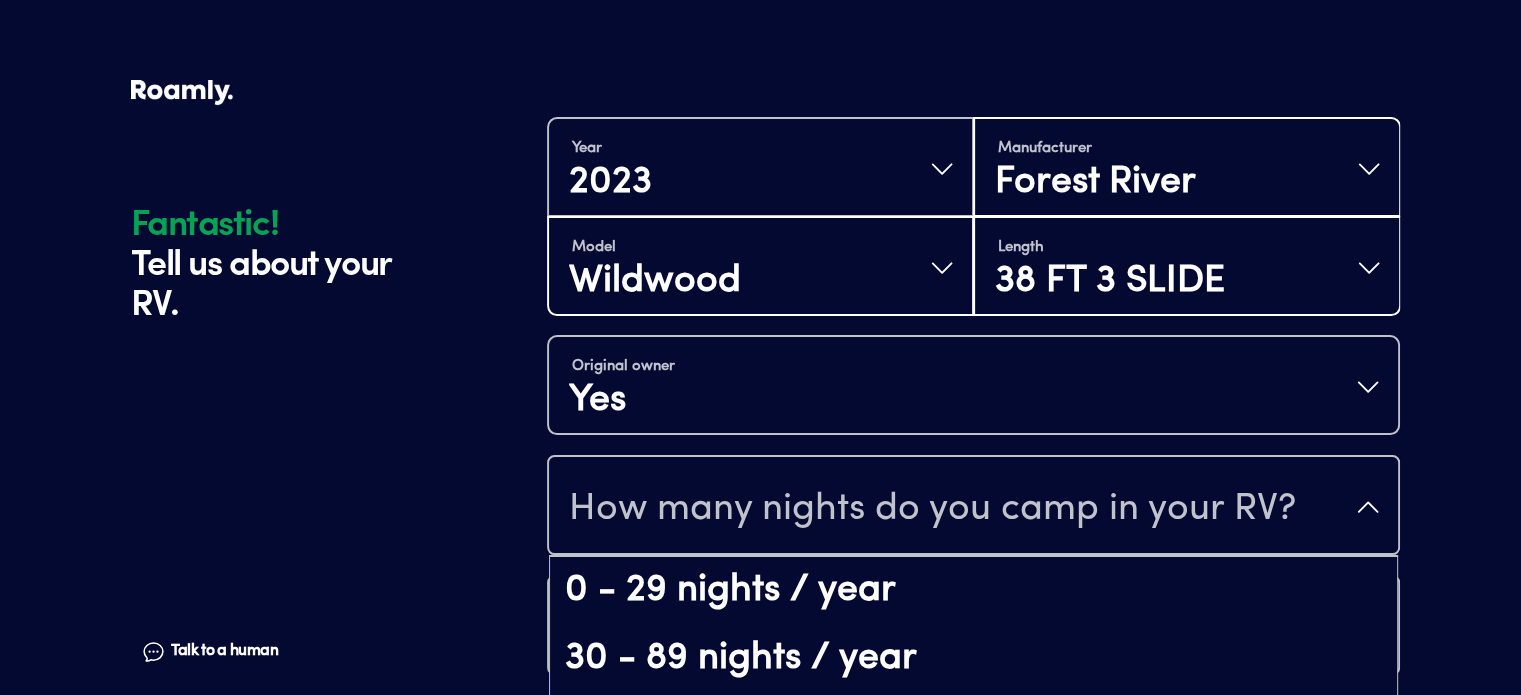 scroll, scrollTop: 40, scrollLeft: 0, axis: vertical 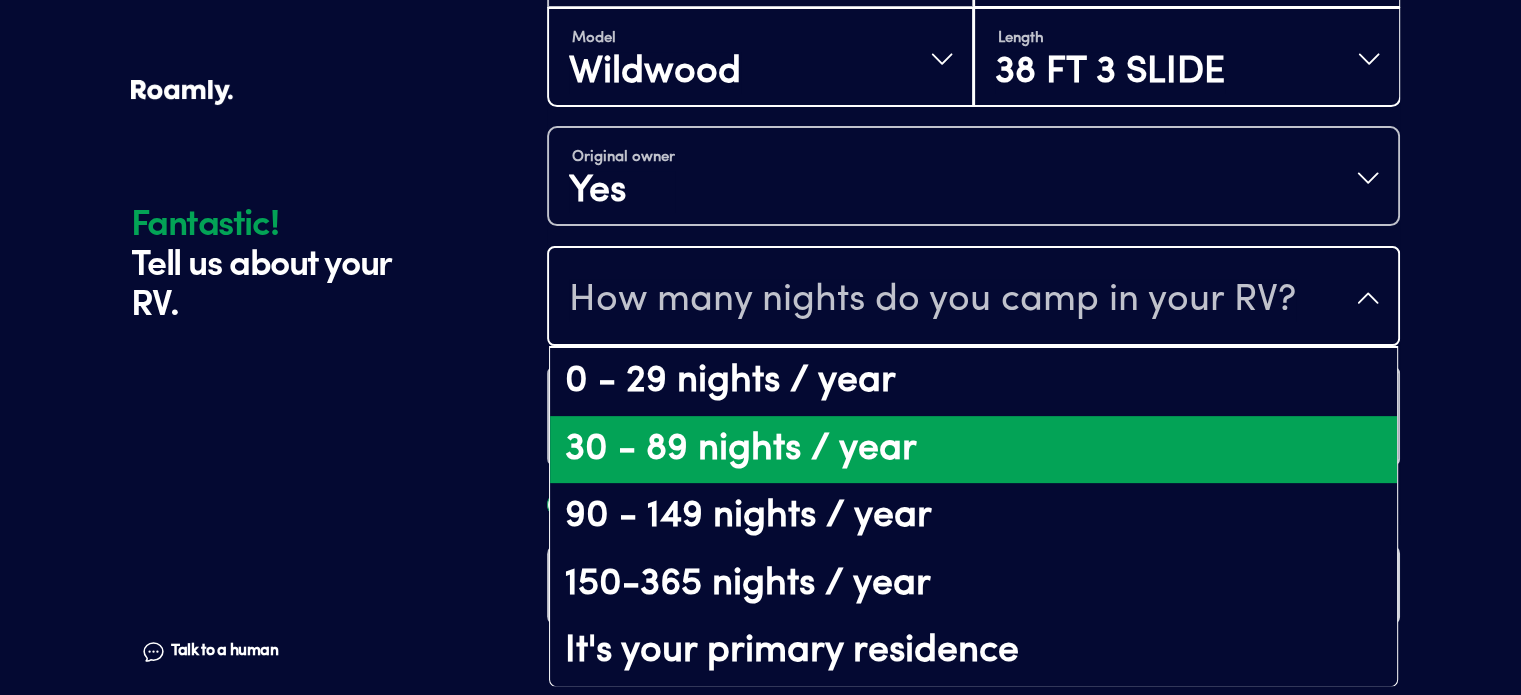 click on "30 - 89 nights / year" at bounding box center (973, 450) 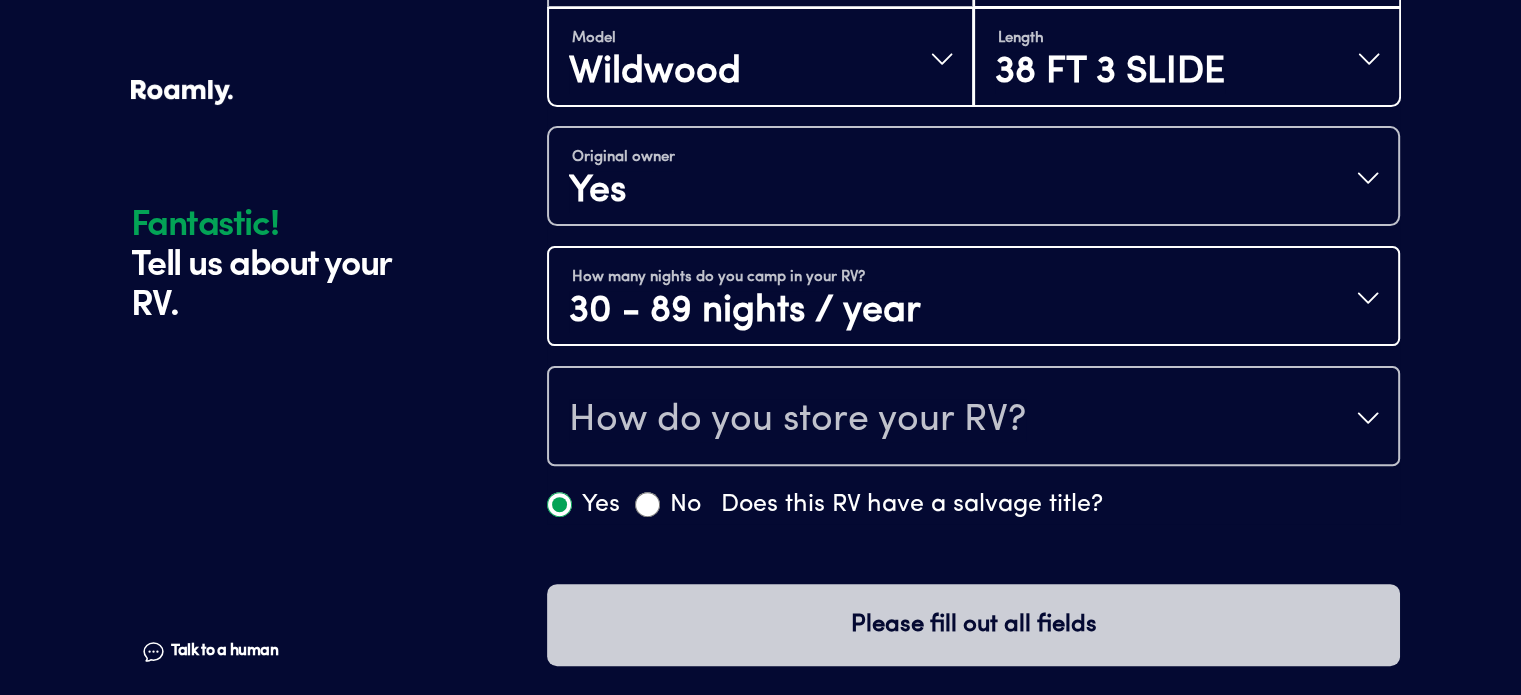scroll, scrollTop: 0, scrollLeft: 0, axis: both 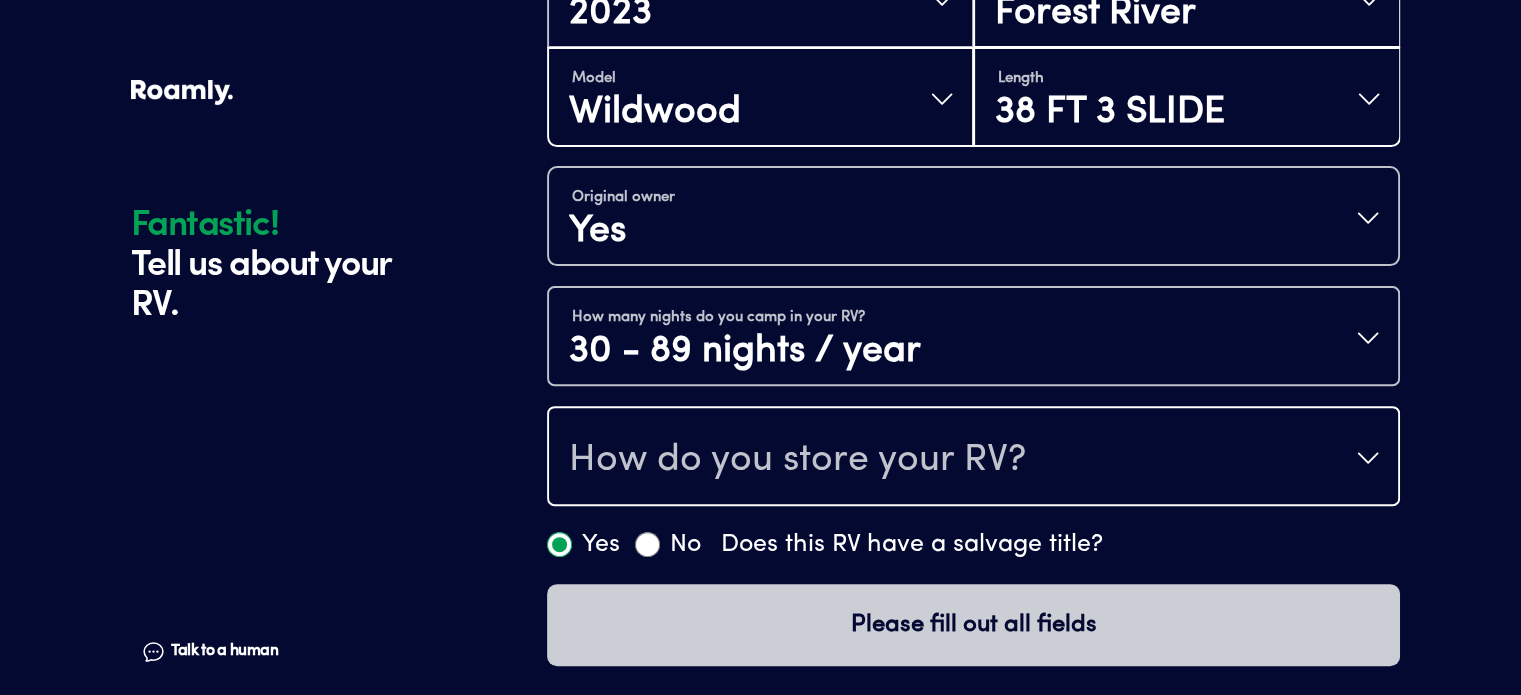 click on "How do you store your RV?" at bounding box center (973, 458) 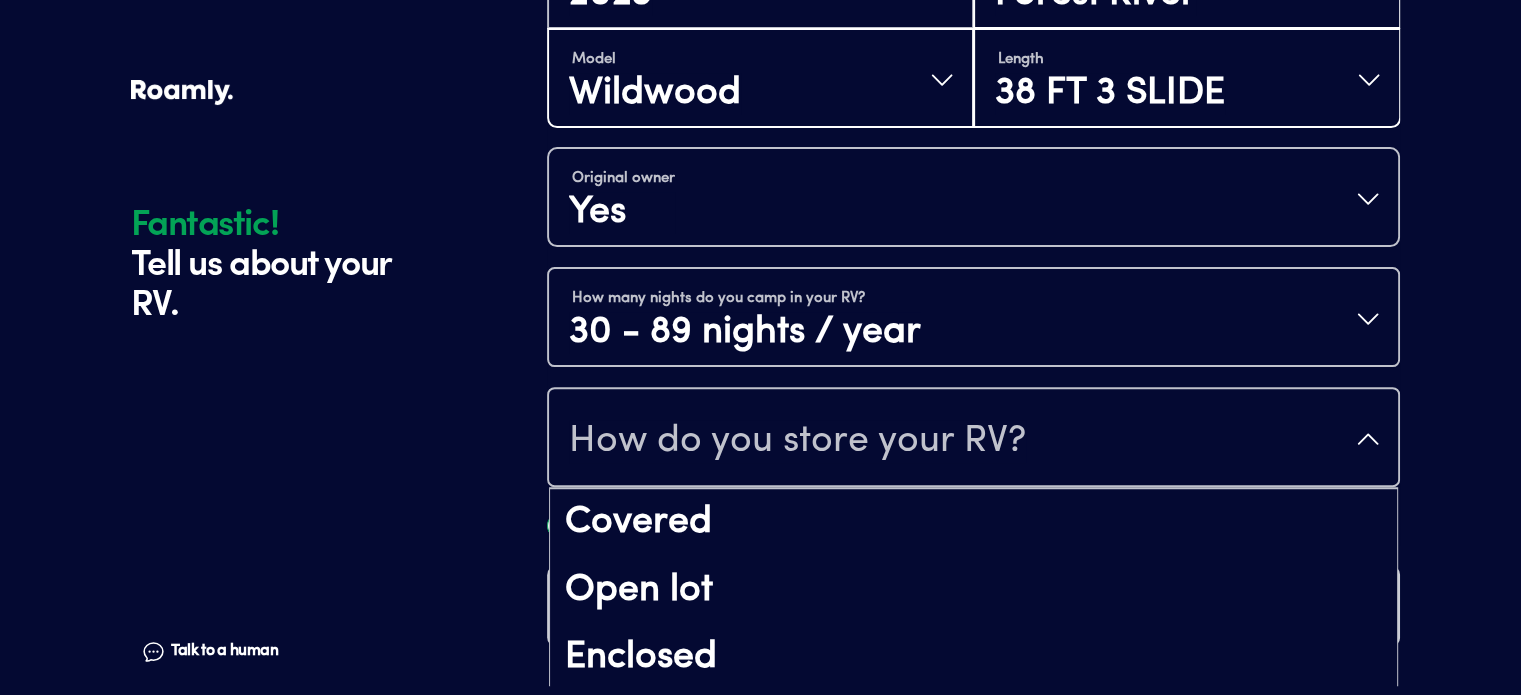scroll, scrollTop: 24, scrollLeft: 0, axis: vertical 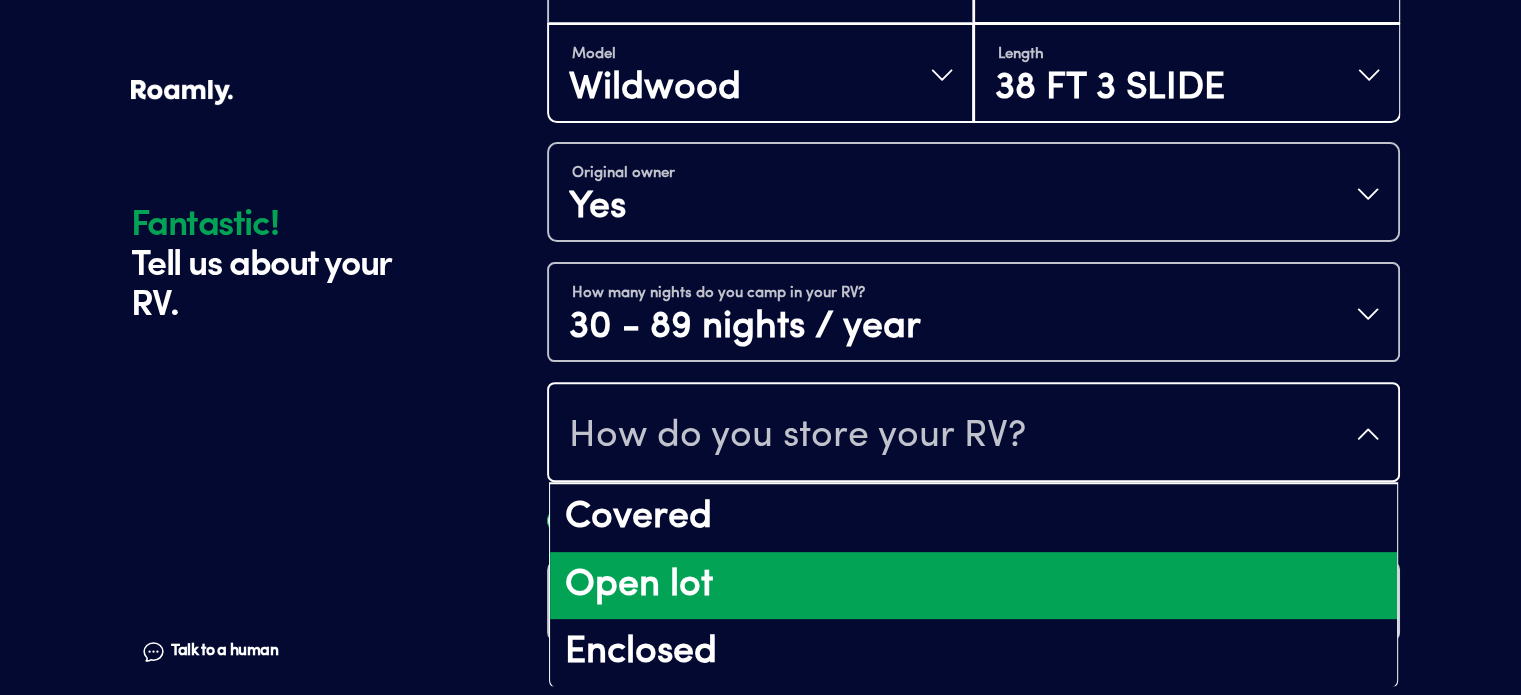 click on "Open lot" at bounding box center (973, 586) 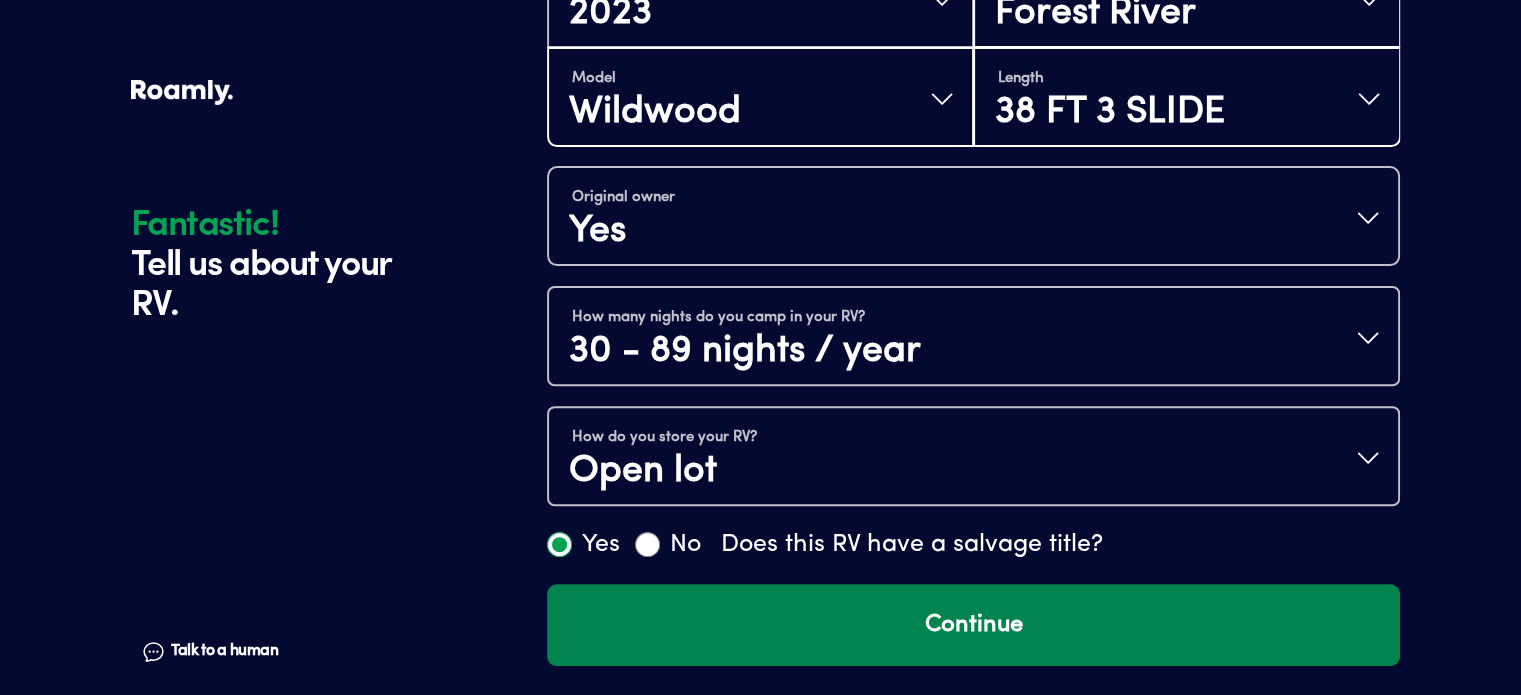 click on "Continue" at bounding box center (973, 625) 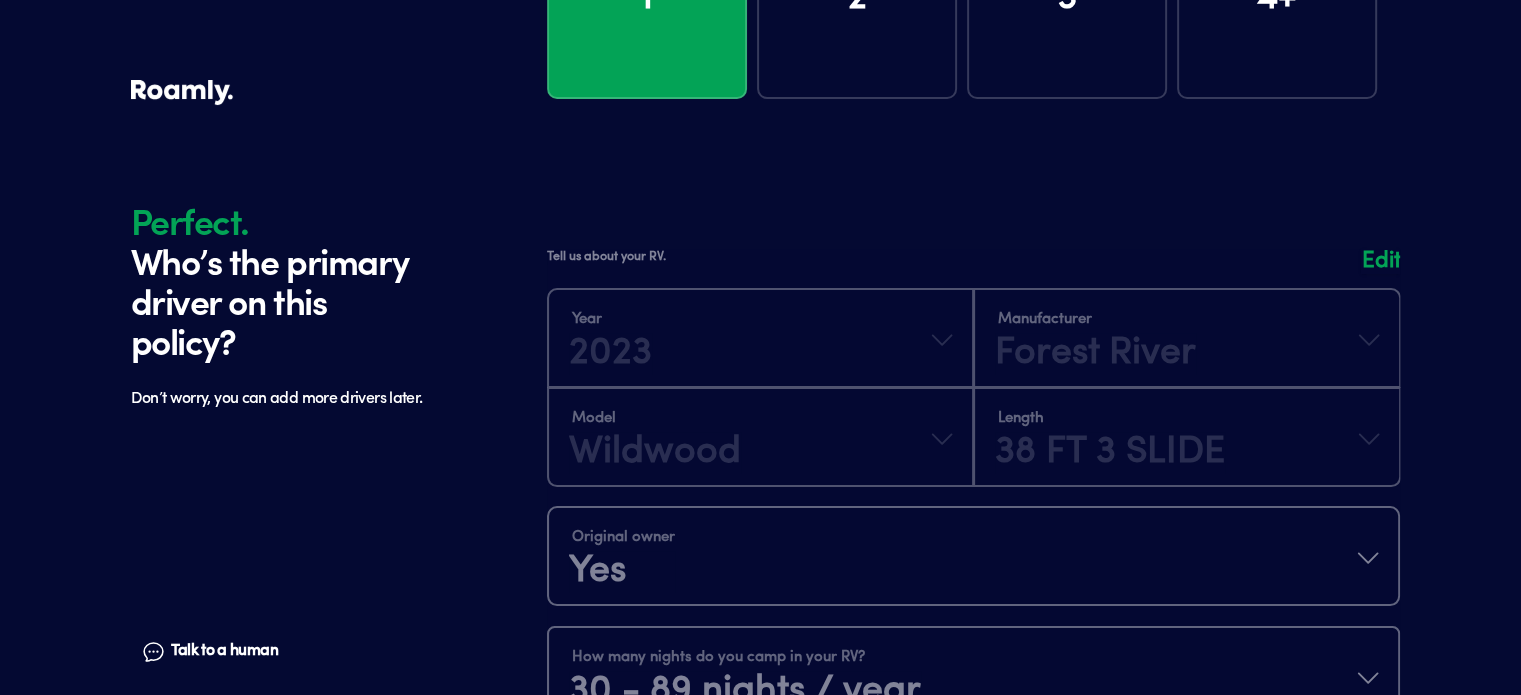 scroll, scrollTop: 0, scrollLeft: 0, axis: both 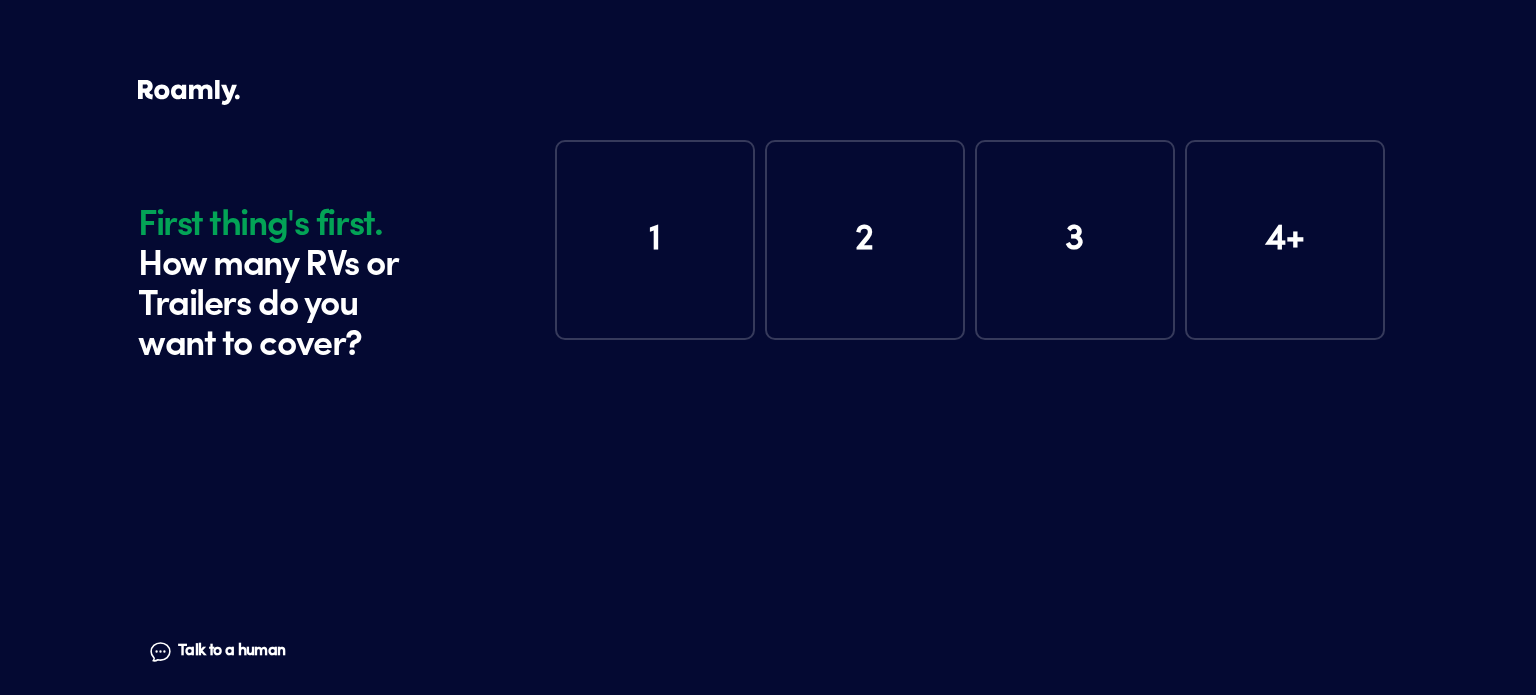 click on "1" at bounding box center (655, 240) 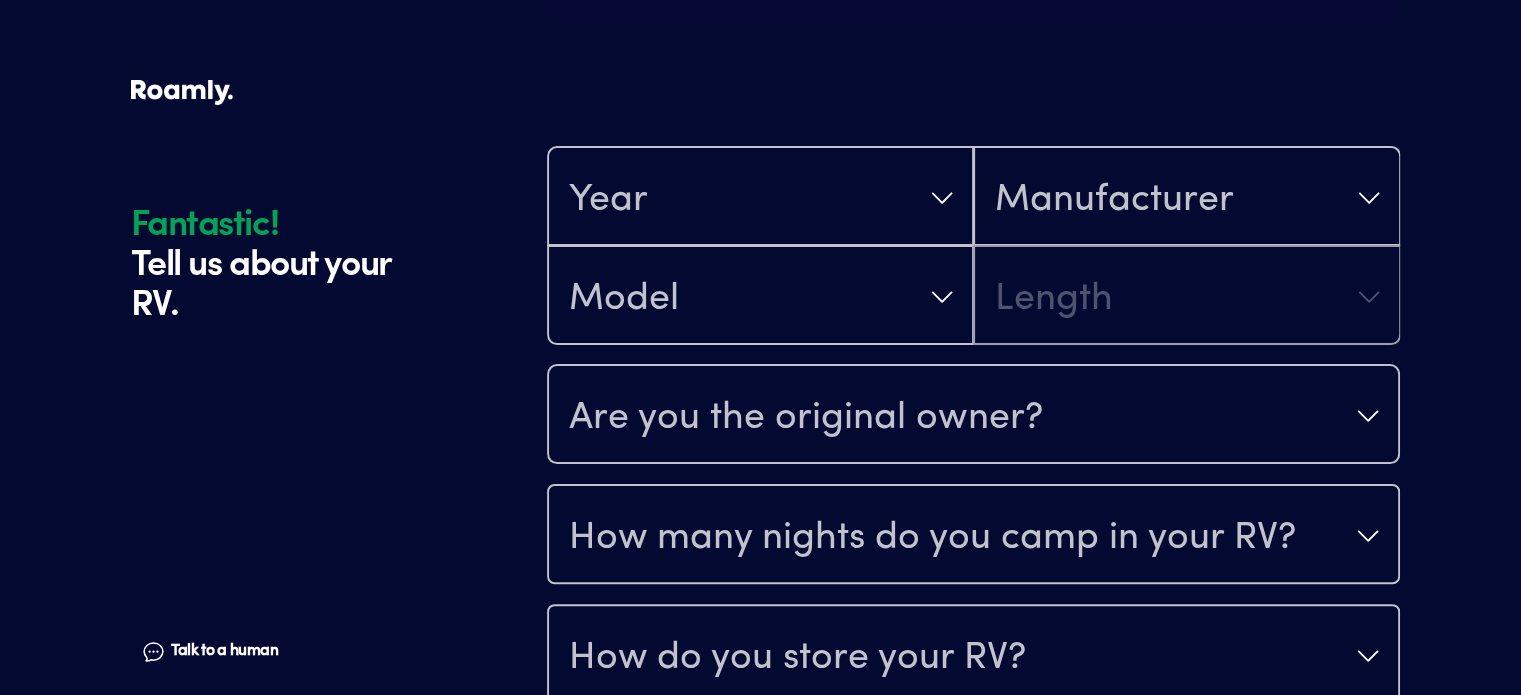 scroll, scrollTop: 390, scrollLeft: 0, axis: vertical 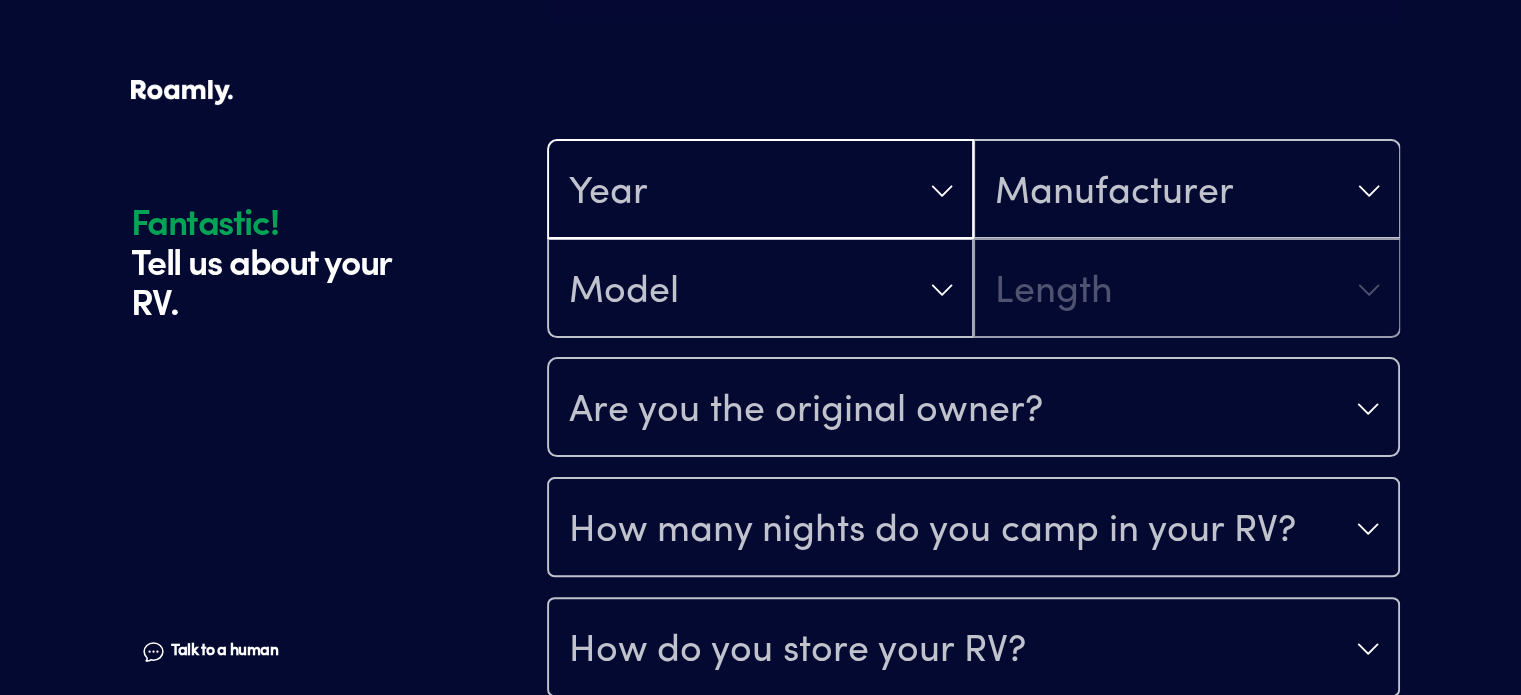 click on "Year" at bounding box center (760, 191) 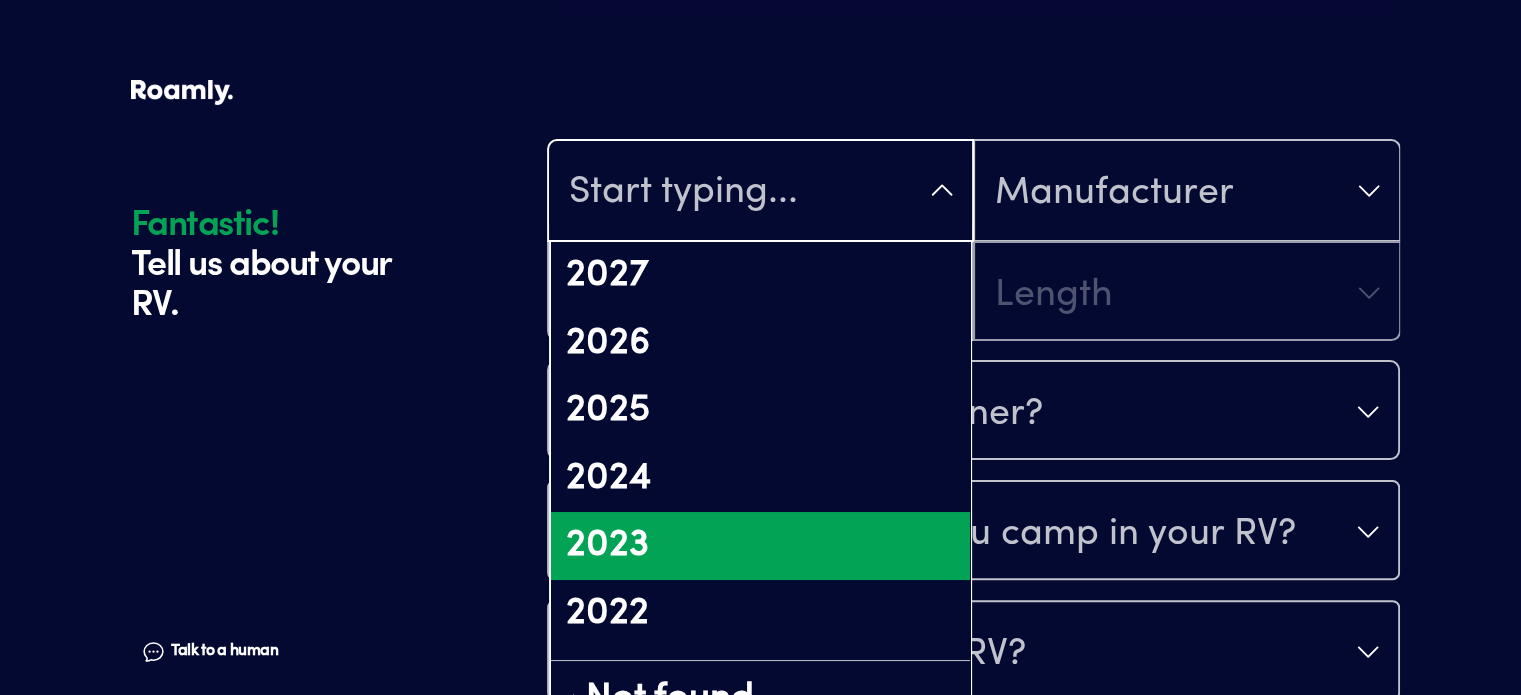 click on "2023" at bounding box center [760, 546] 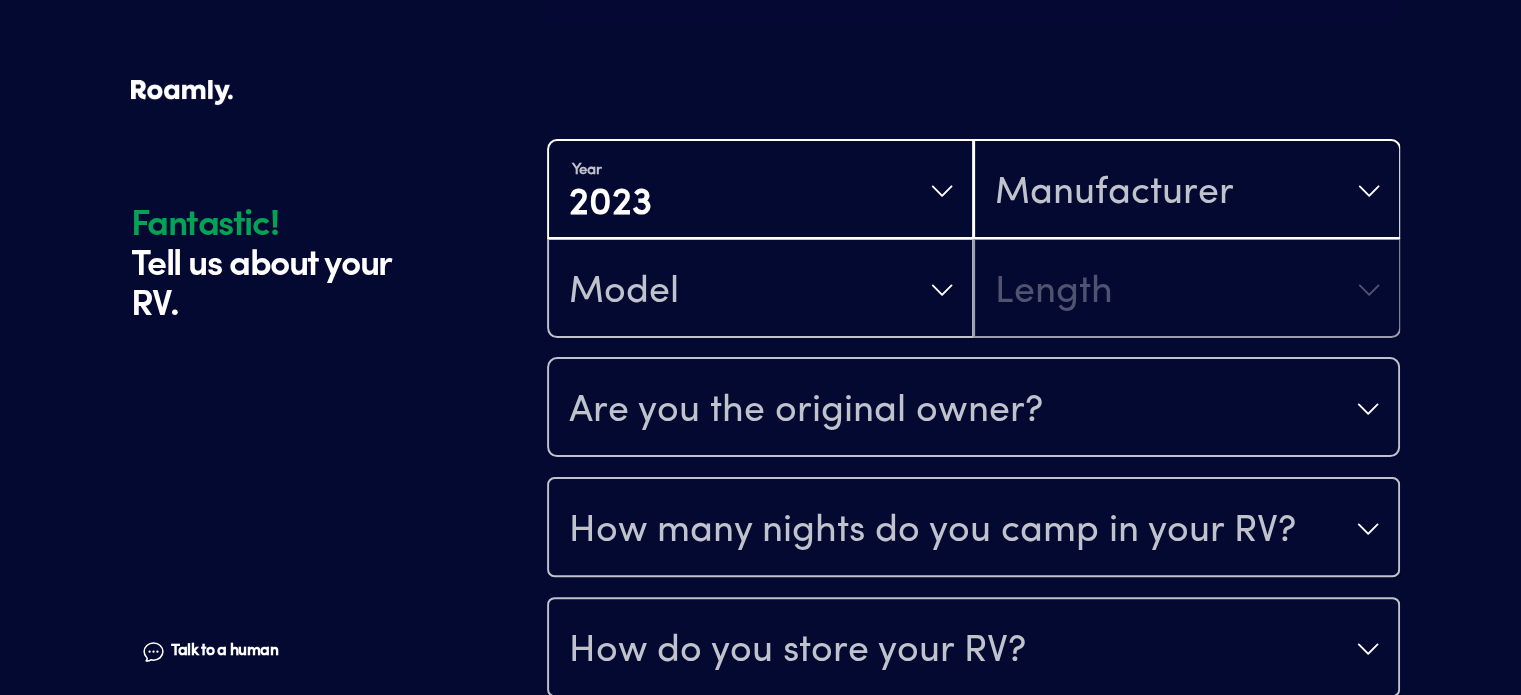 click on "Manufacturer" at bounding box center [1114, 193] 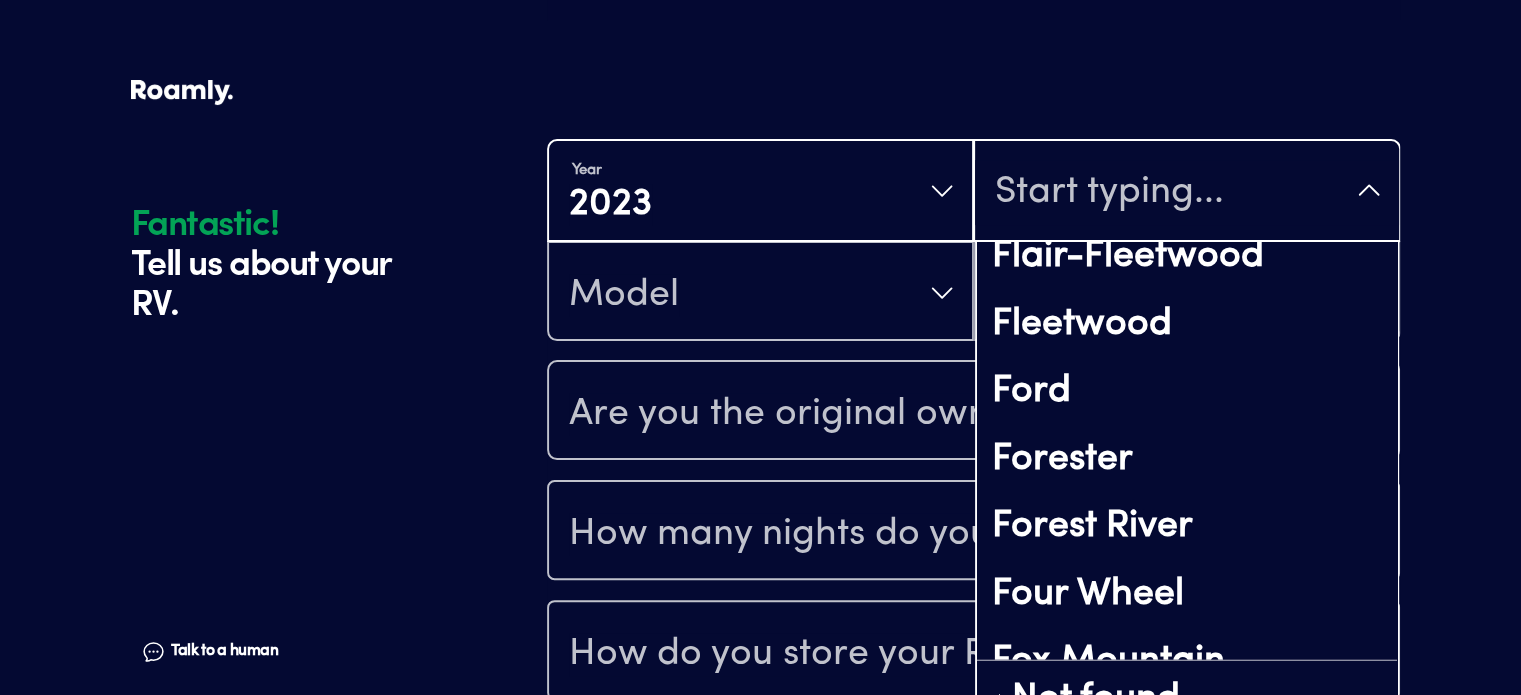 scroll, scrollTop: 5129, scrollLeft: 0, axis: vertical 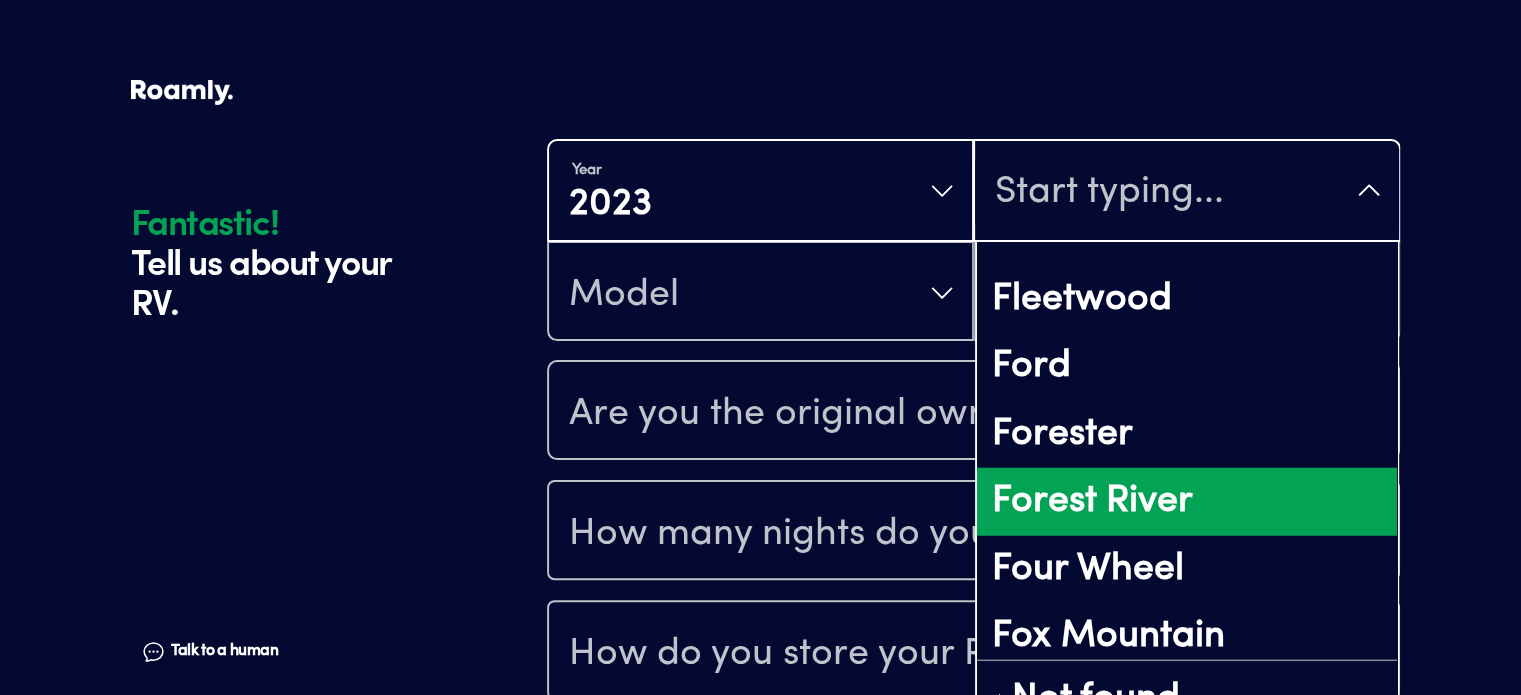 click on "Forest River" at bounding box center (1186, 502) 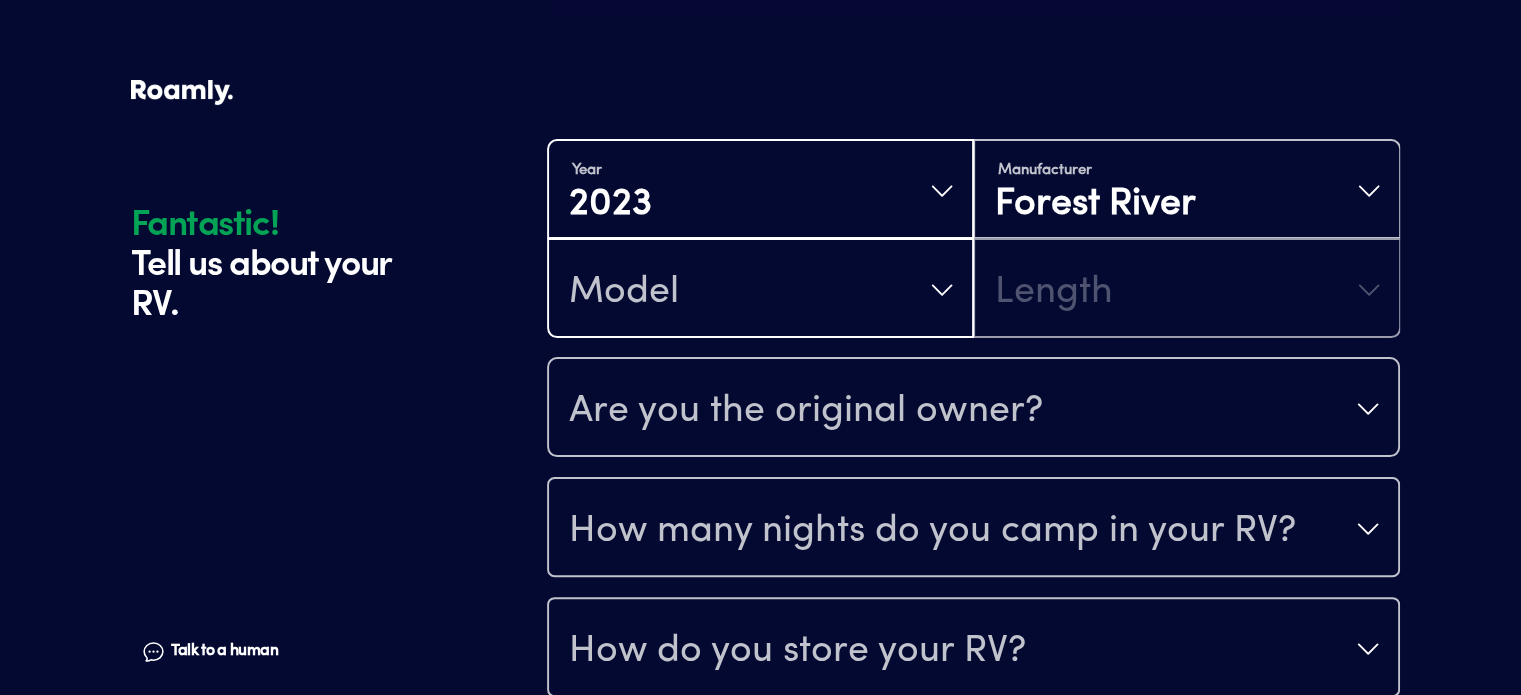 click on "Model" at bounding box center [760, 290] 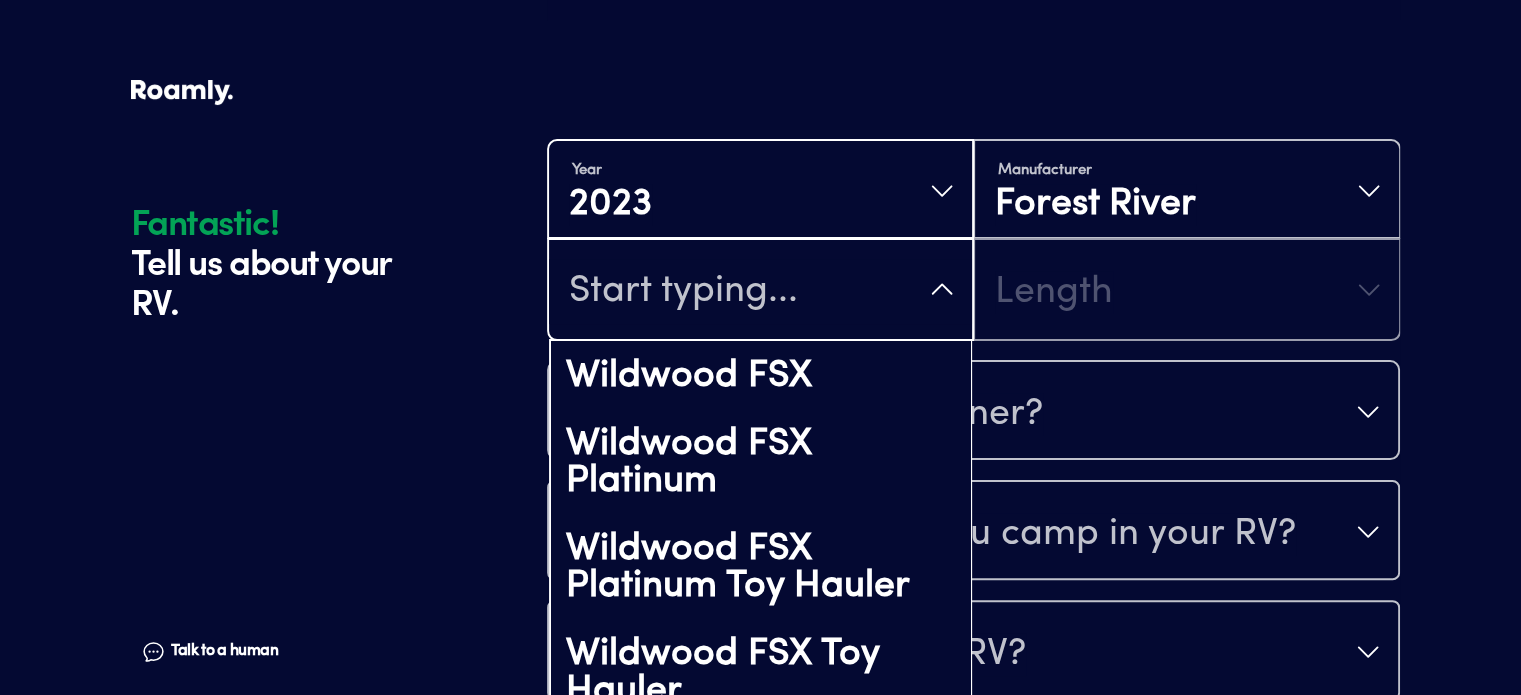 scroll, scrollTop: 10592, scrollLeft: 0, axis: vertical 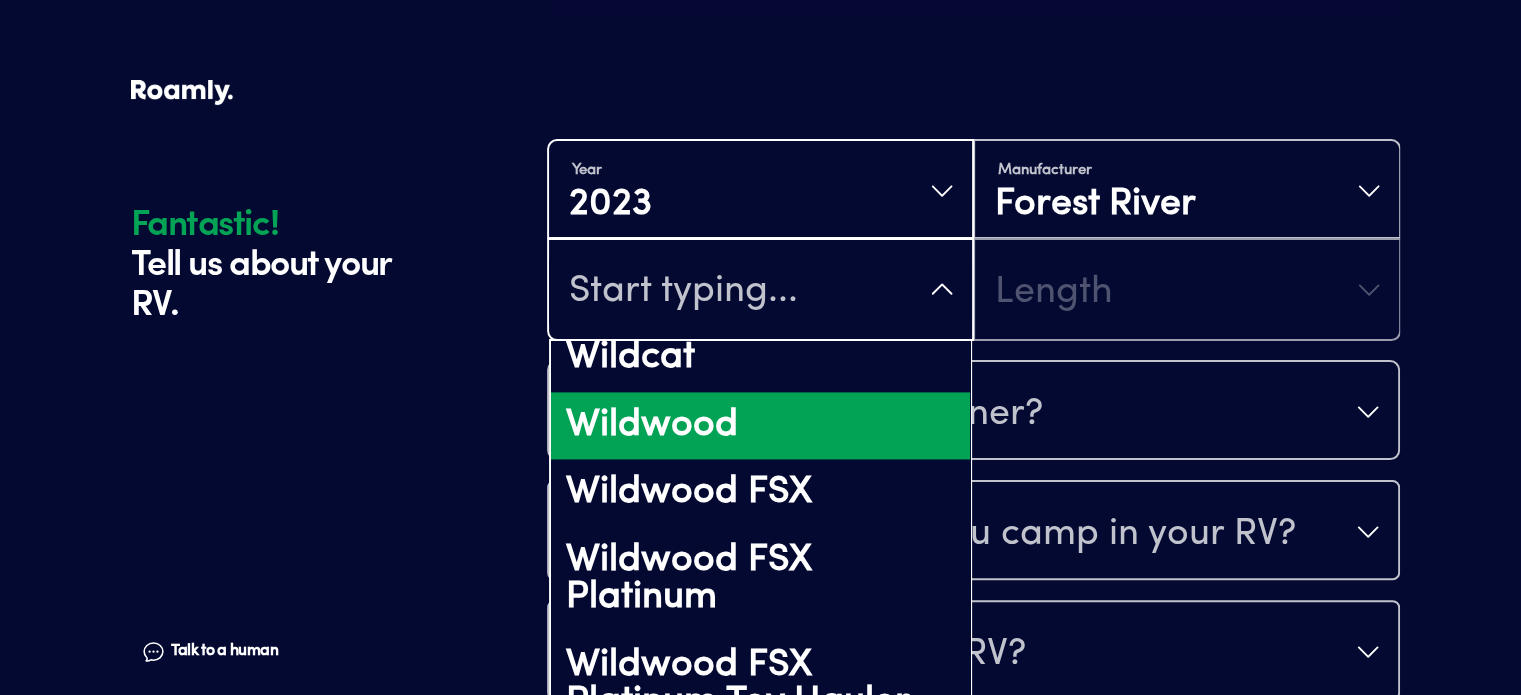 click on "Wildwood" at bounding box center [760, 426] 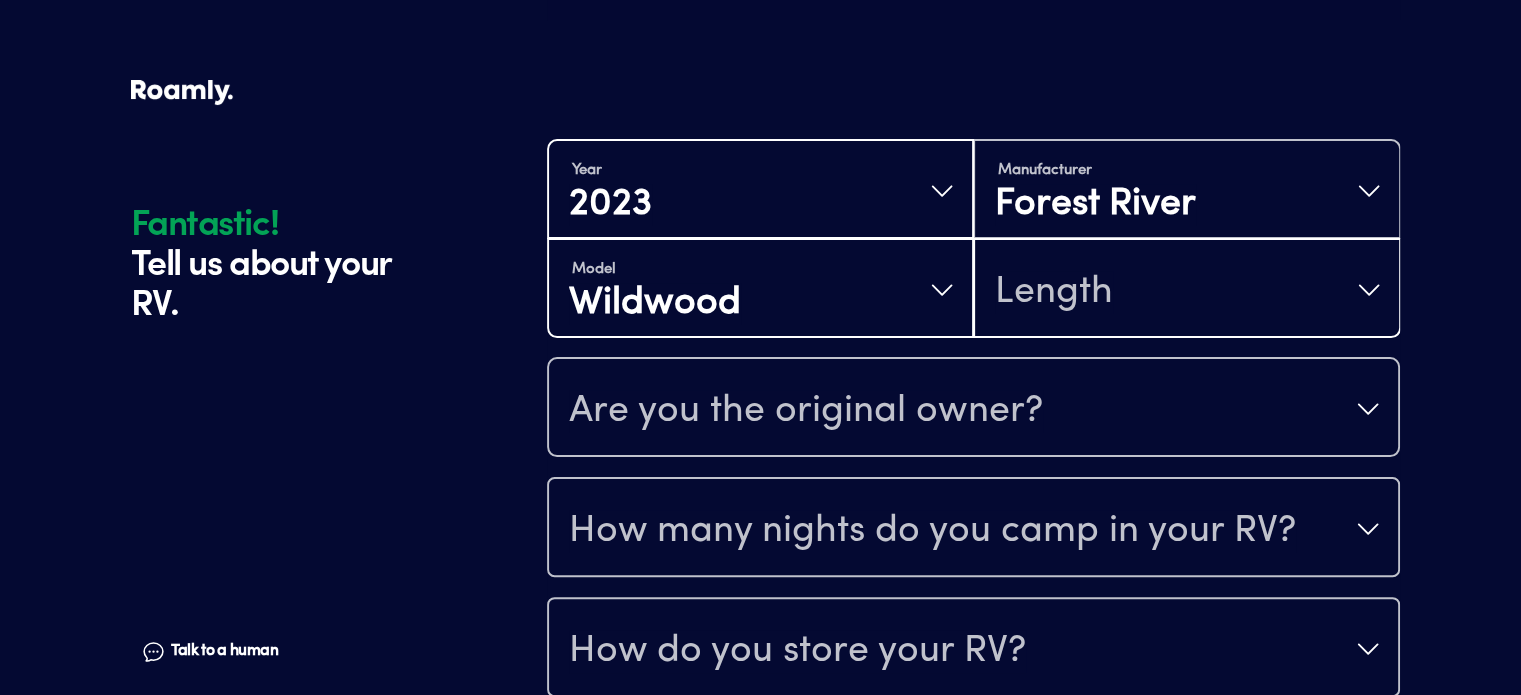 click on "Length" at bounding box center [1054, 292] 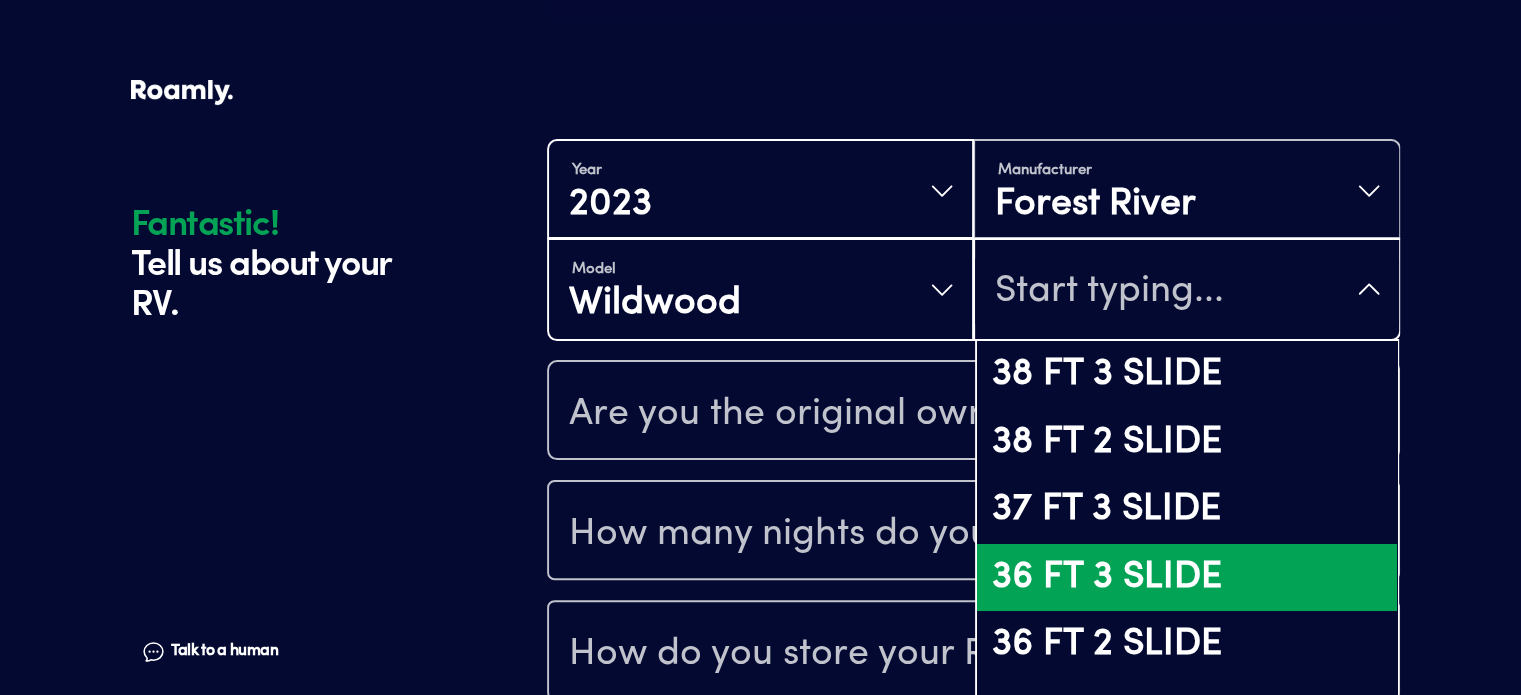 click on "36 FT 3 SLIDE" at bounding box center (1186, 578) 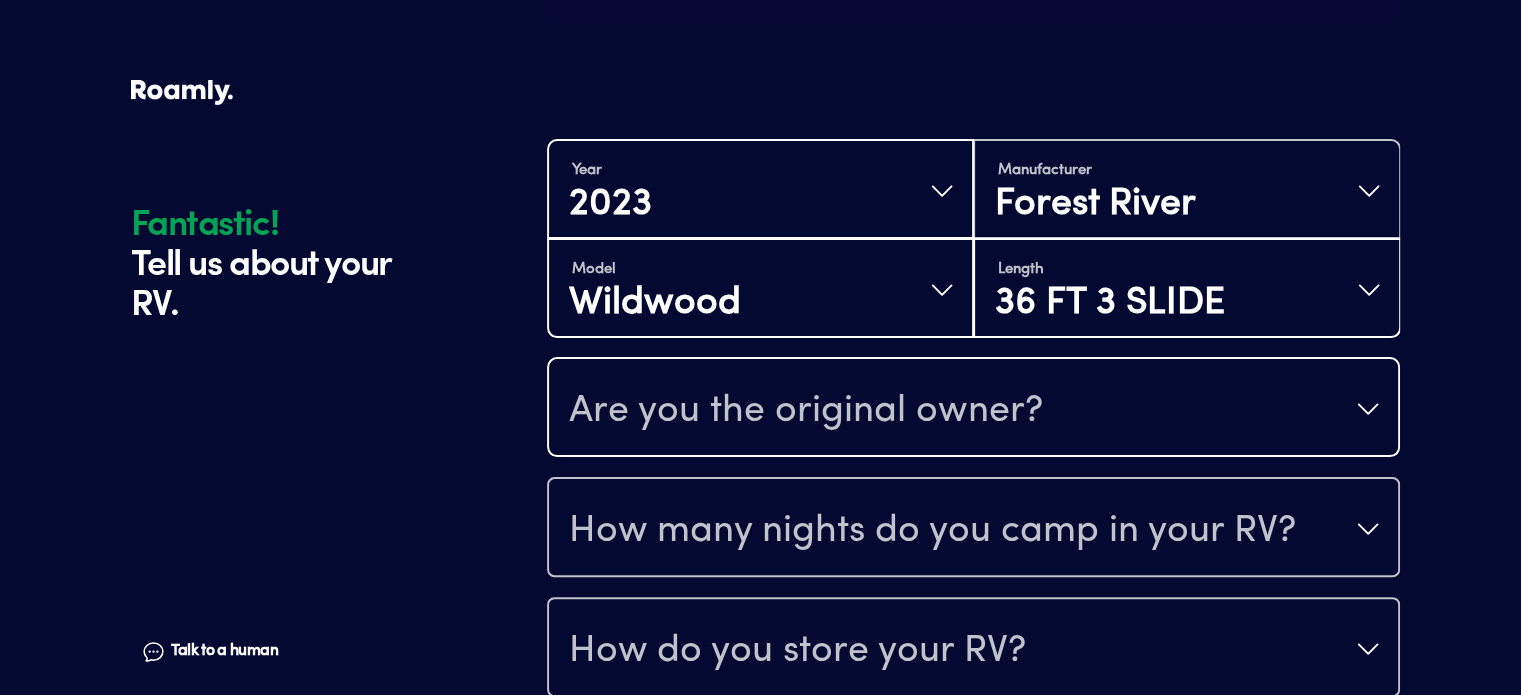 click on "Are you the original owner?" at bounding box center [806, 411] 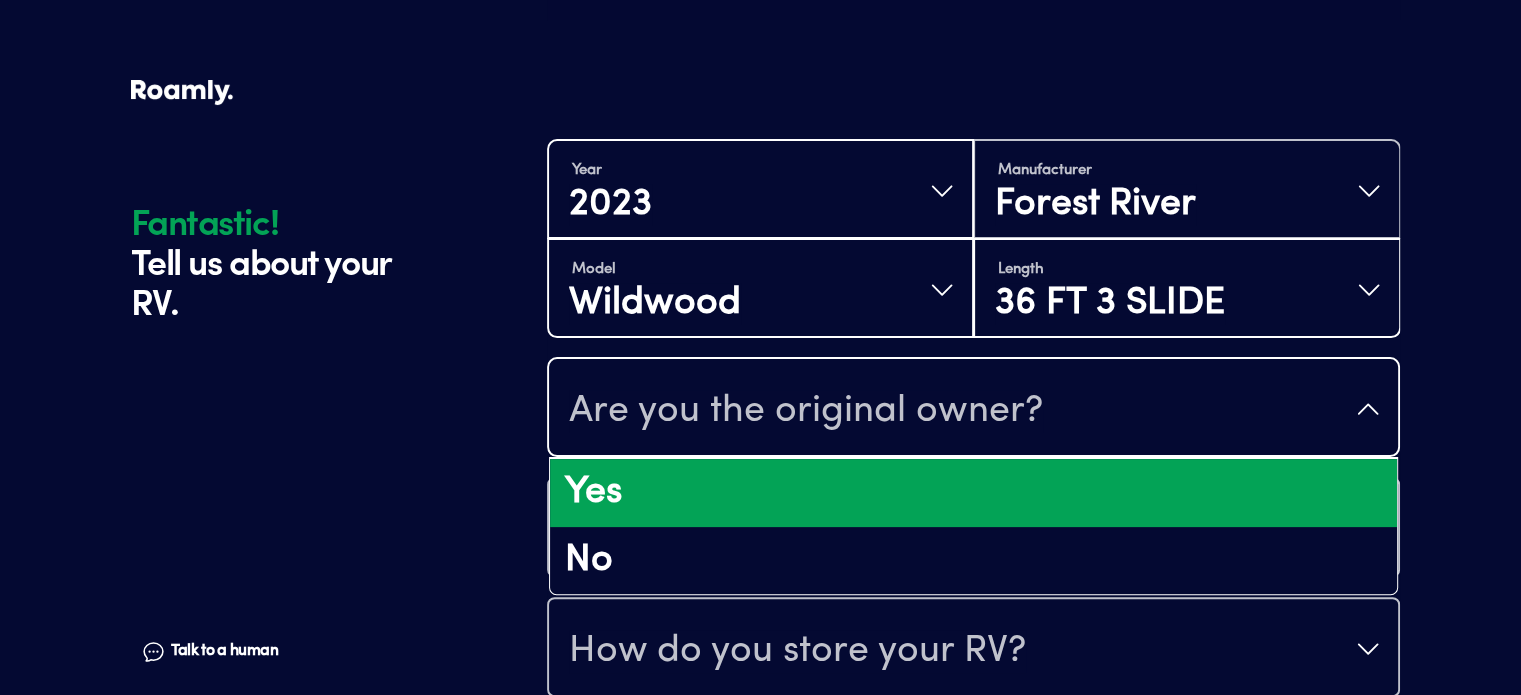 click on "Yes" at bounding box center [973, 493] 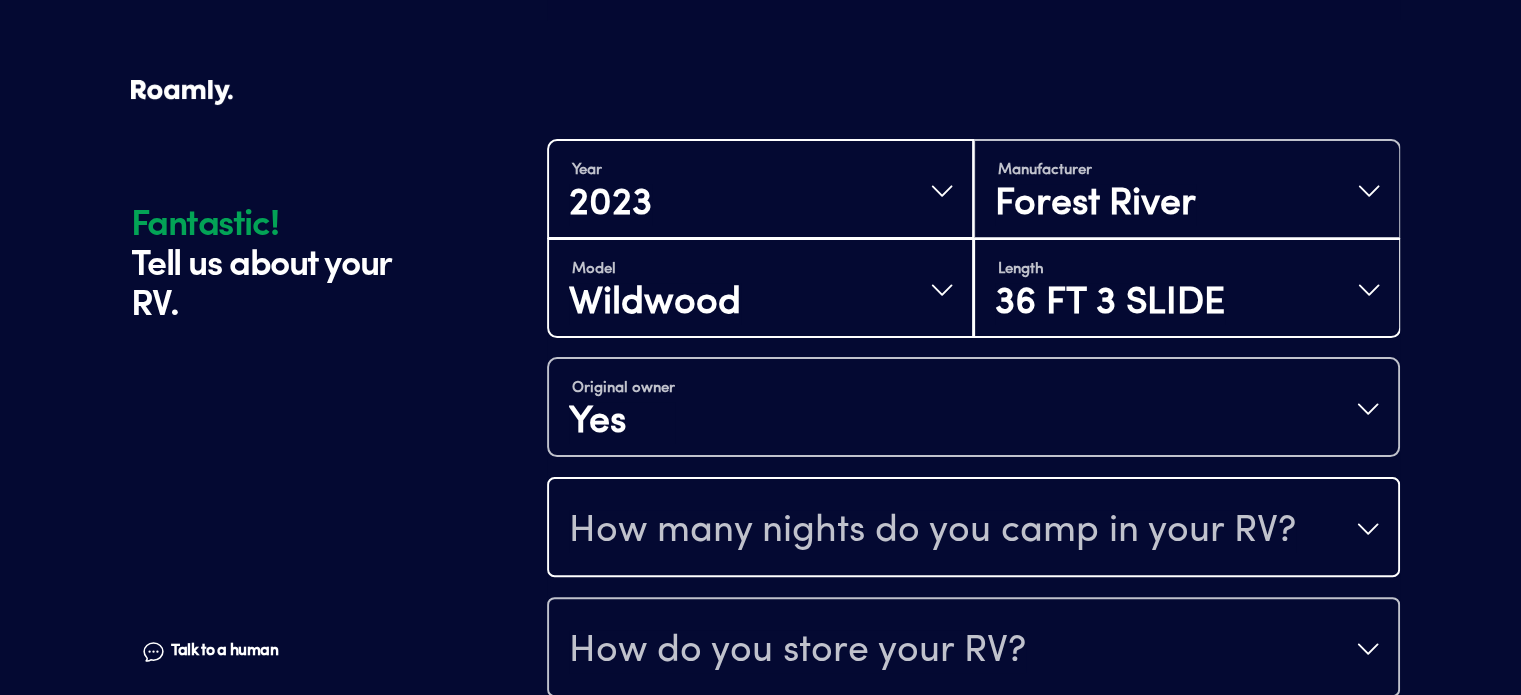 click on "How many nights do you camp in your RV?" at bounding box center (932, 531) 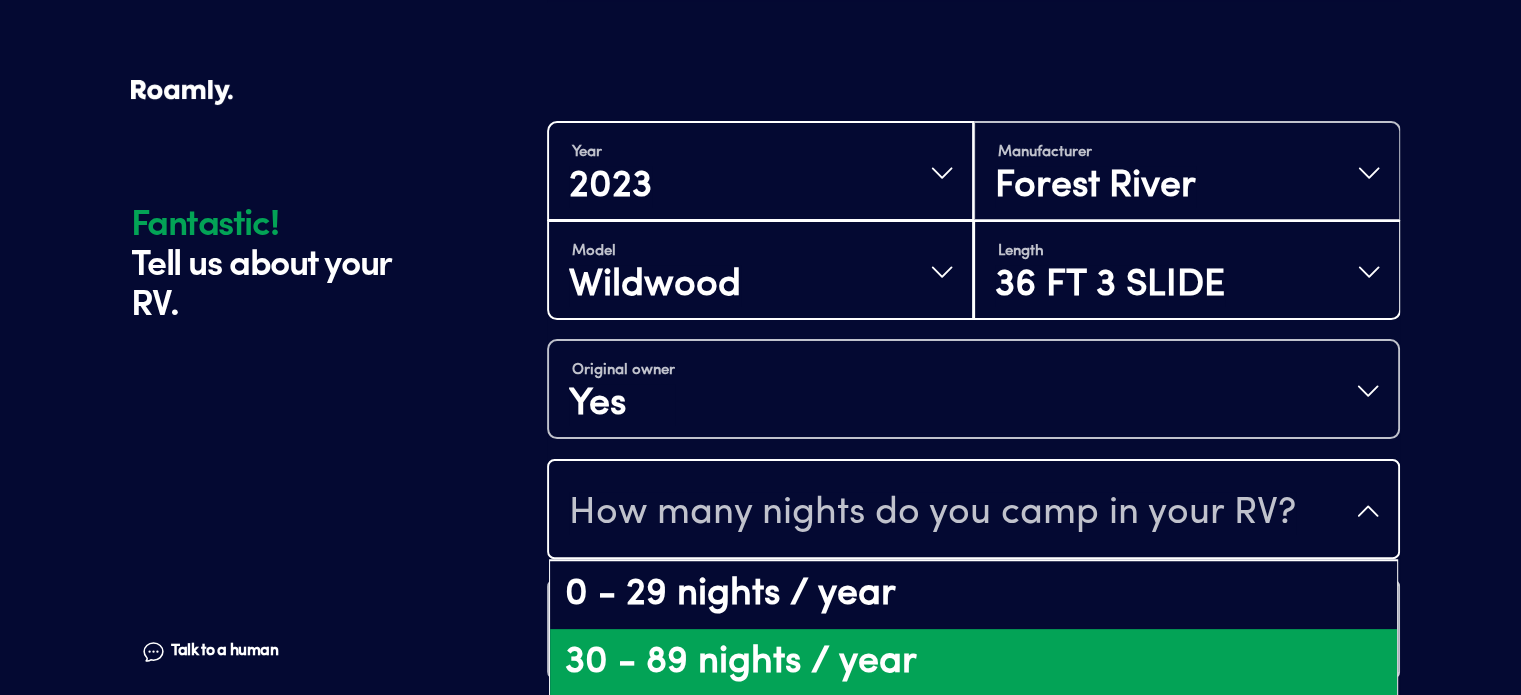 click on "30 - 89 nights / year" at bounding box center [973, 663] 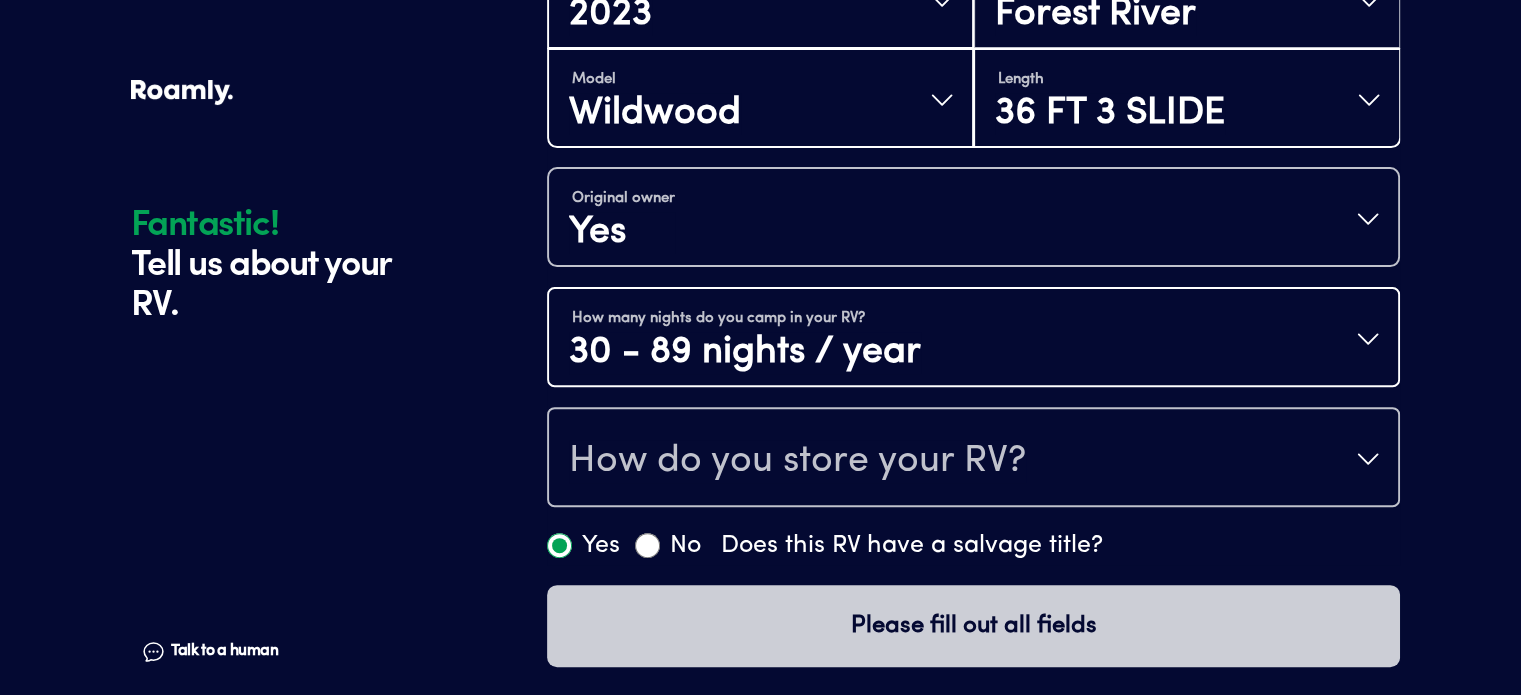 scroll, scrollTop: 581, scrollLeft: 0, axis: vertical 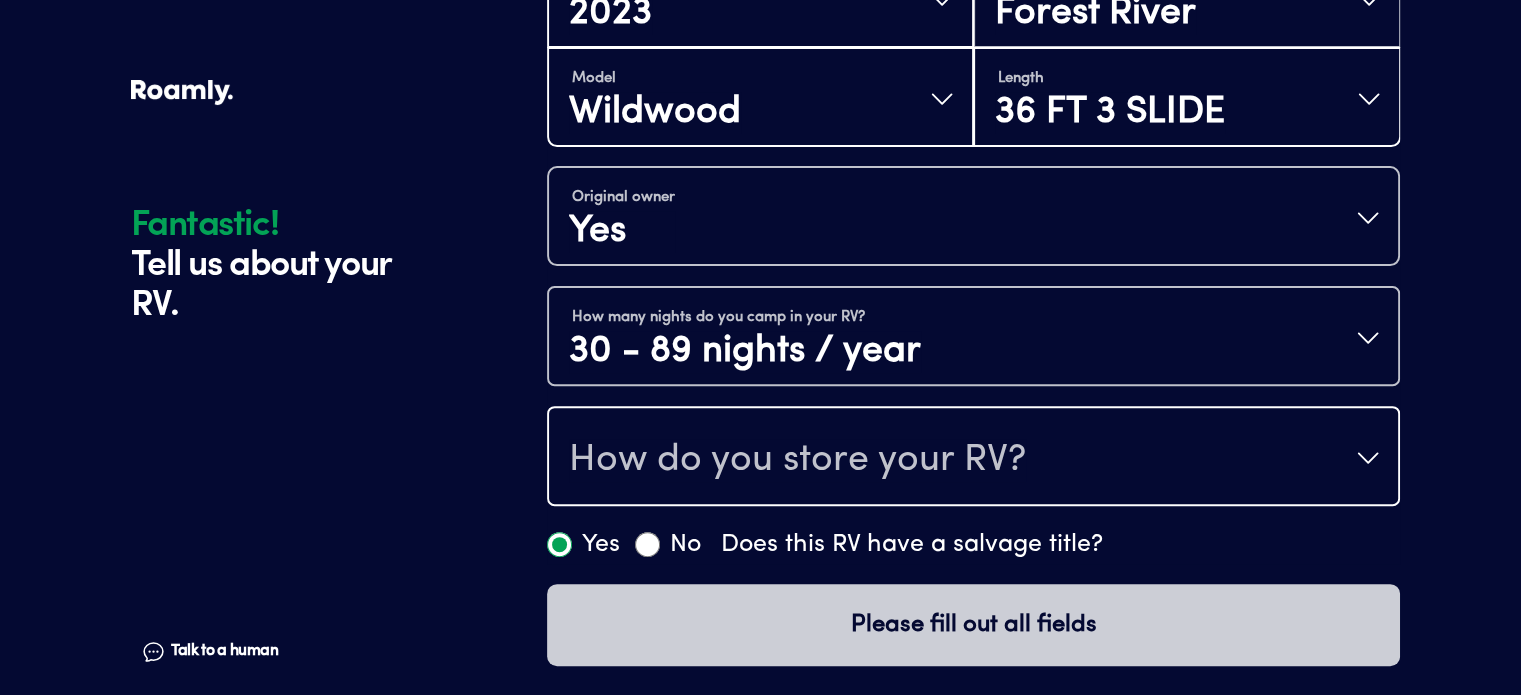 click on "How do you store your RV?" at bounding box center (797, 460) 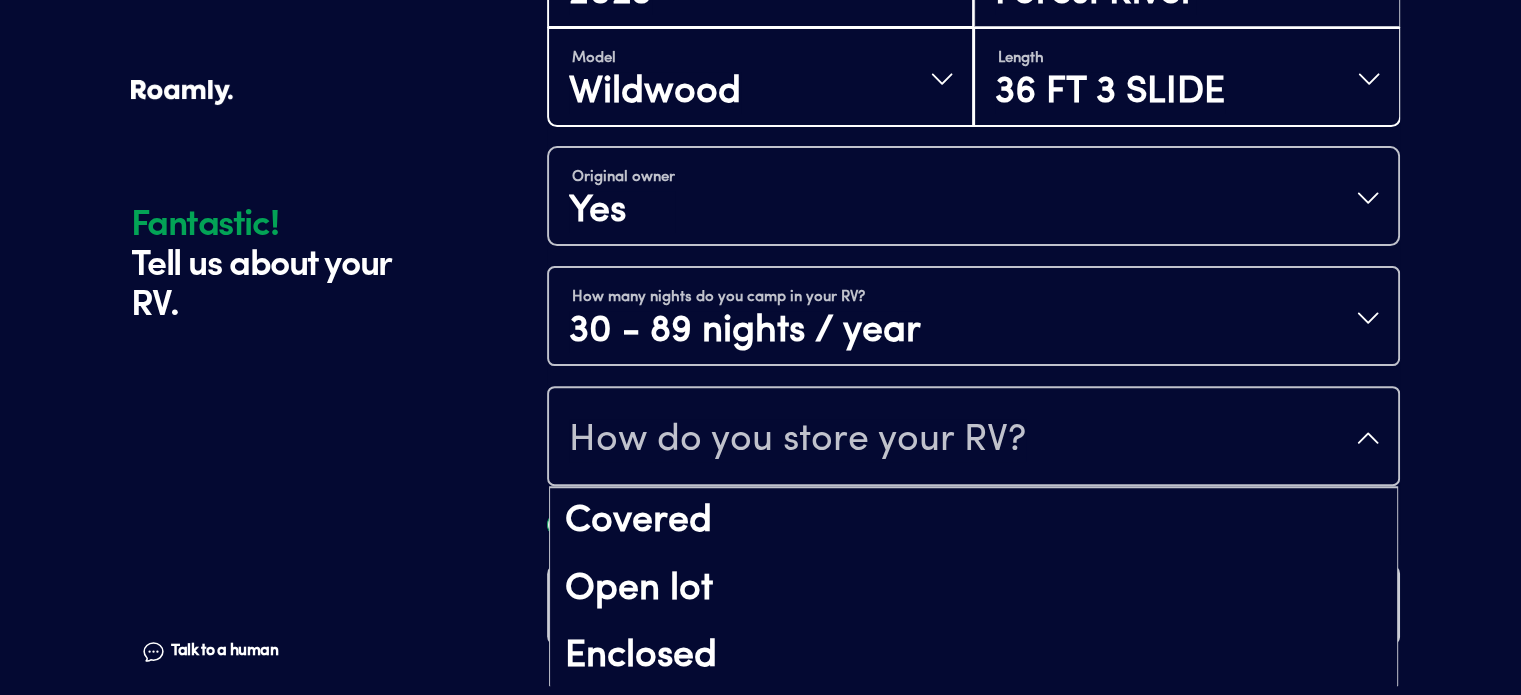 scroll, scrollTop: 24, scrollLeft: 0, axis: vertical 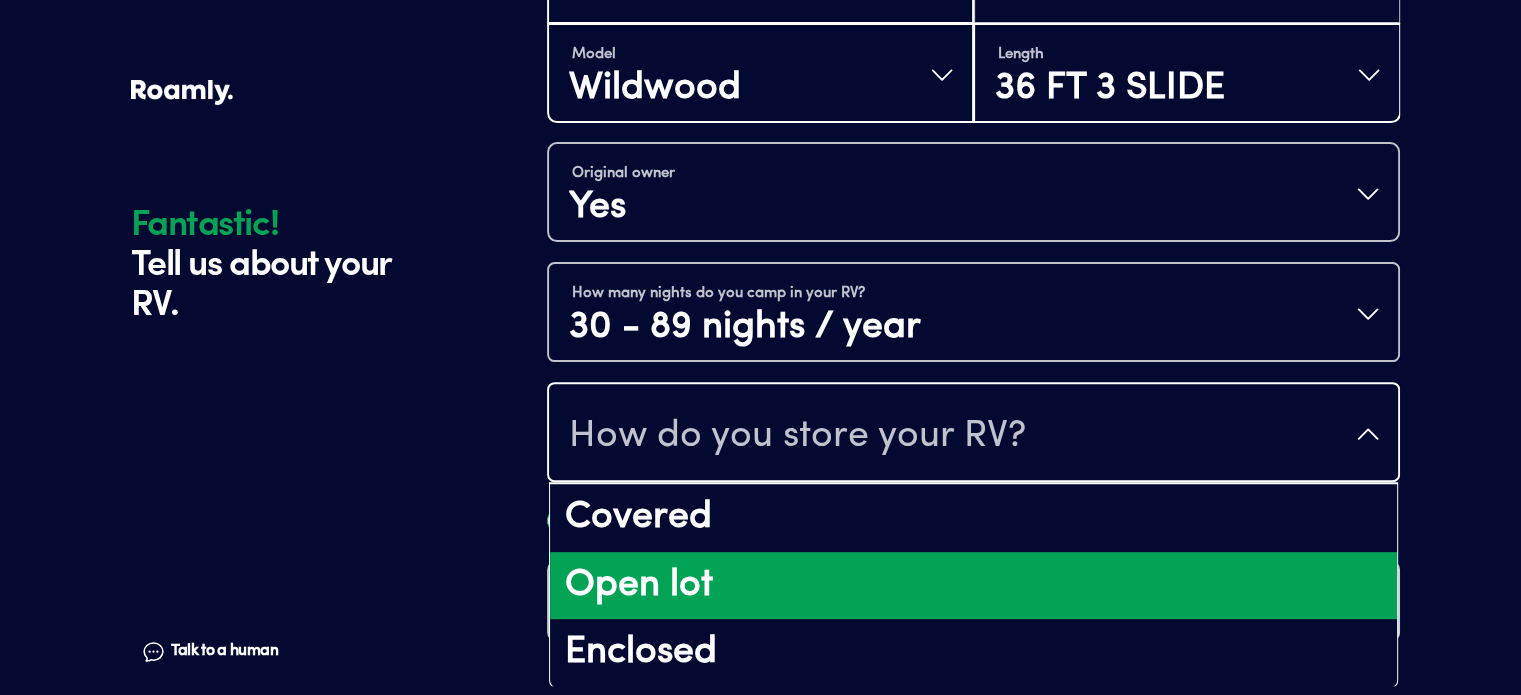 click on "Open lot" at bounding box center (973, 586) 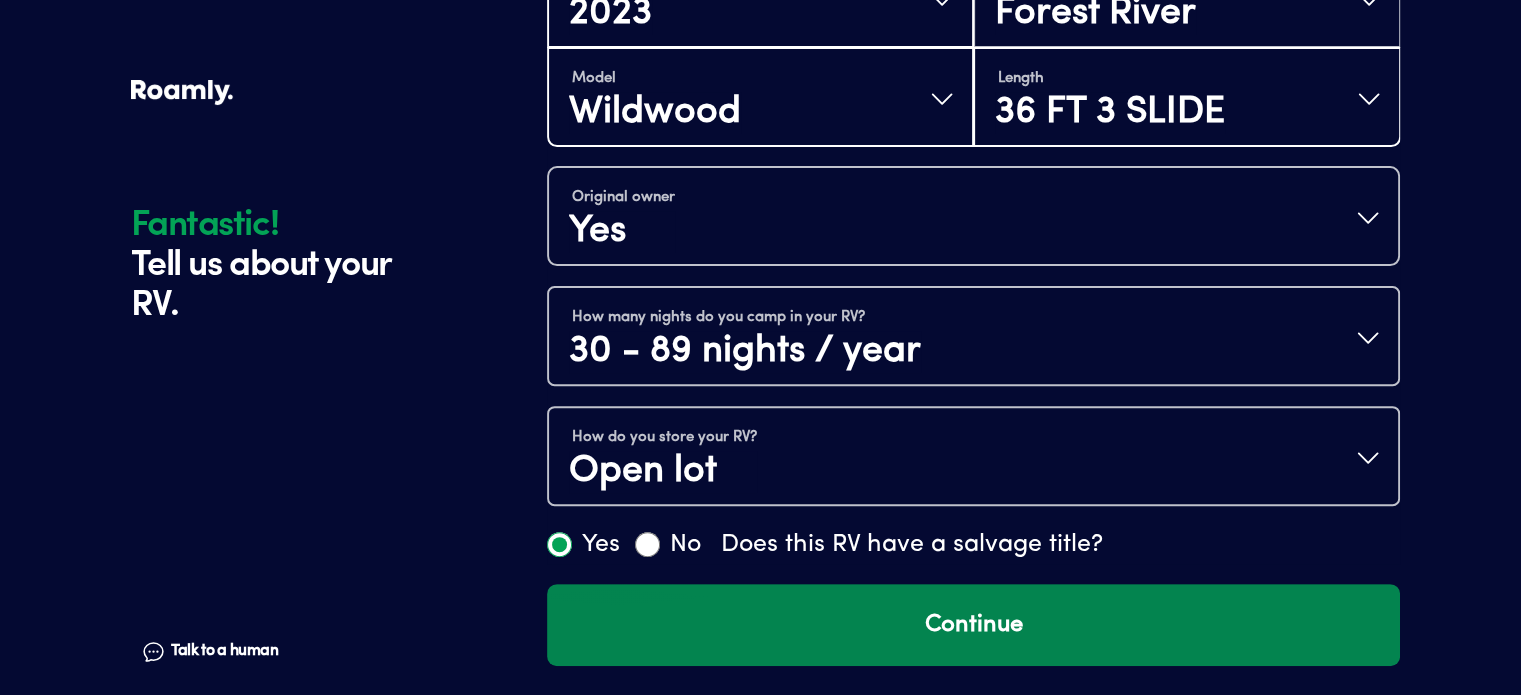 click on "Continue" at bounding box center [973, 625] 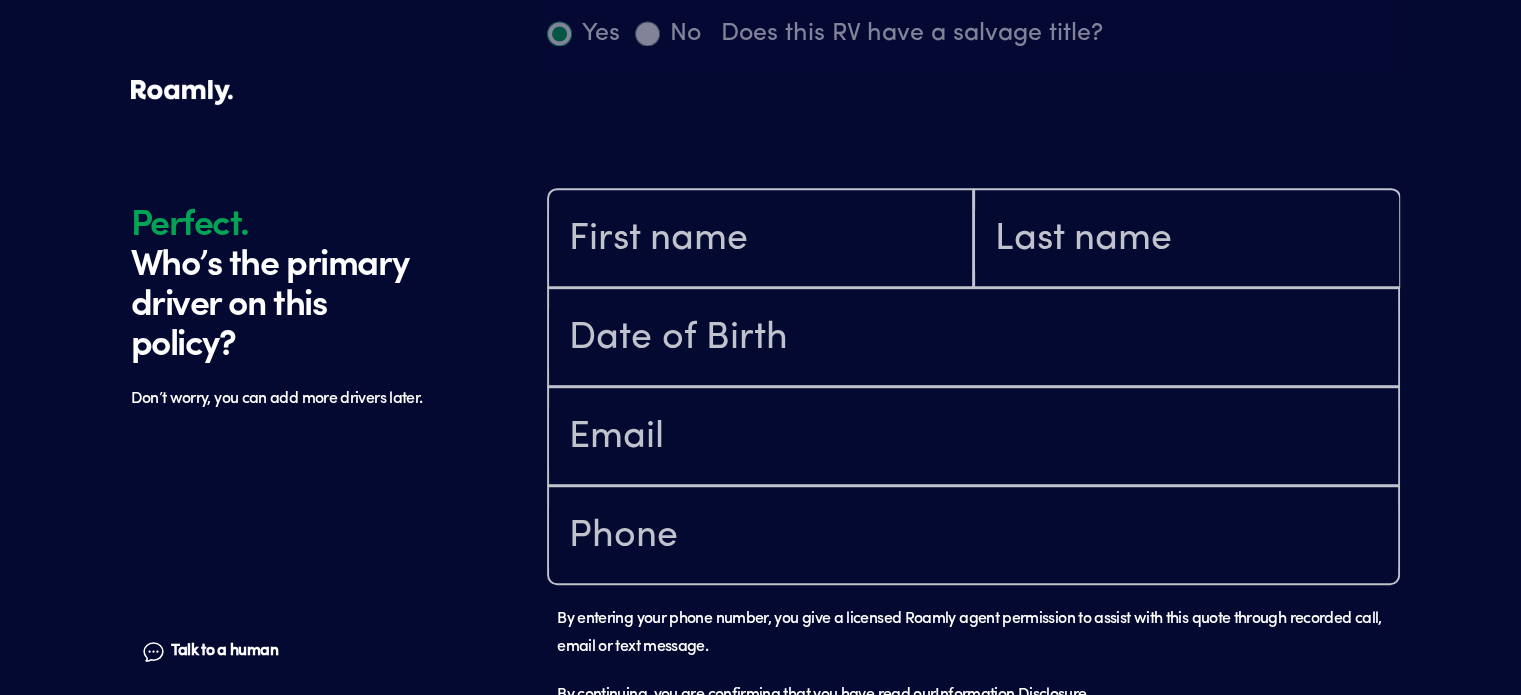 scroll, scrollTop: 1184, scrollLeft: 0, axis: vertical 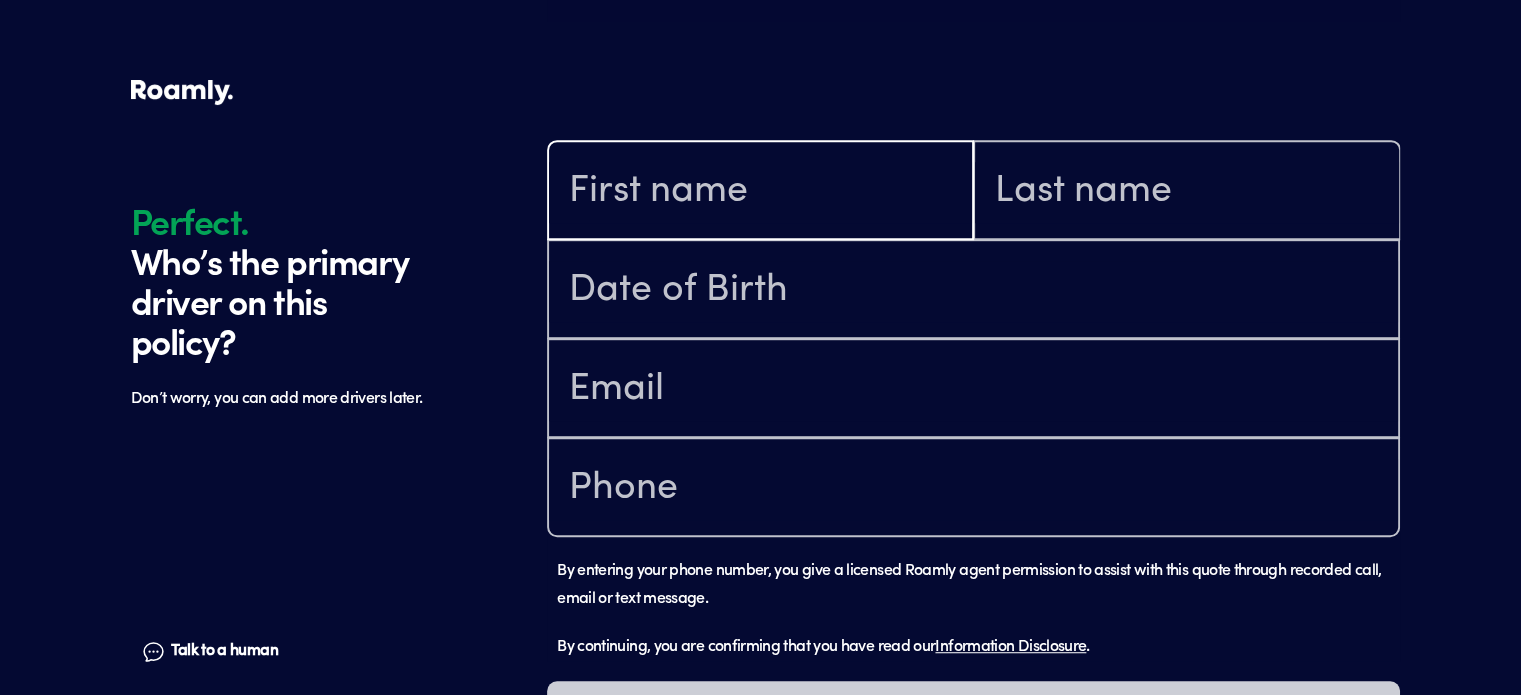 click at bounding box center (760, 192) 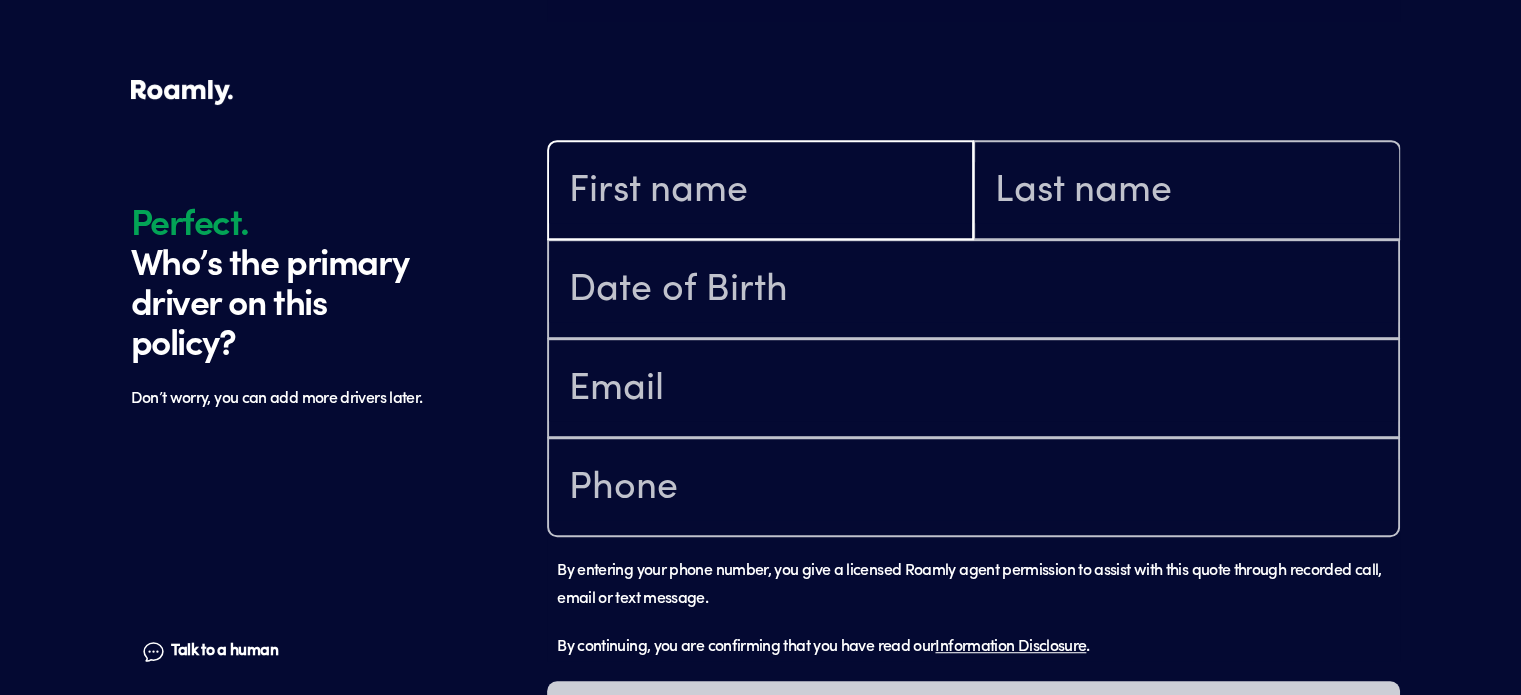 type on "v" 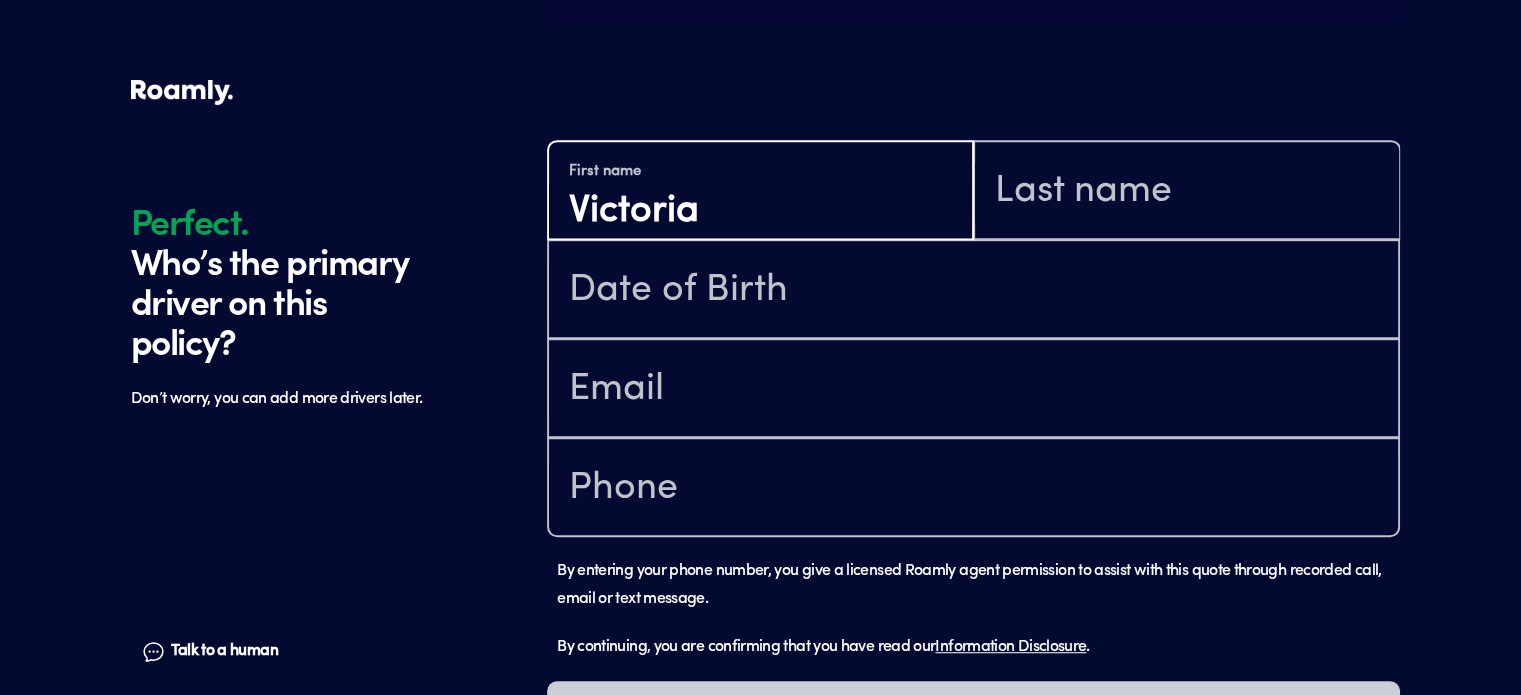 type on "Victoria" 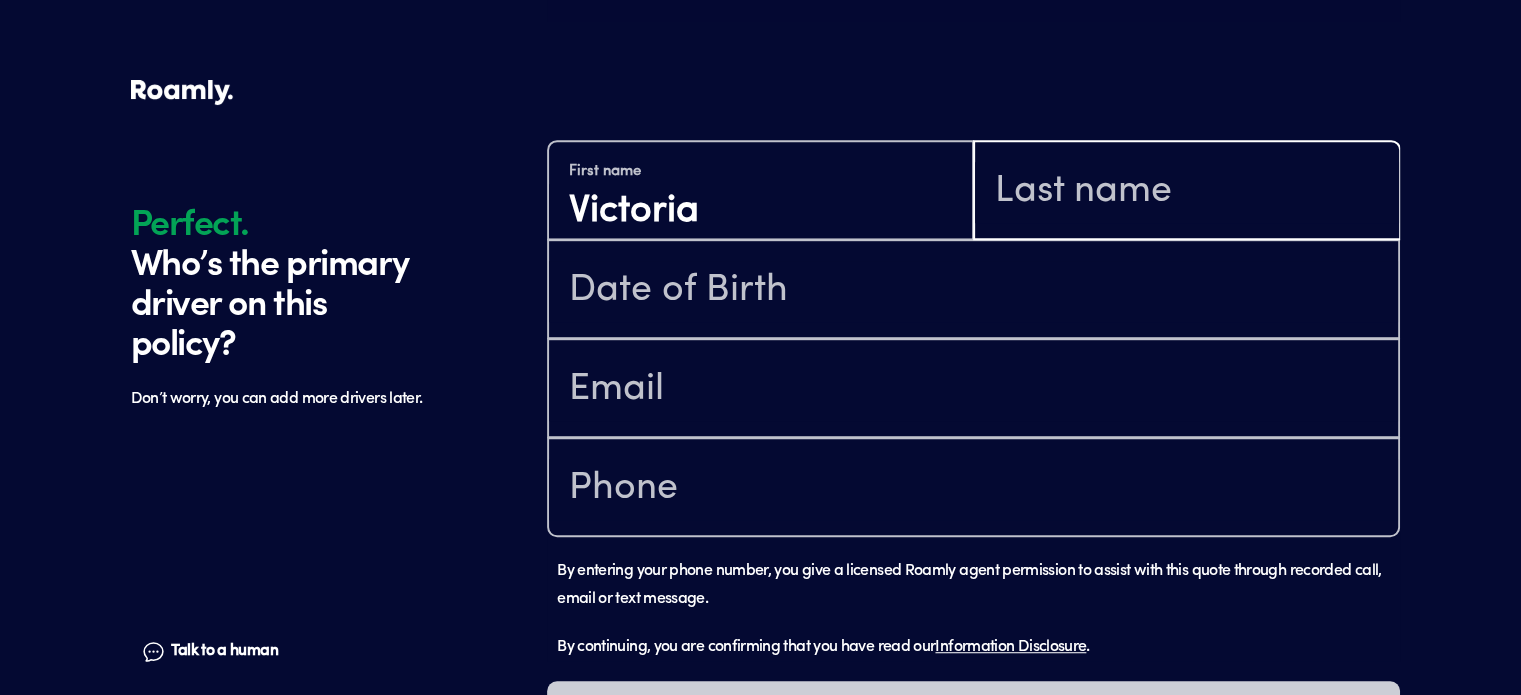 click at bounding box center [1186, 192] 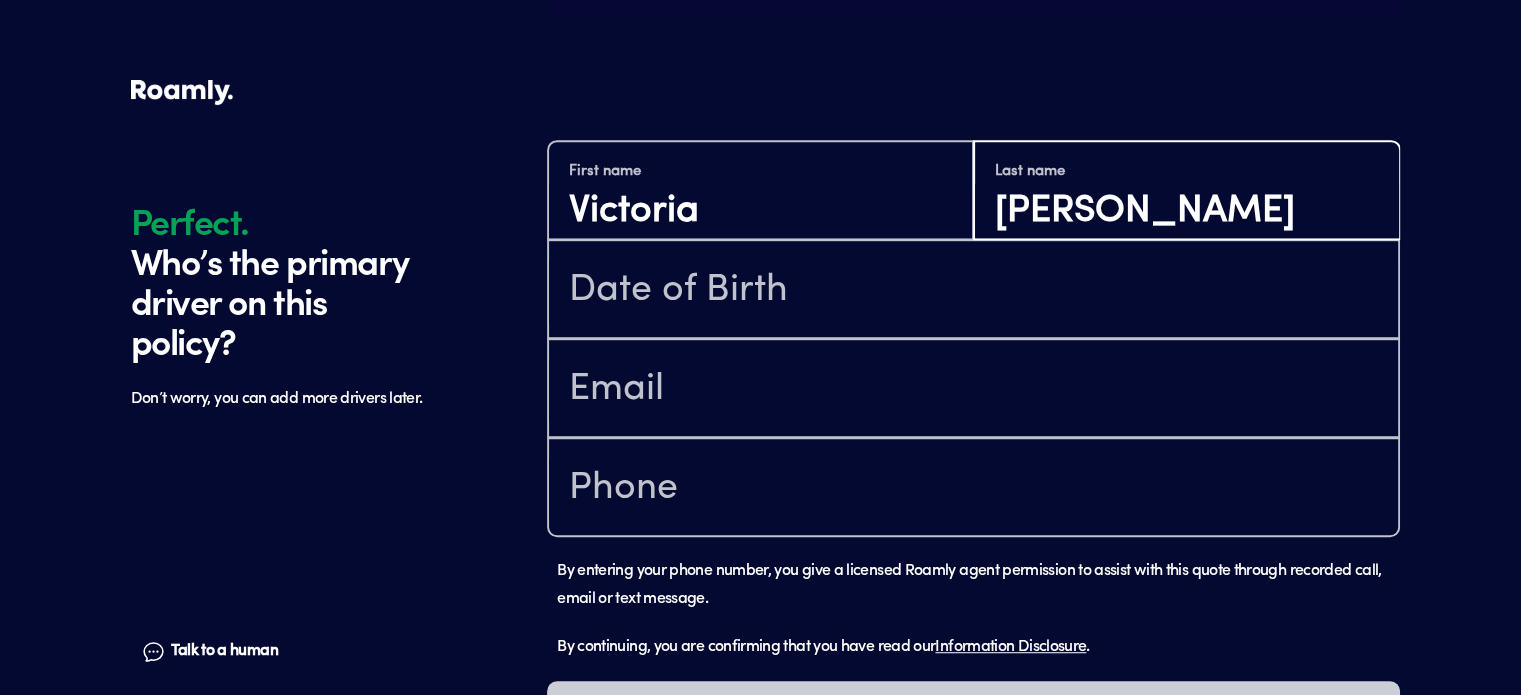 type on "[PERSON_NAME]" 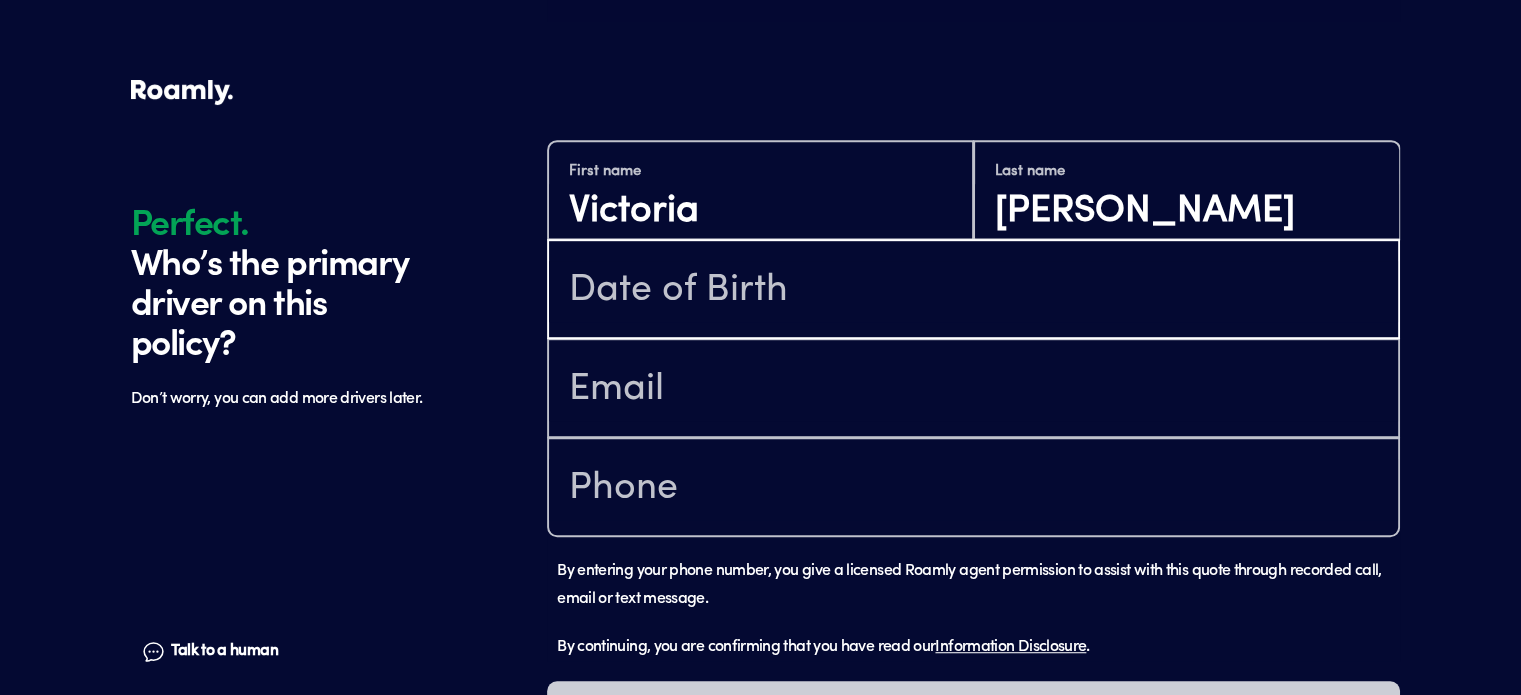 click at bounding box center [973, 291] 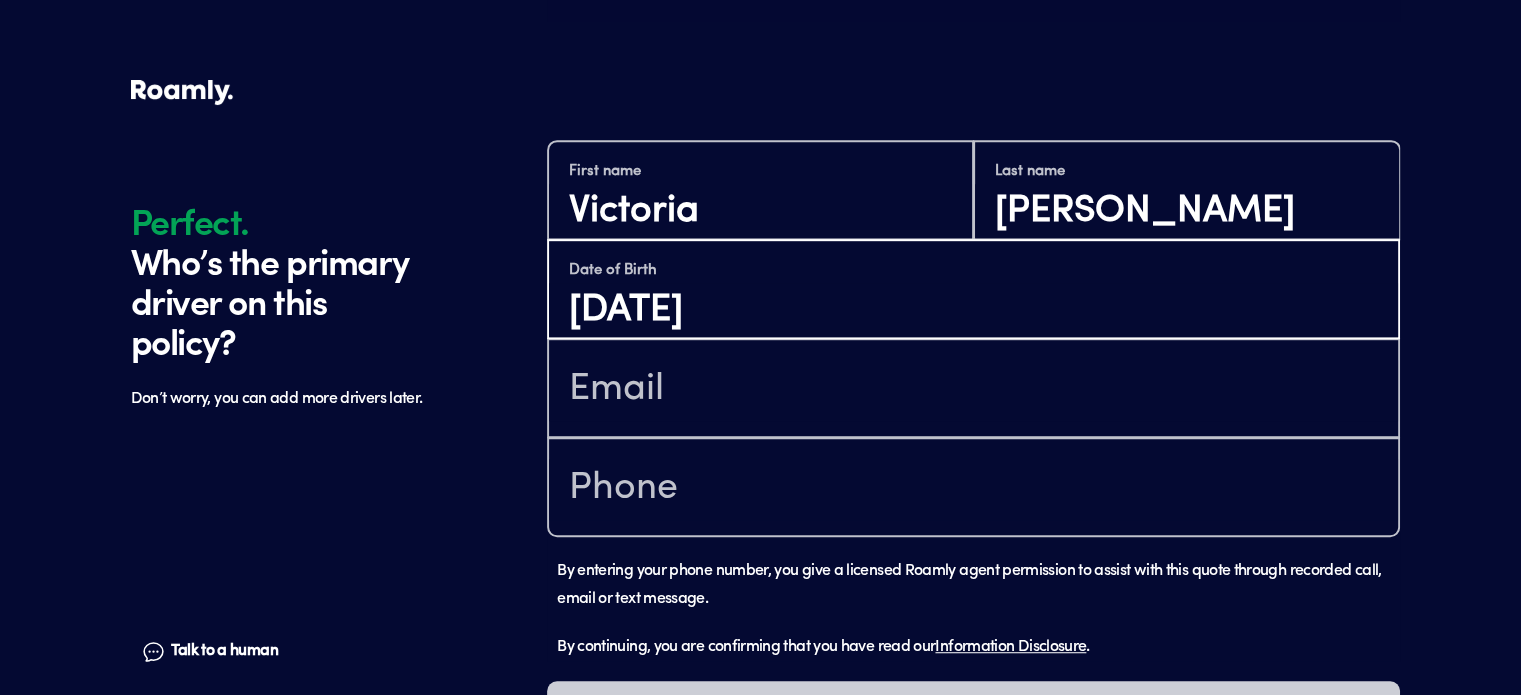 type on "[DATE]" 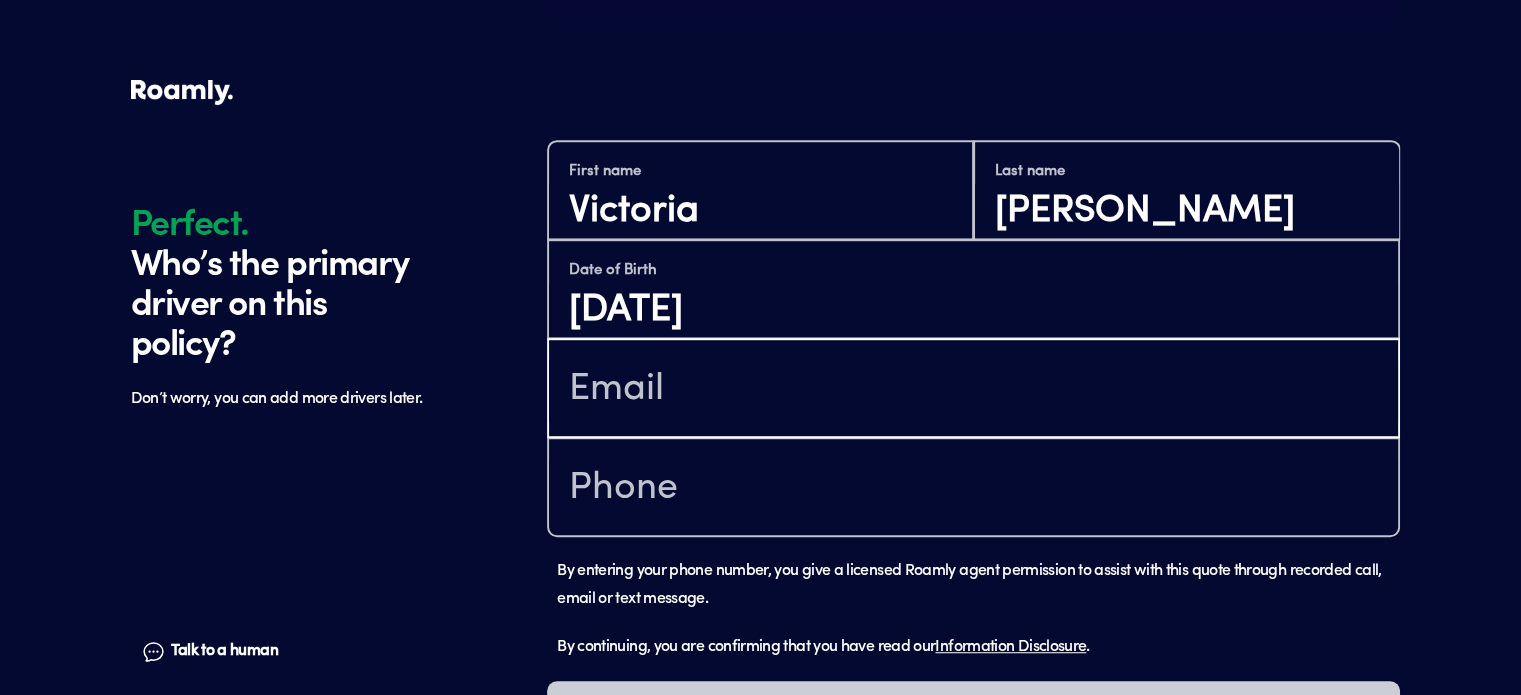 click at bounding box center [973, 390] 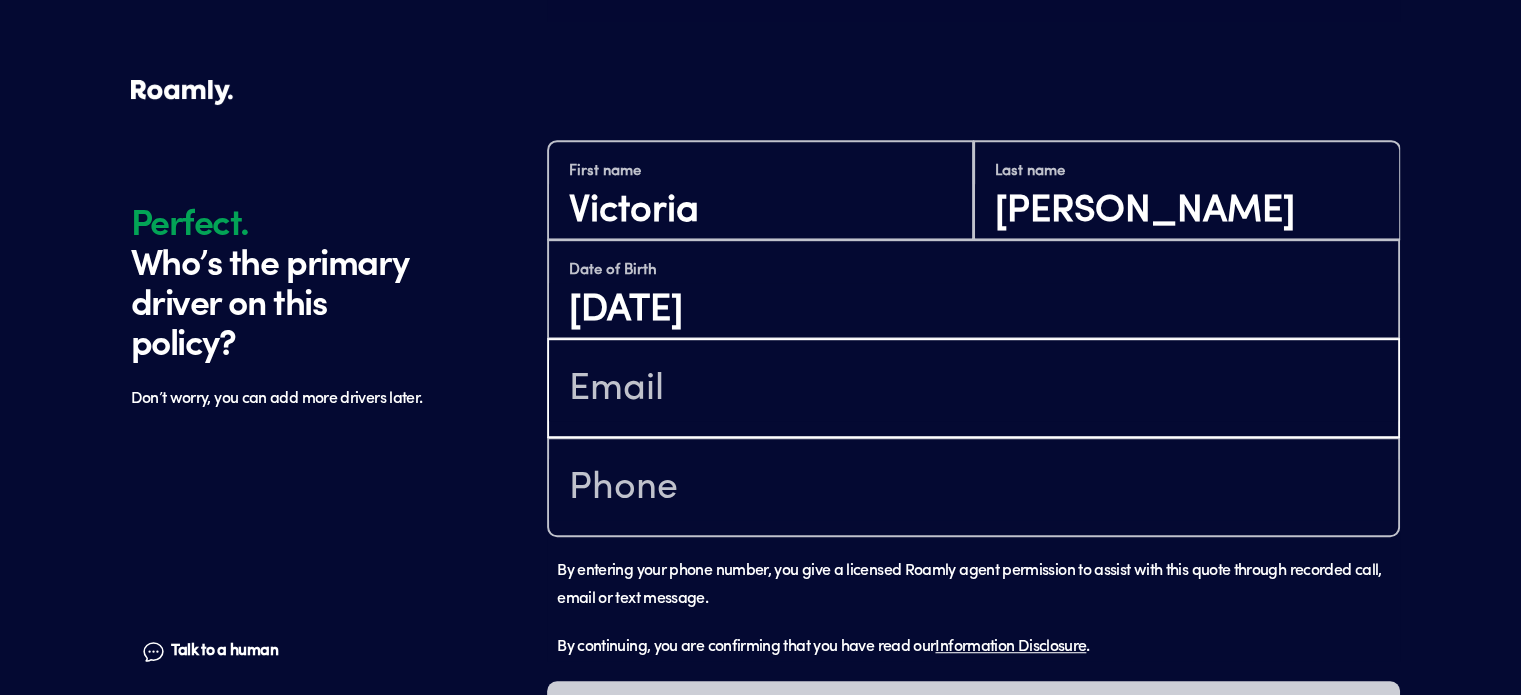 type on "[EMAIL_ADDRESS][DOMAIN_NAME]" 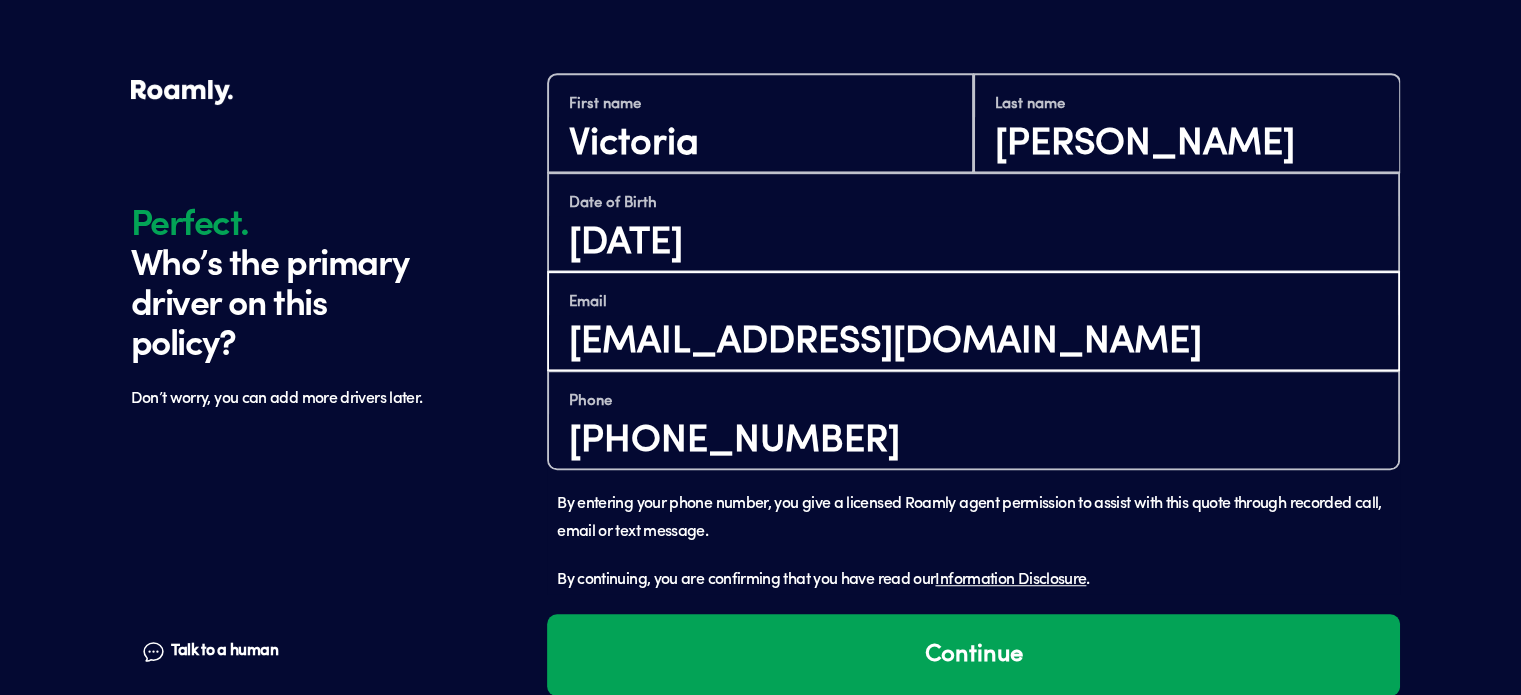 scroll, scrollTop: 1281, scrollLeft: 0, axis: vertical 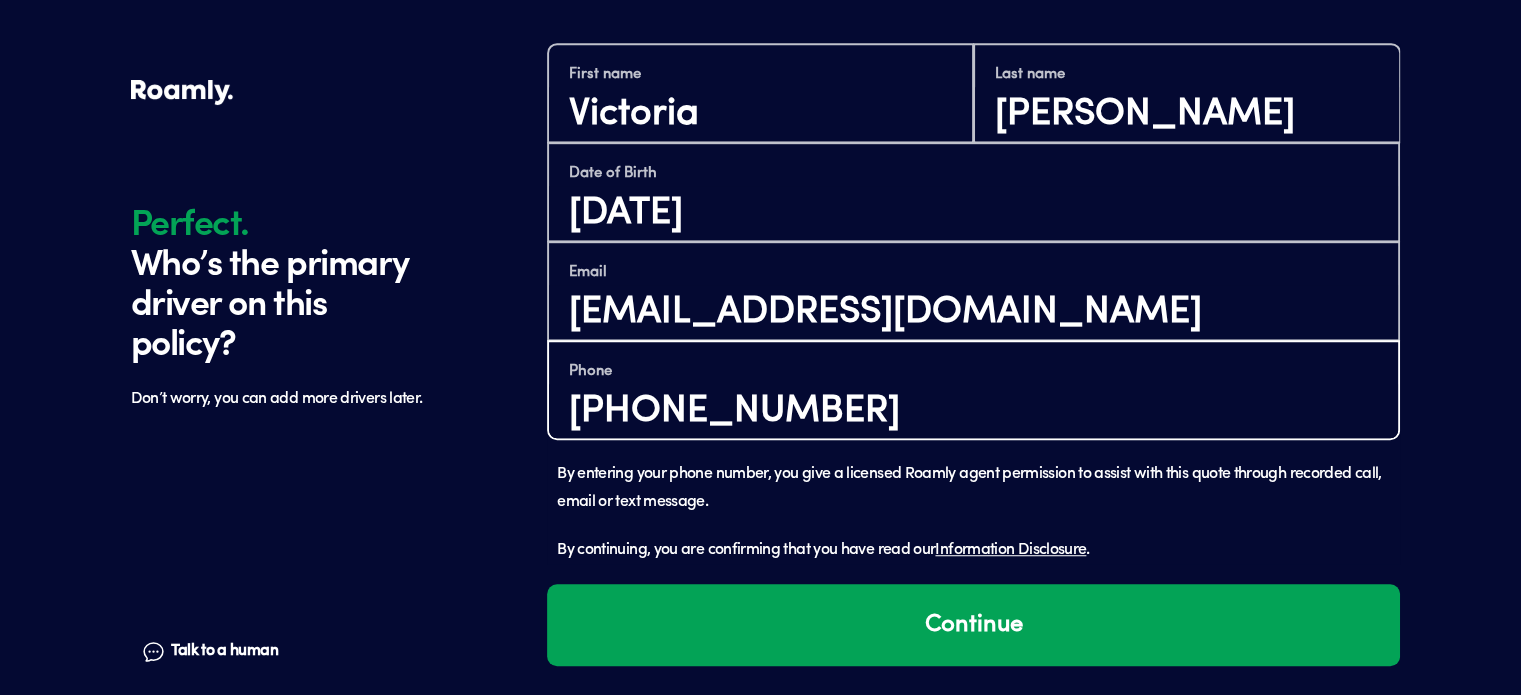 click on "[PHONE_NUMBER]" at bounding box center [973, 411] 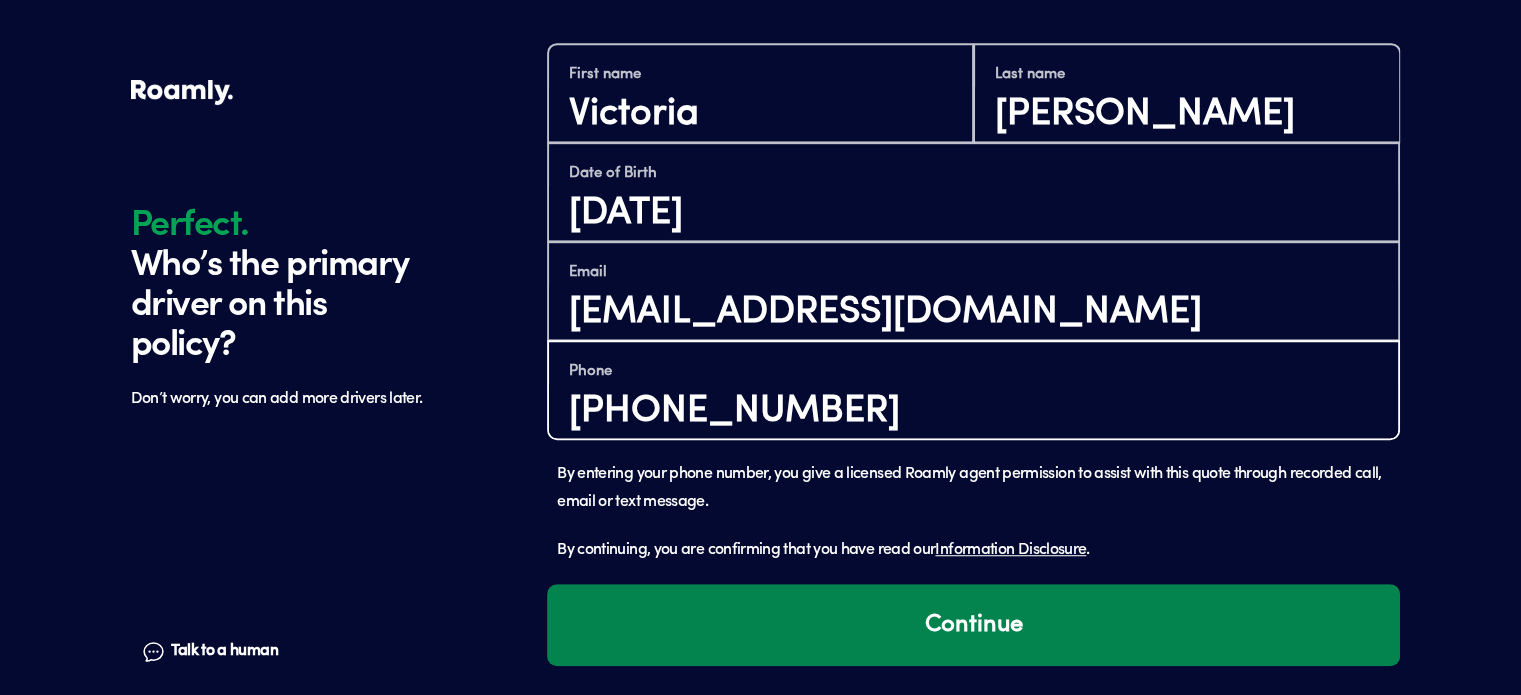 type on "[PHONE_NUMBER]" 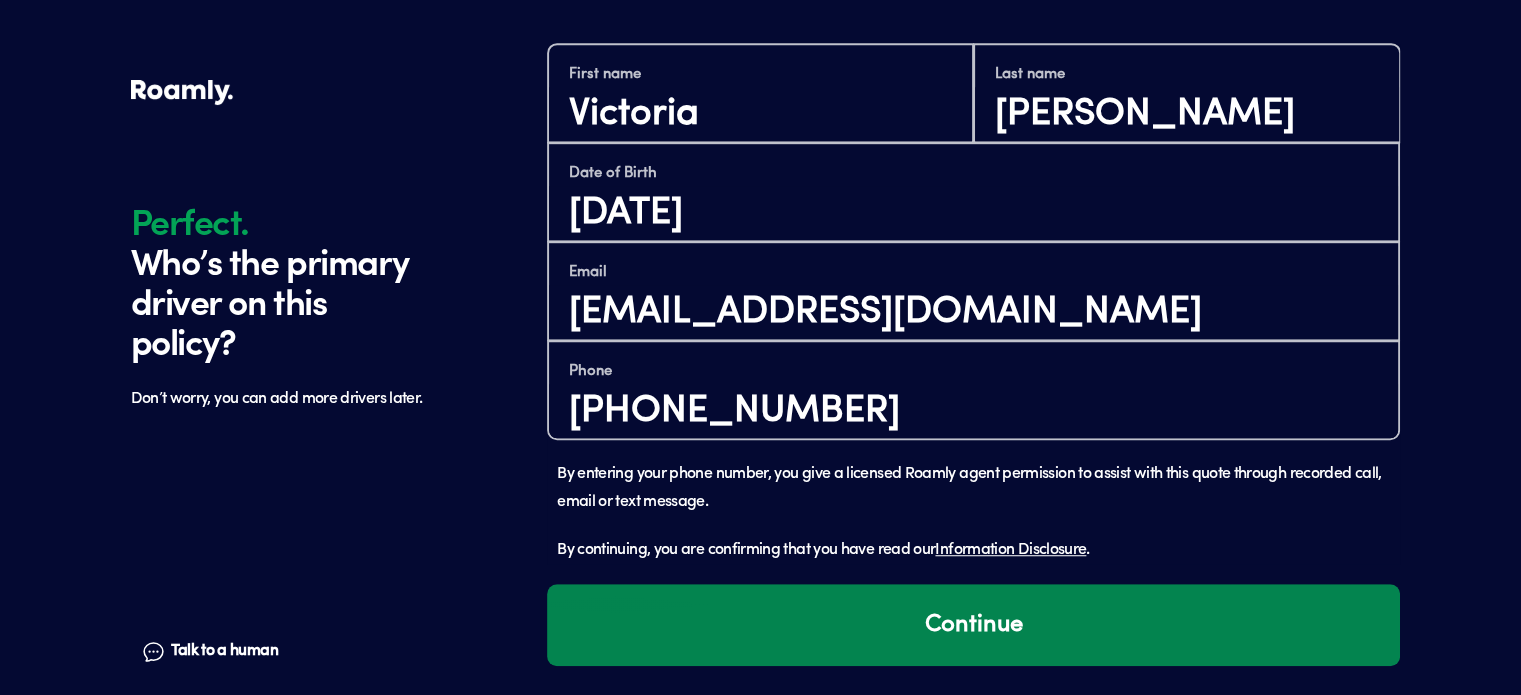click on "Continue" at bounding box center [973, 625] 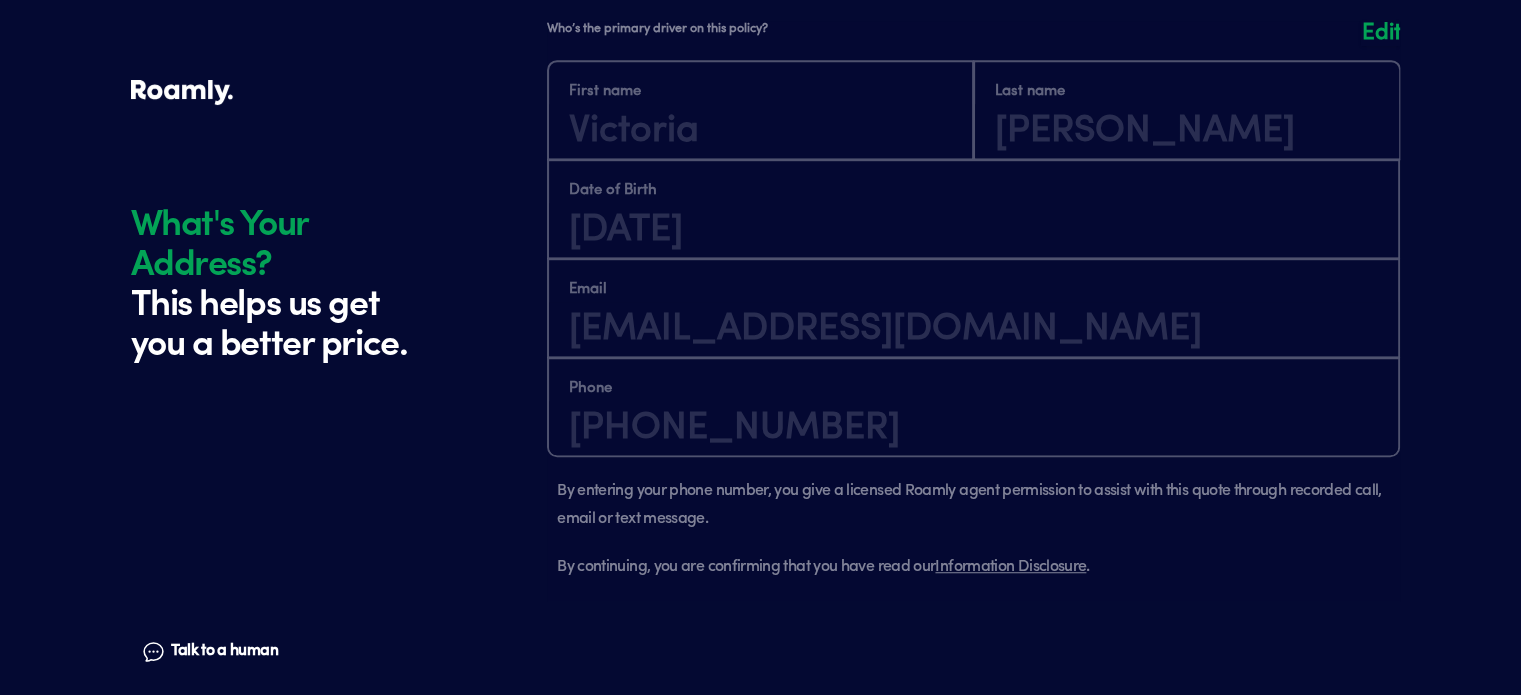 scroll, scrollTop: 1575, scrollLeft: 0, axis: vertical 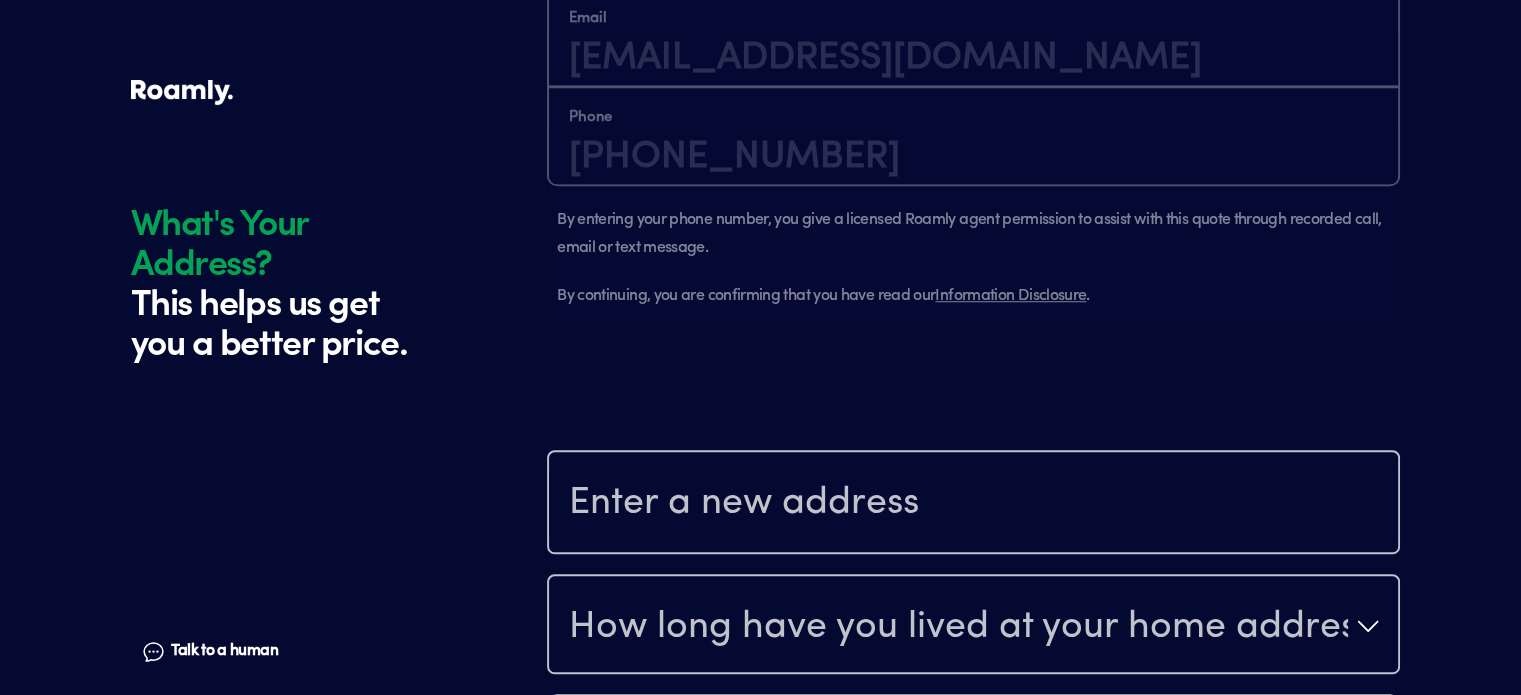 click at bounding box center (973, 504) 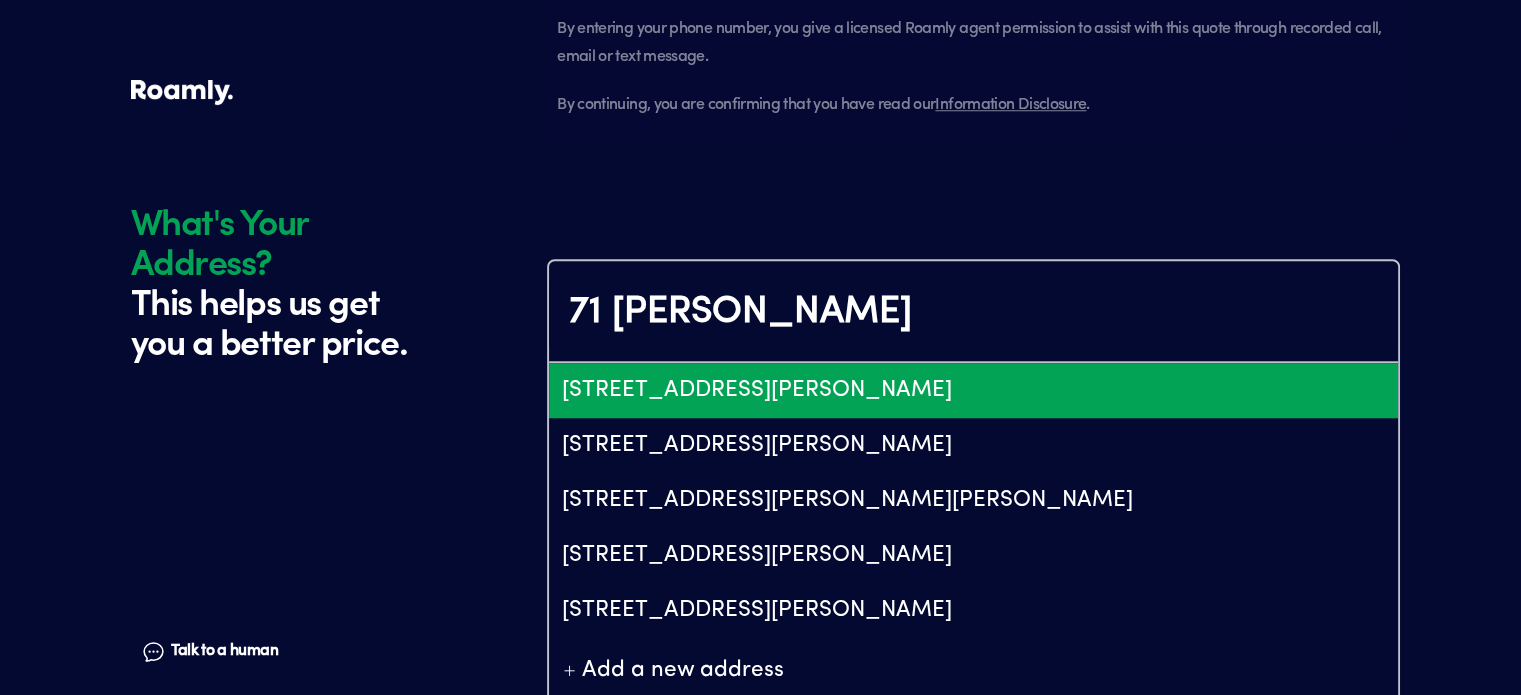 scroll, scrollTop: 1775, scrollLeft: 0, axis: vertical 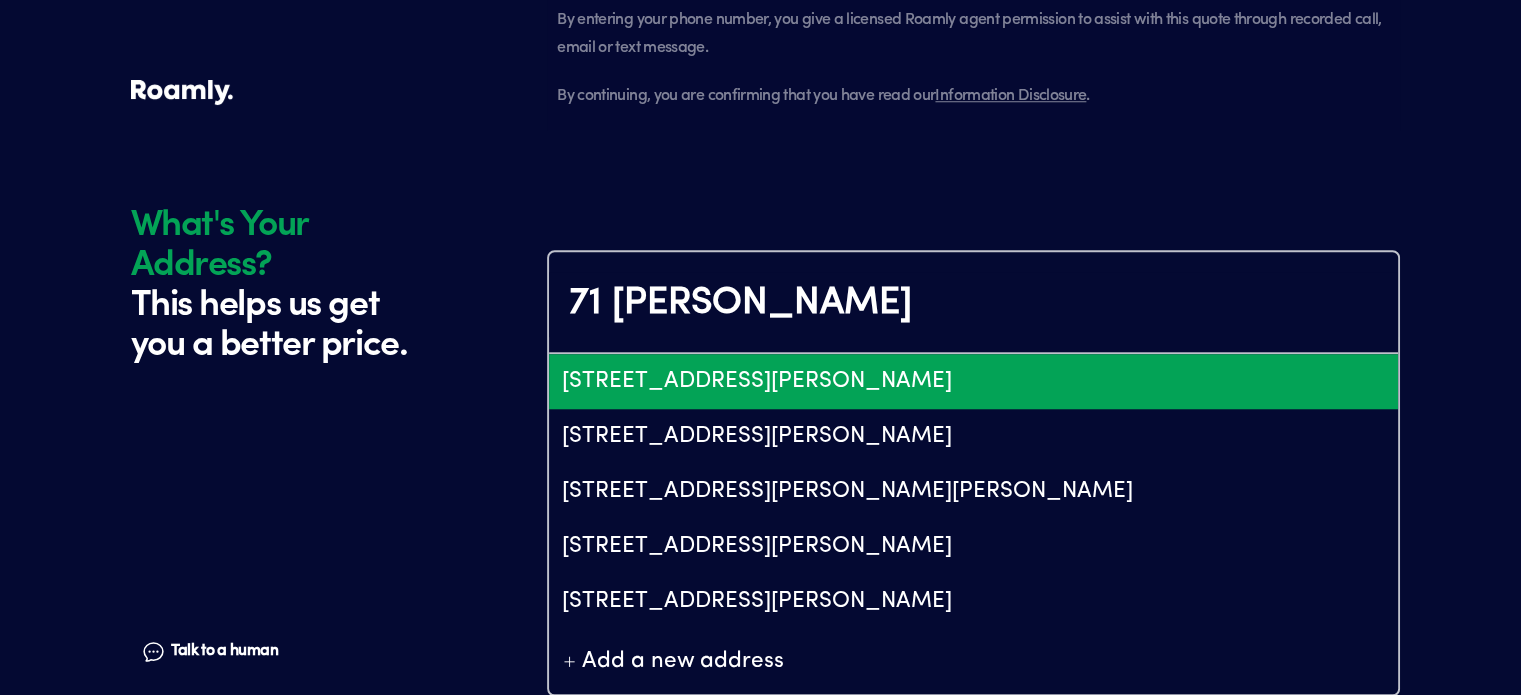 click on "[STREET_ADDRESS][PERSON_NAME]" at bounding box center (973, 381) 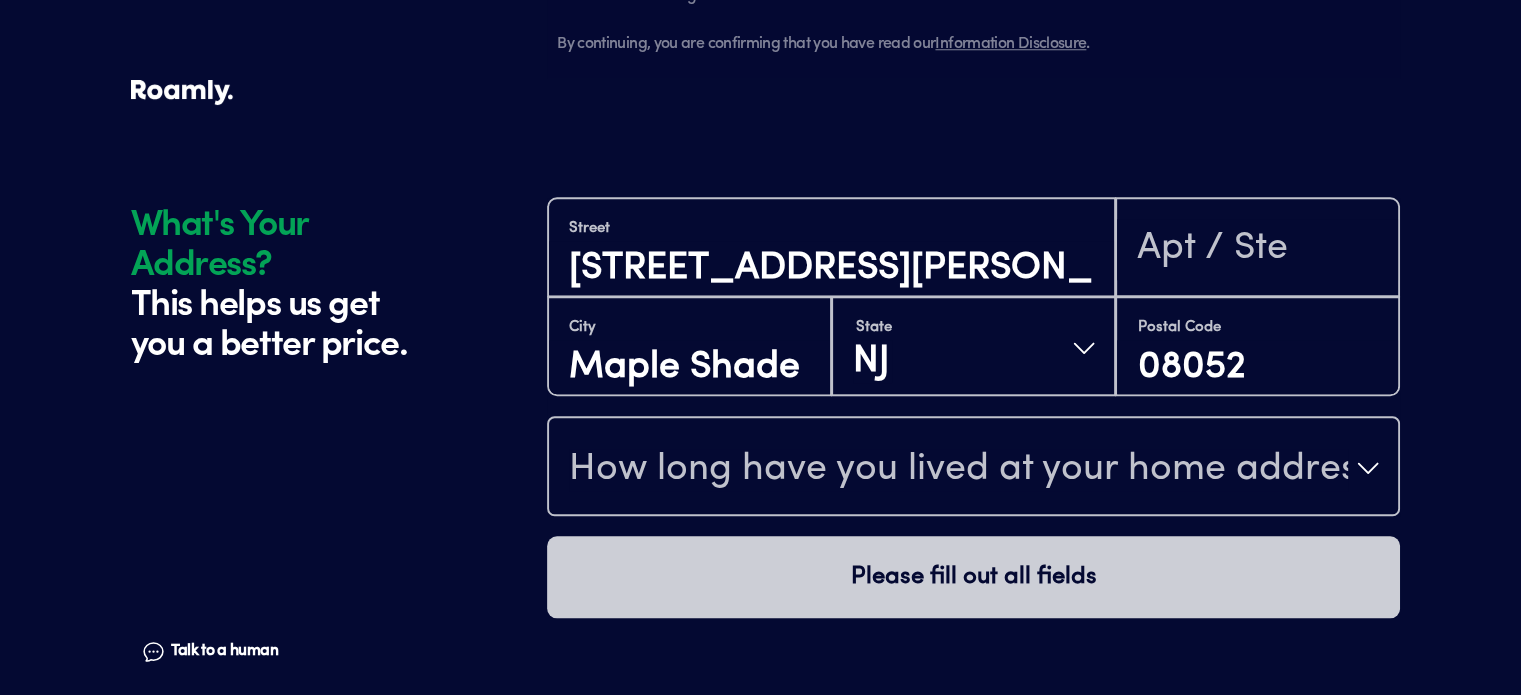 scroll, scrollTop: 1875, scrollLeft: 0, axis: vertical 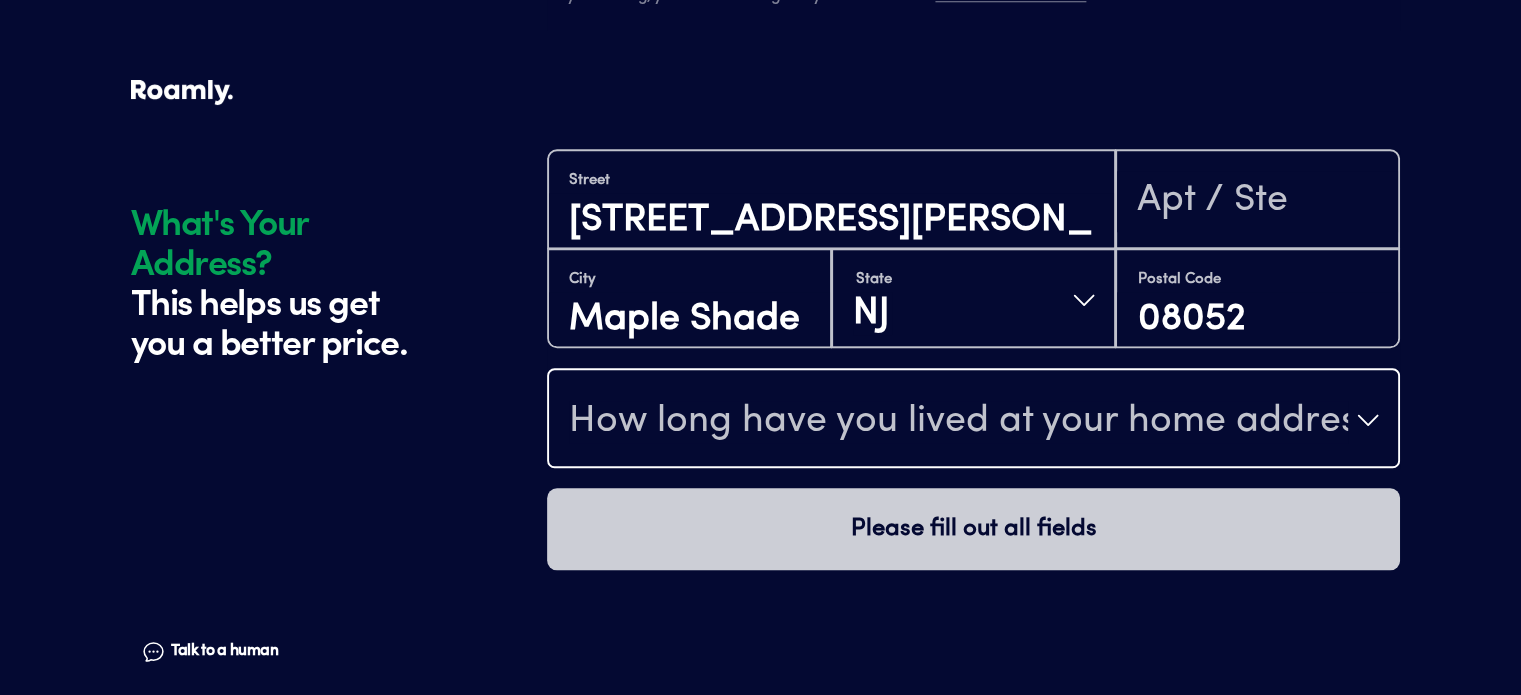 click on "How long have you lived at your home address?" at bounding box center (958, 422) 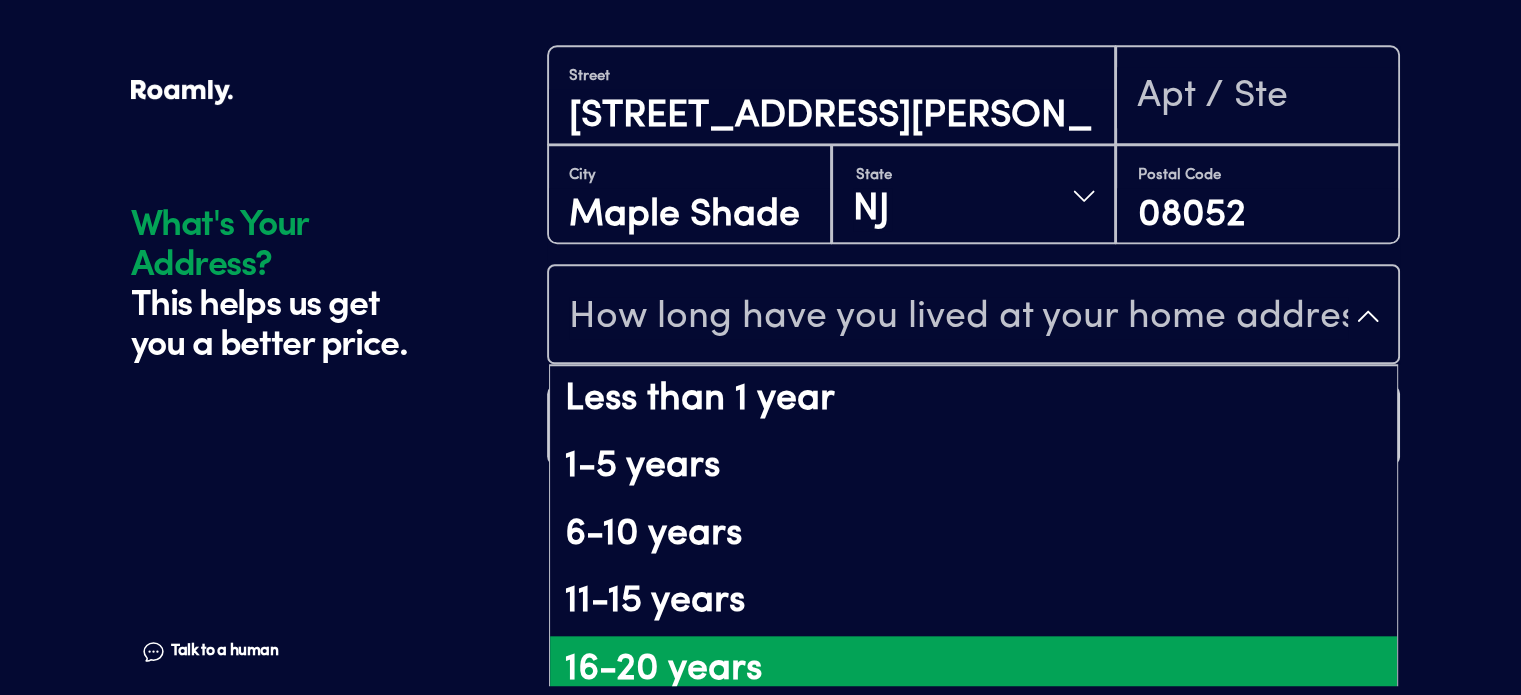 scroll, scrollTop: 188, scrollLeft: 0, axis: vertical 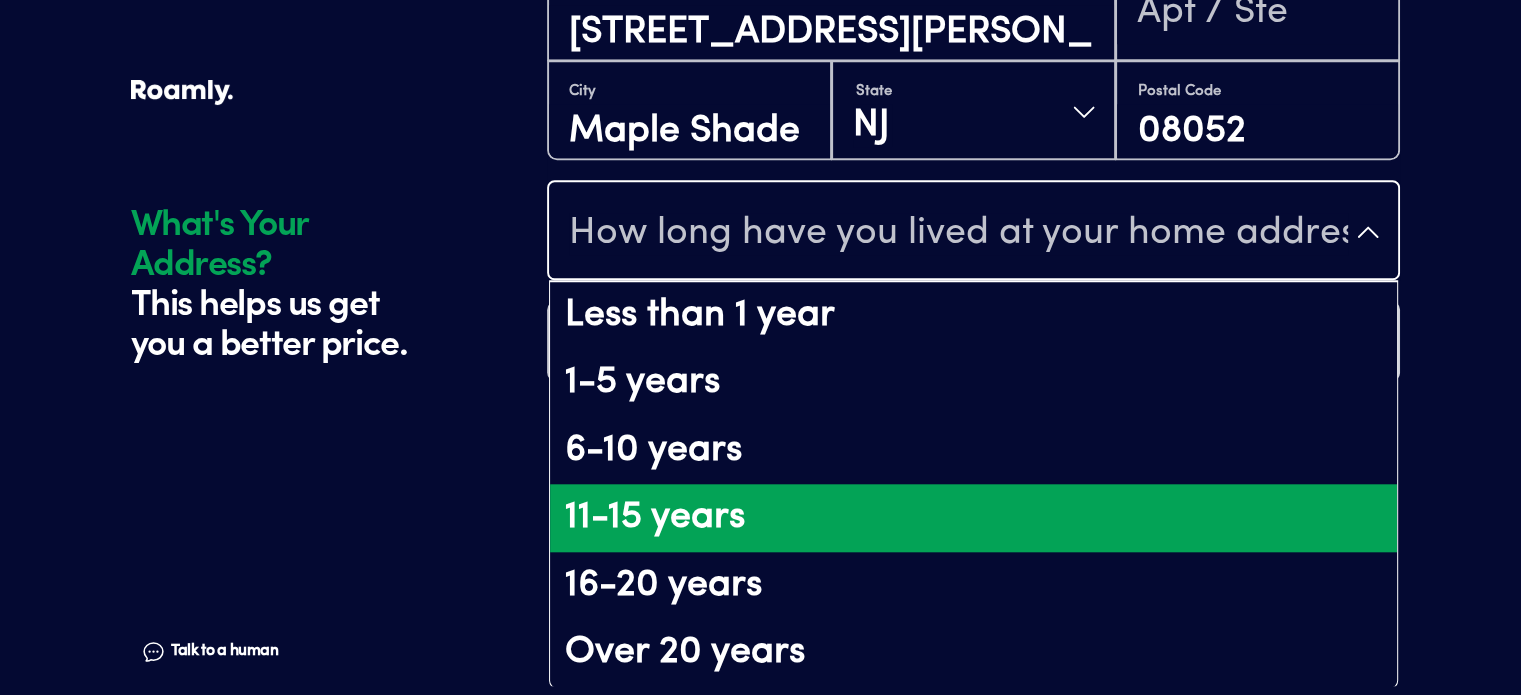 click on "11-15 years" at bounding box center (973, 518) 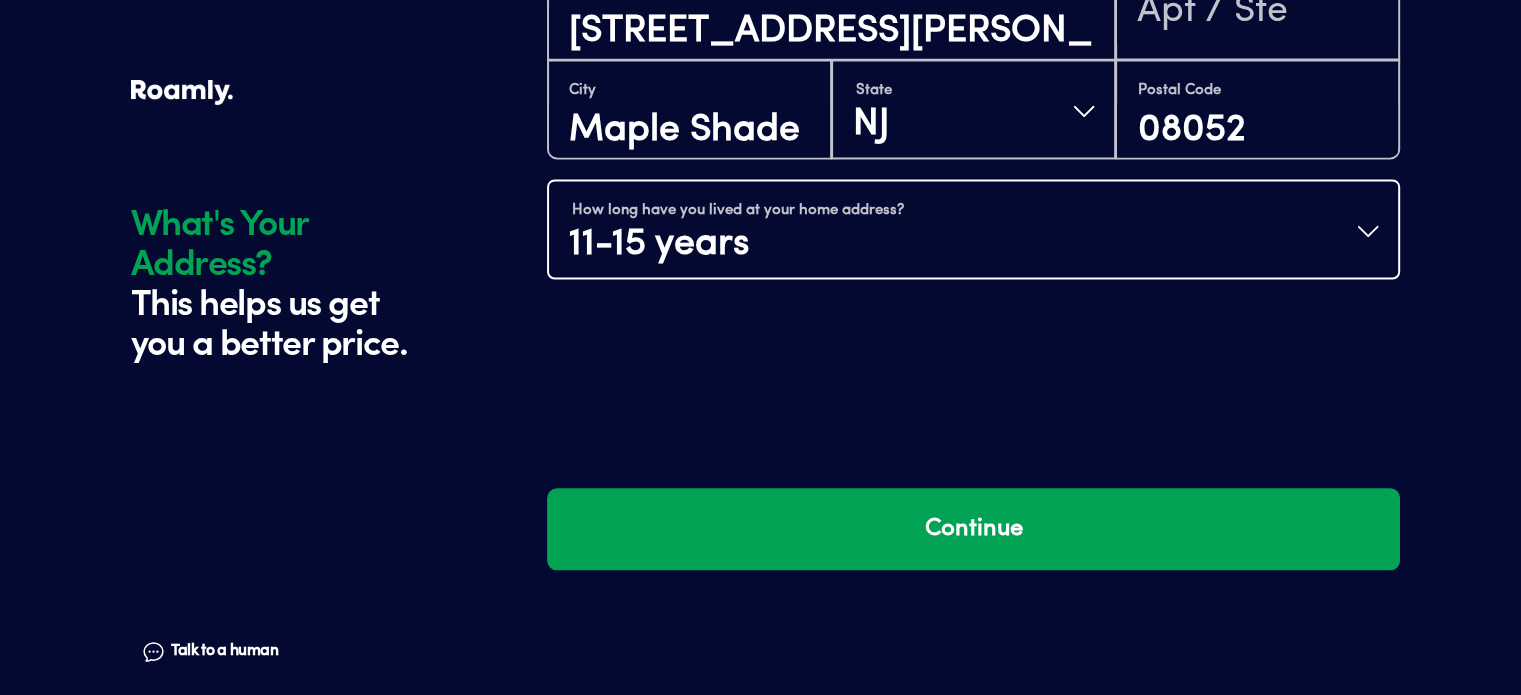 scroll, scrollTop: 0, scrollLeft: 0, axis: both 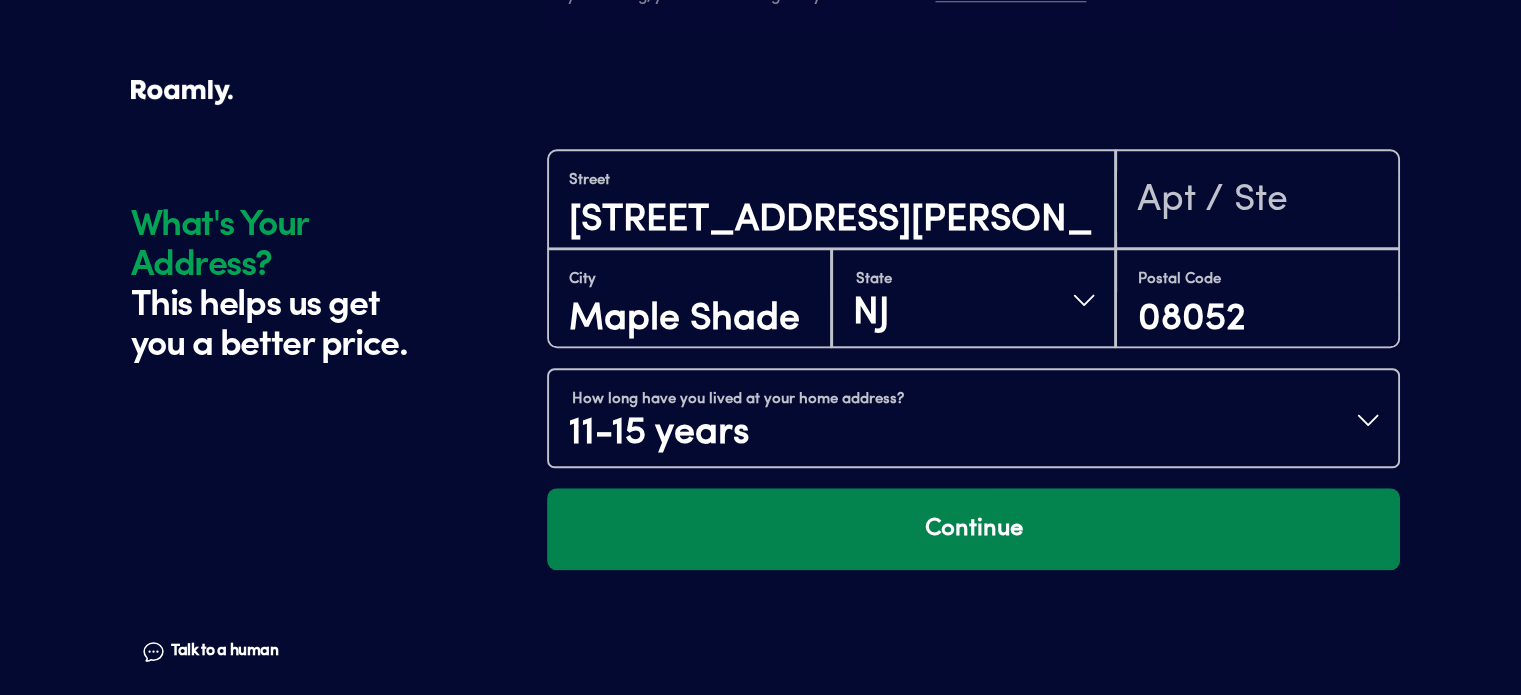 click on "Continue" at bounding box center (973, 529) 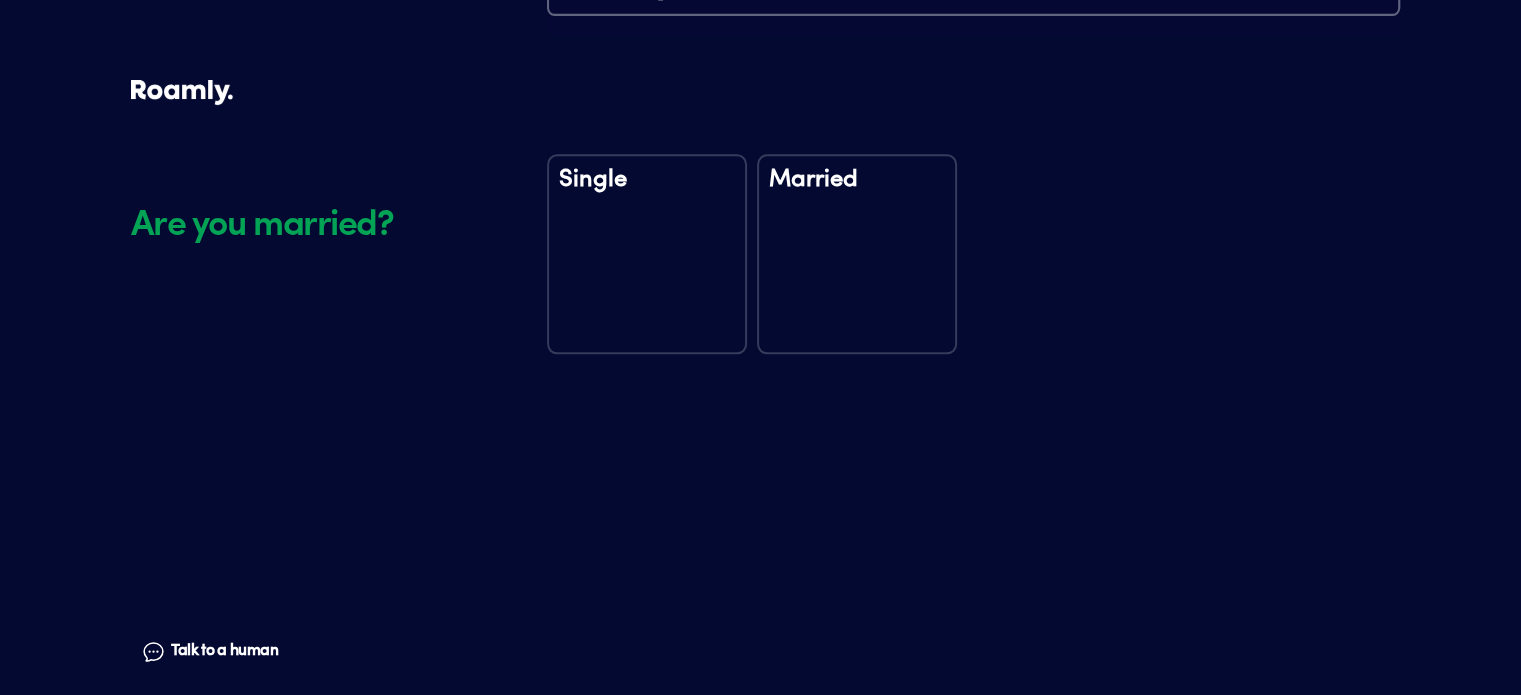 scroll, scrollTop: 2344, scrollLeft: 0, axis: vertical 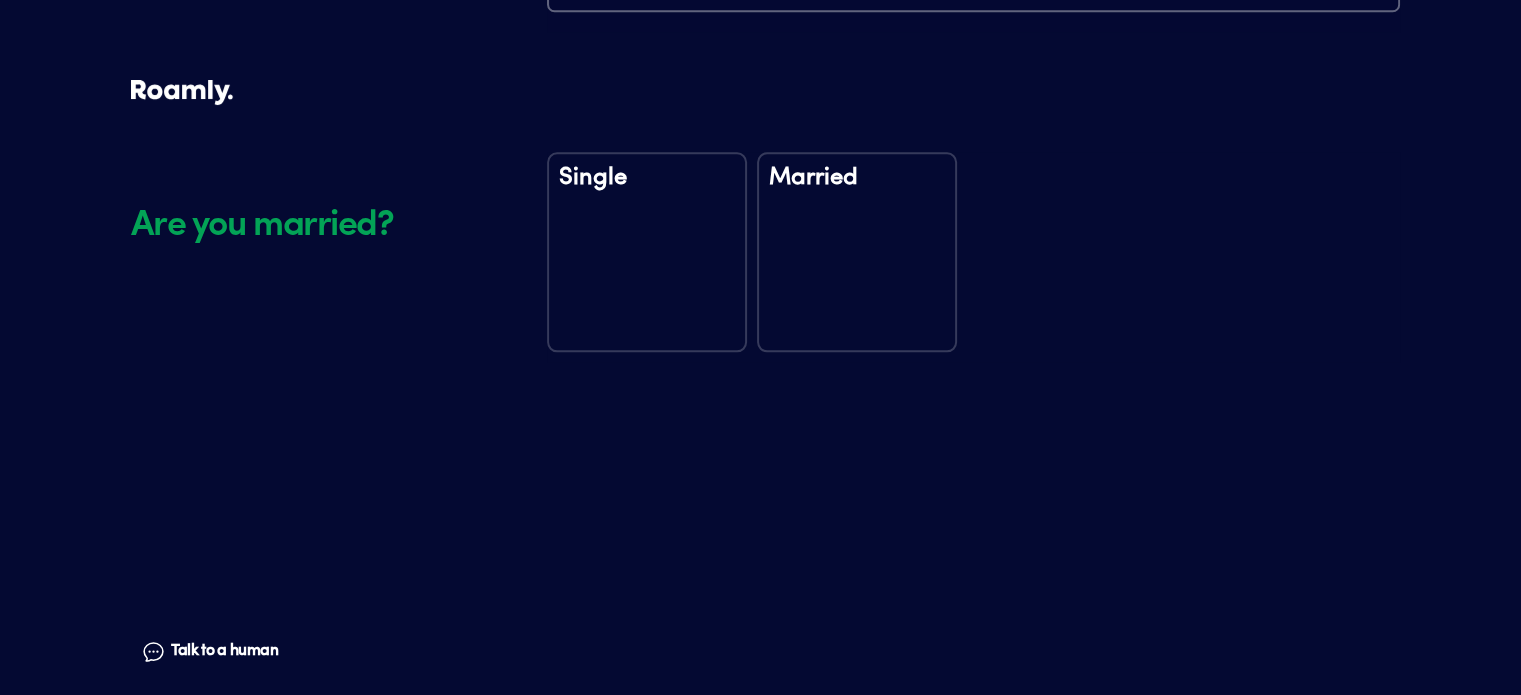 click on "Married" at bounding box center (857, 252) 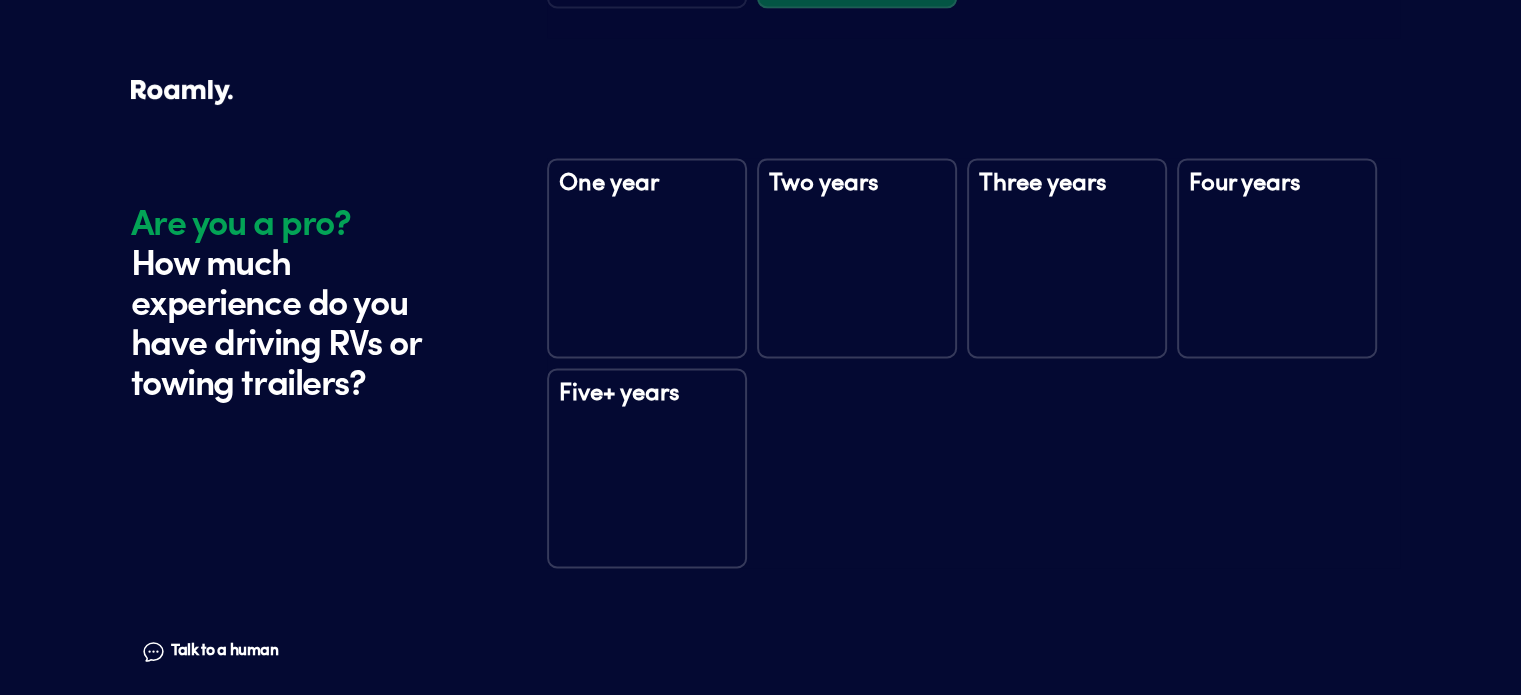 scroll, scrollTop: 2735, scrollLeft: 0, axis: vertical 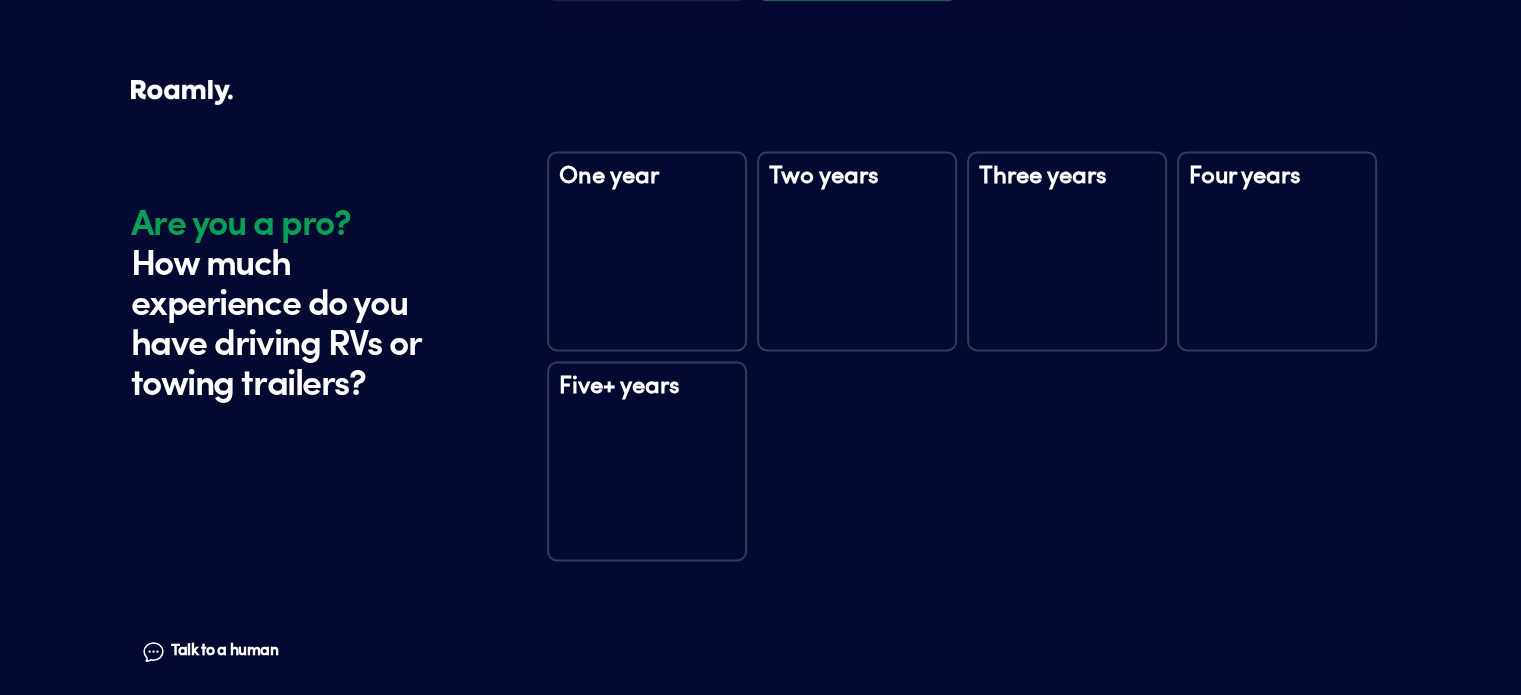 click on "Five+ years" at bounding box center (647, 405) 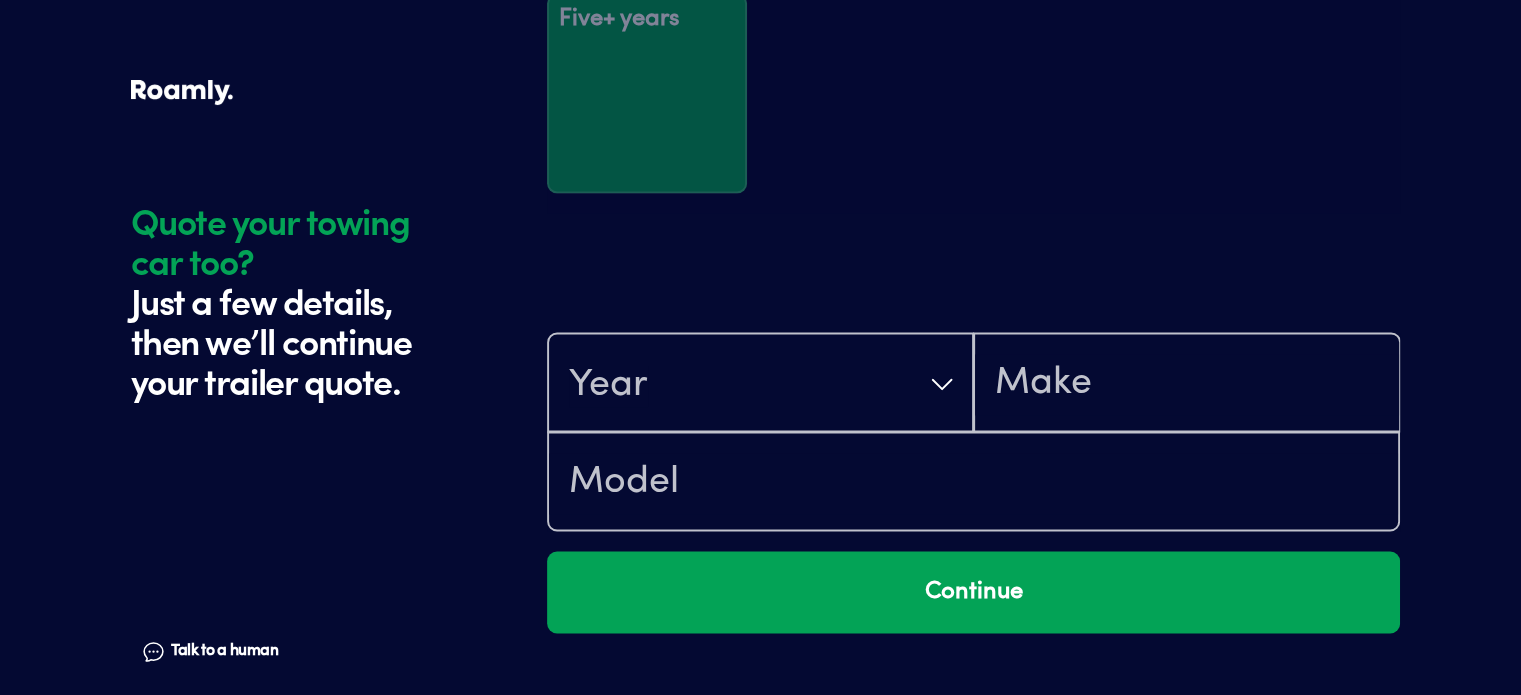 scroll, scrollTop: 3324, scrollLeft: 0, axis: vertical 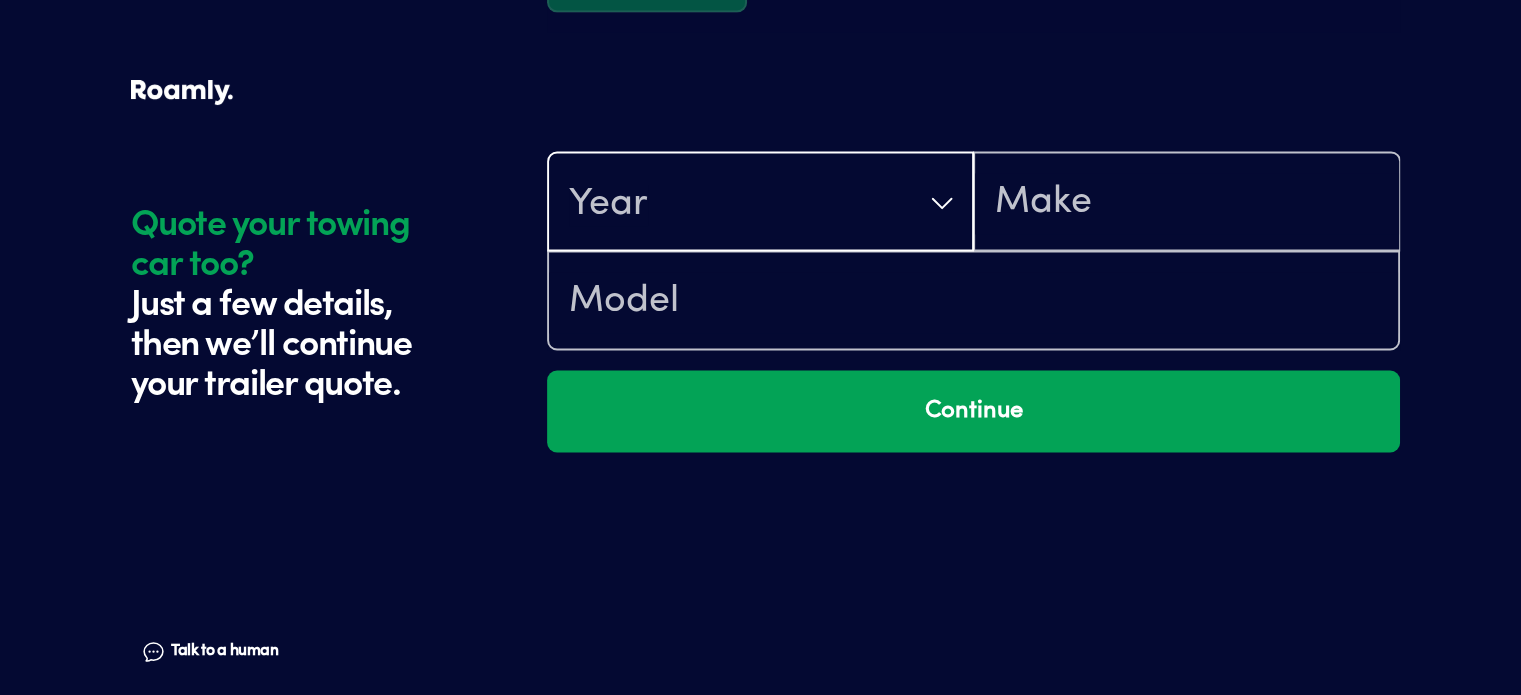 click on "Year" at bounding box center [760, 203] 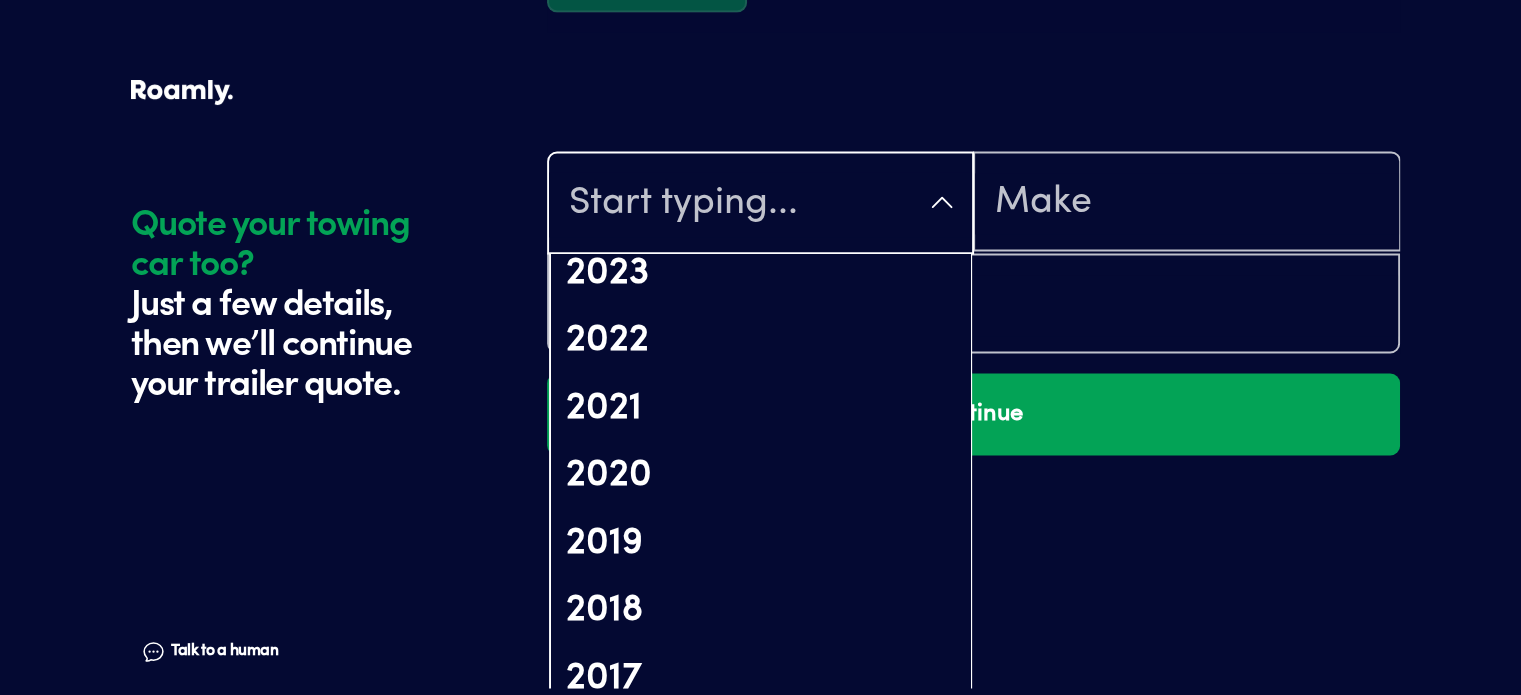 scroll, scrollTop: 300, scrollLeft: 0, axis: vertical 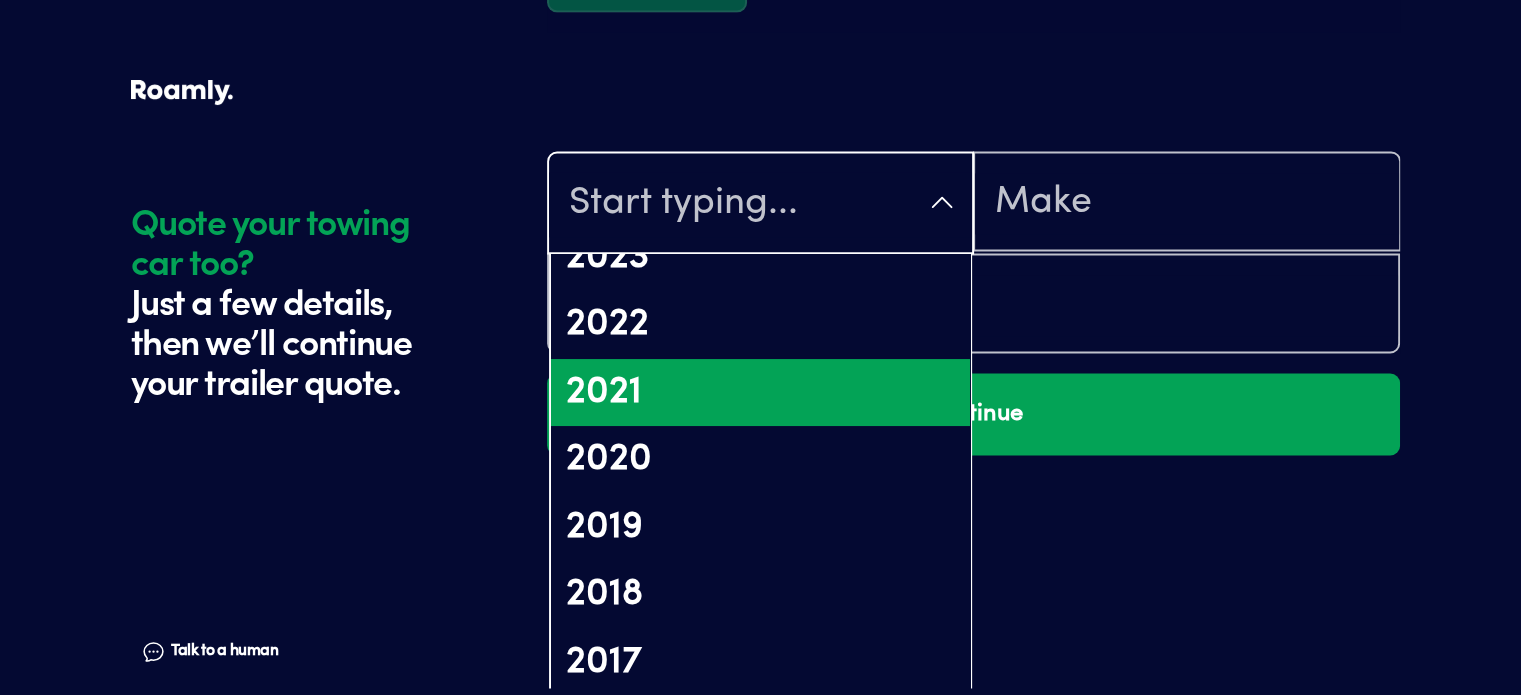 click on "2021" at bounding box center (760, 393) 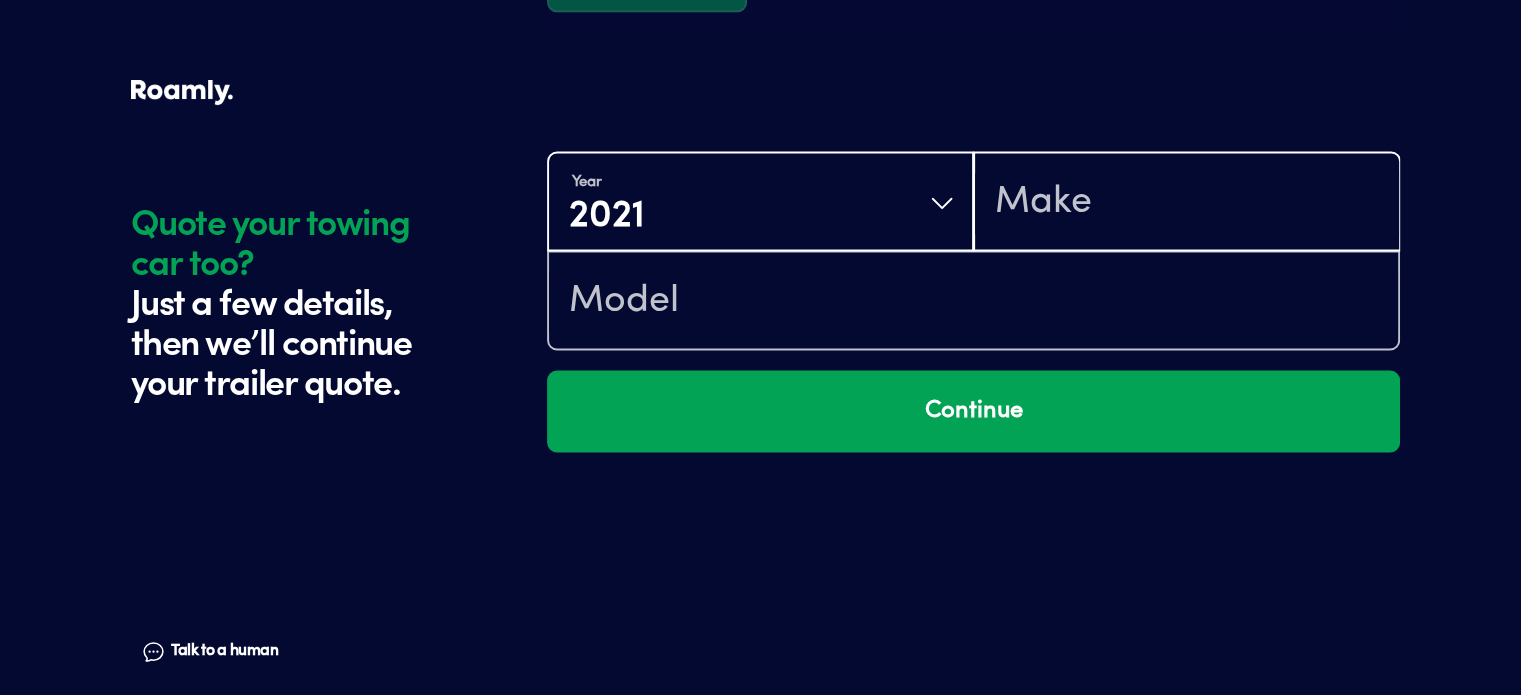 click at bounding box center (1186, 203) 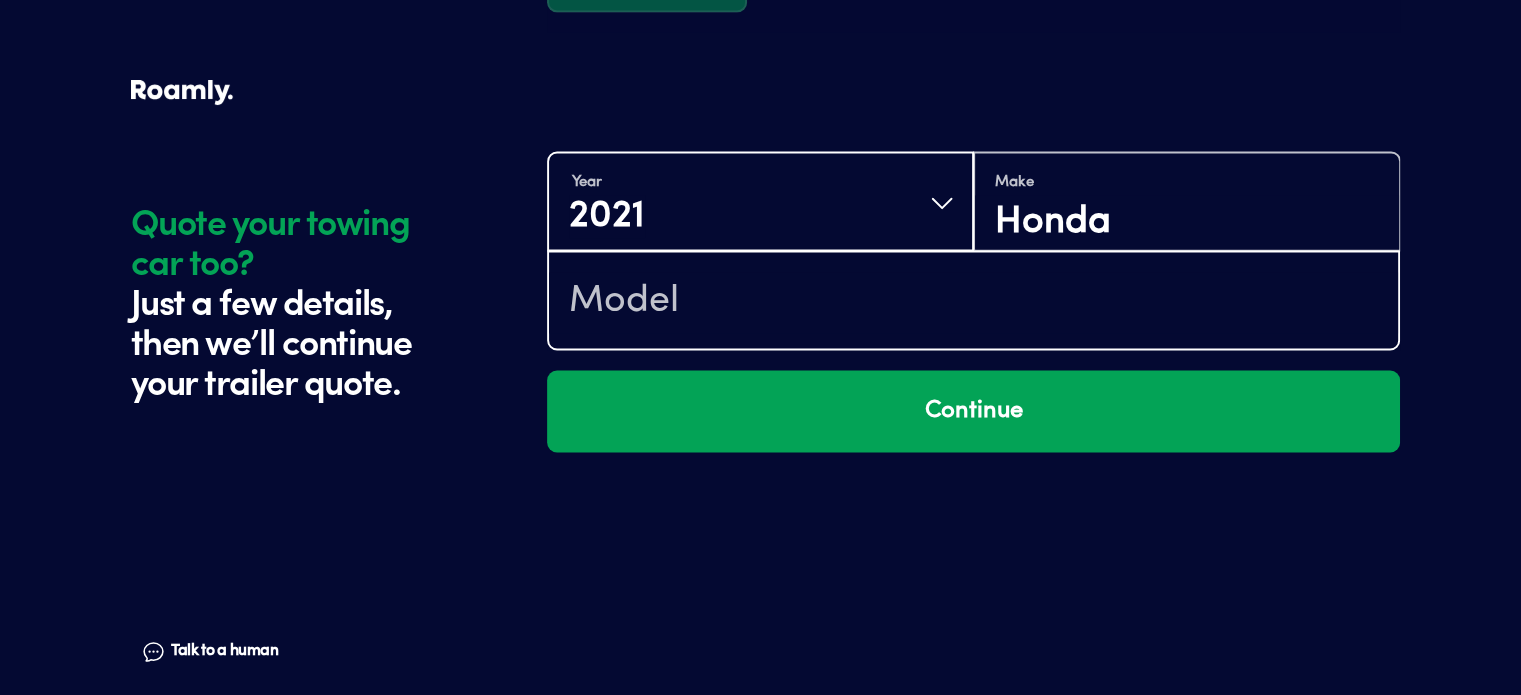 click at bounding box center [973, 302] 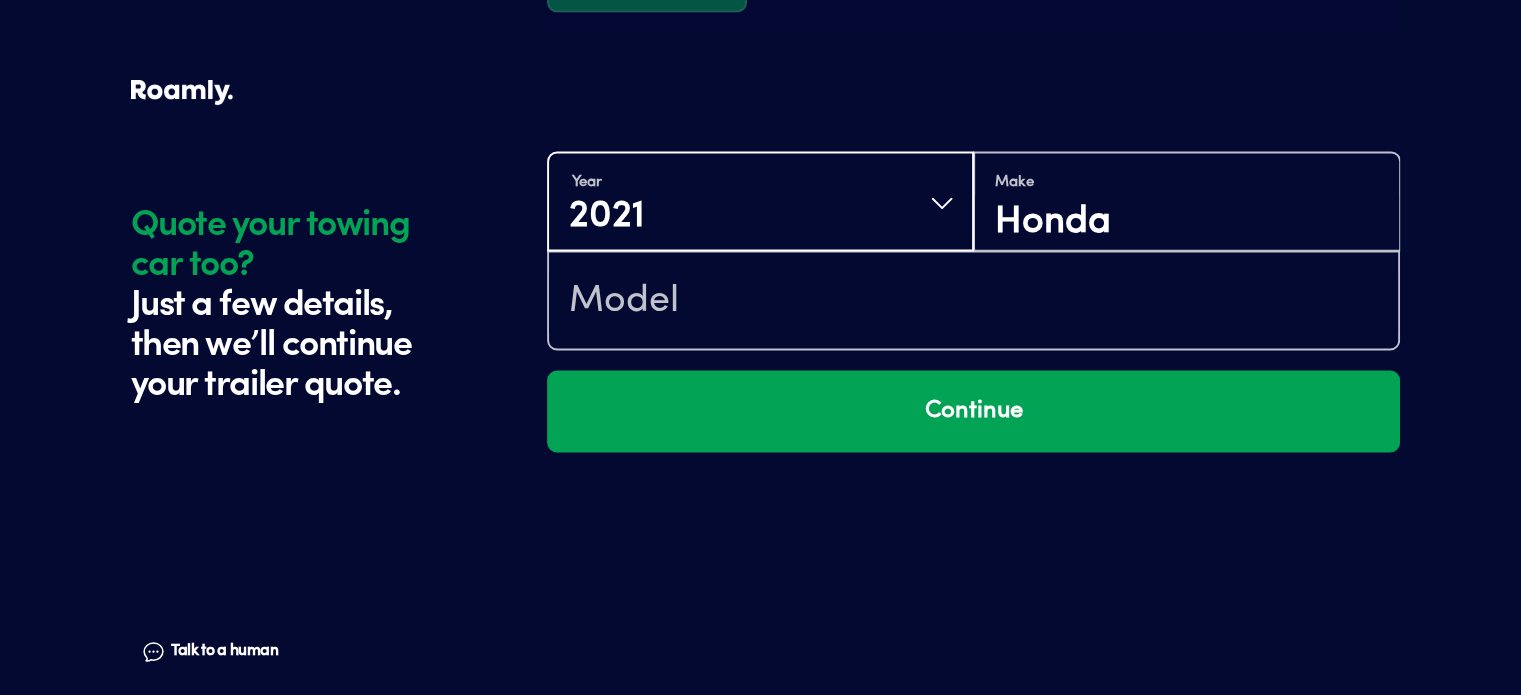 click on "Year [DATE]" at bounding box center [760, 203] 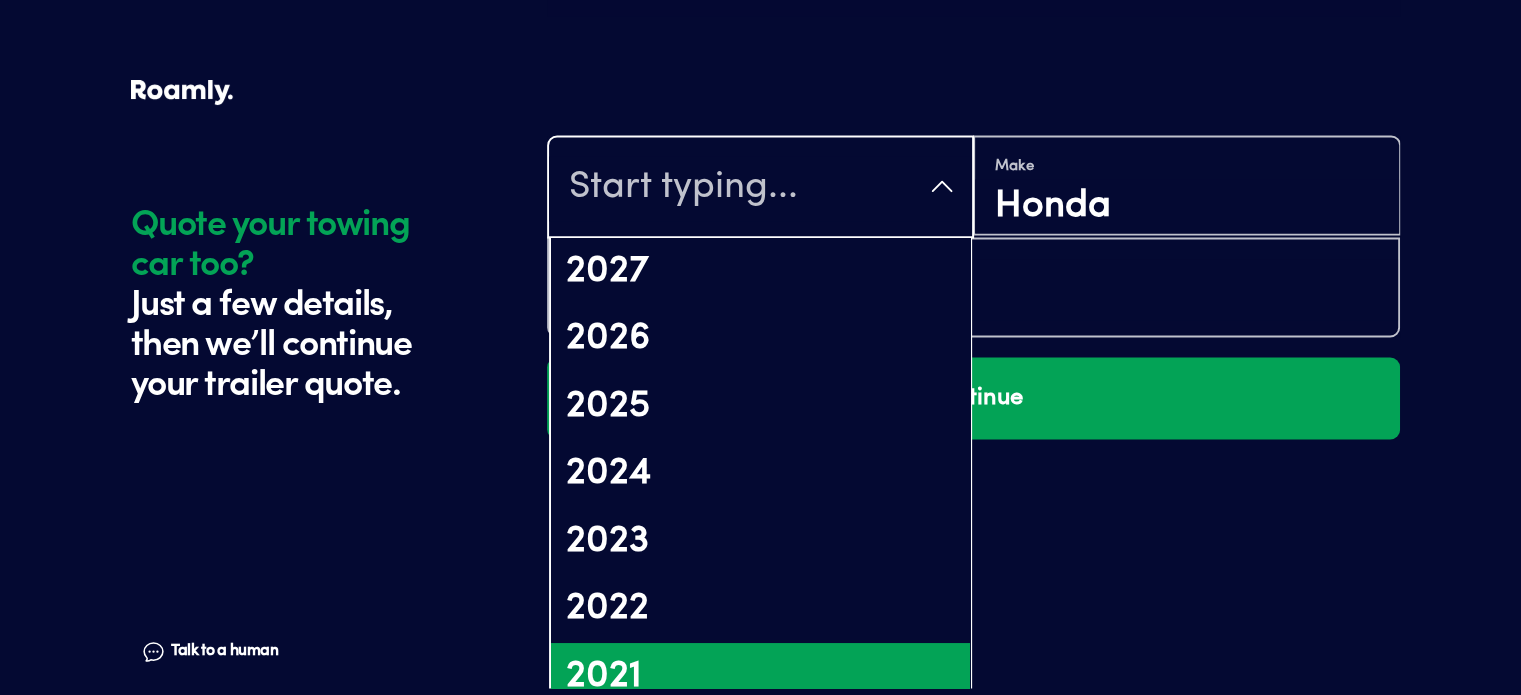 scroll, scrollTop: 0, scrollLeft: 0, axis: both 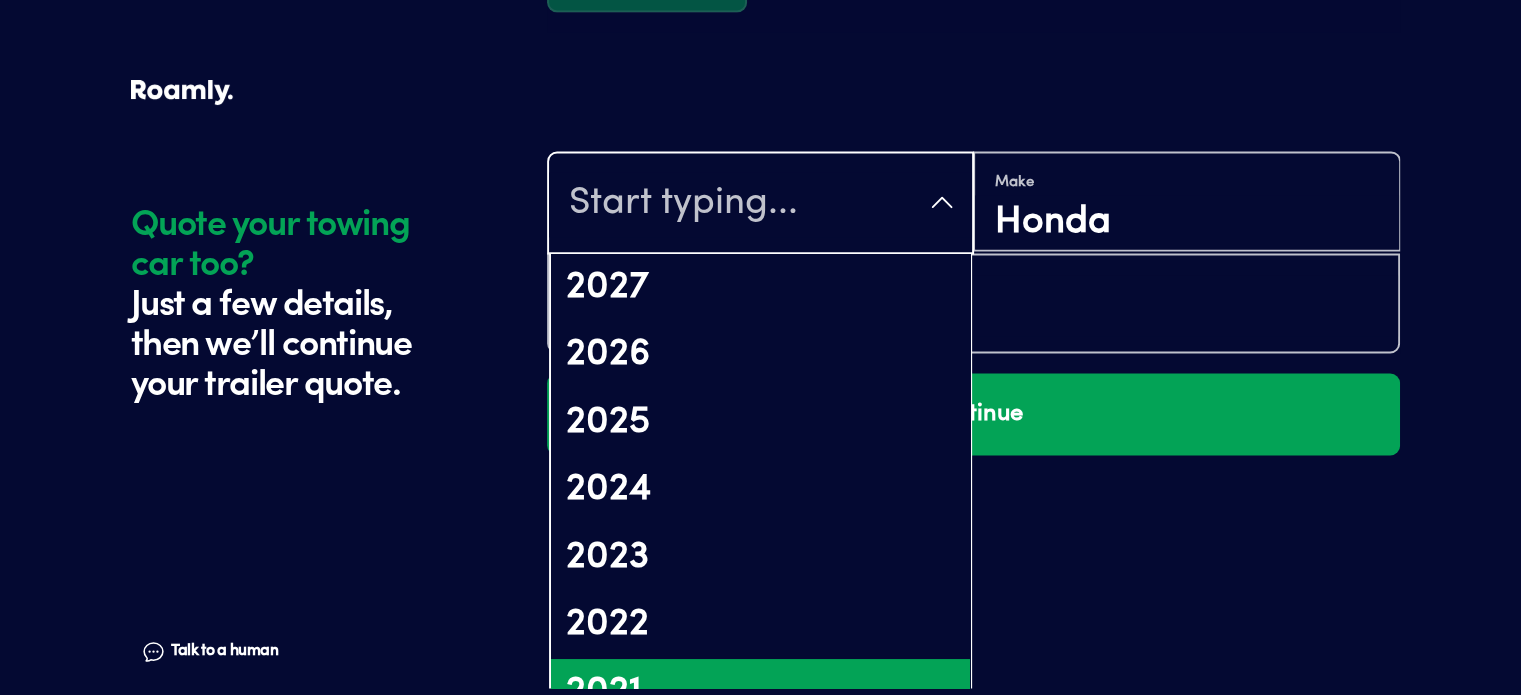 click at bounding box center (760, 204) 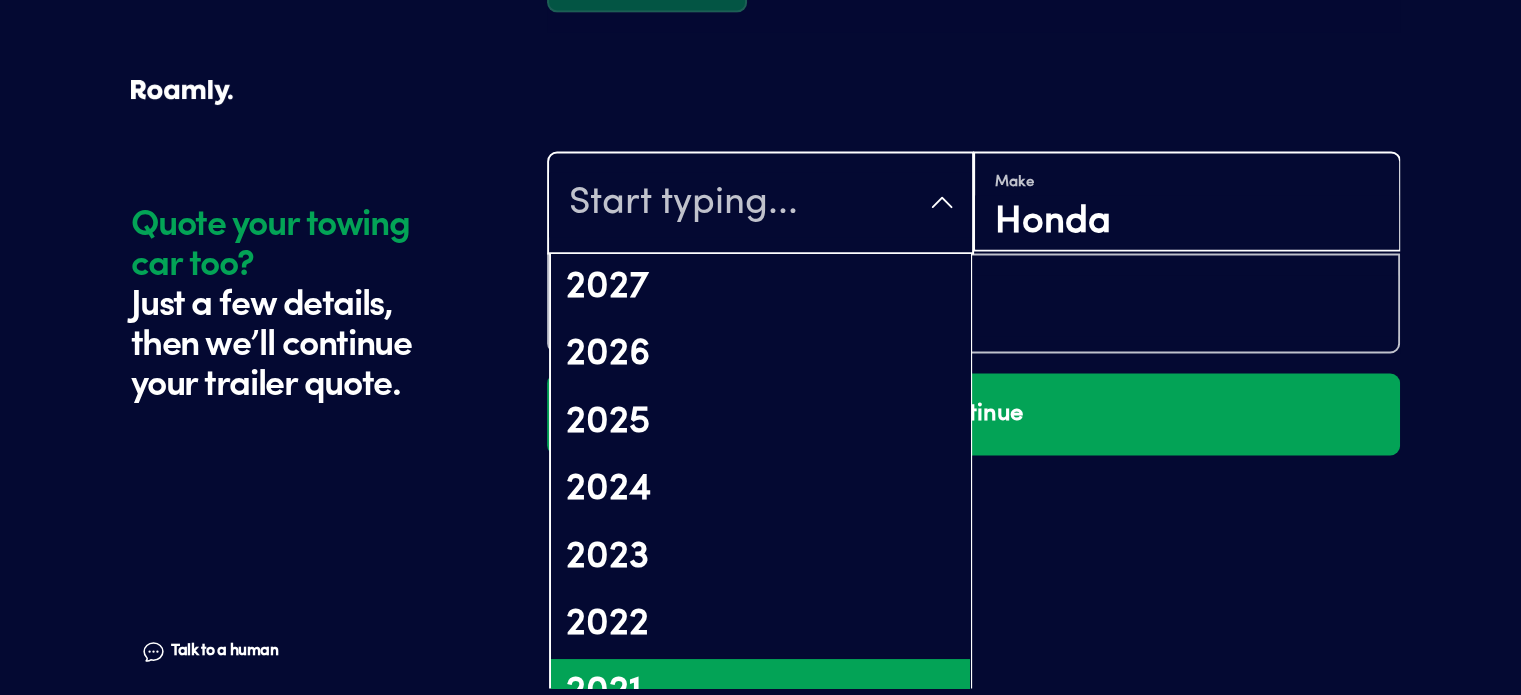 click on "Honda" at bounding box center (1186, 222) 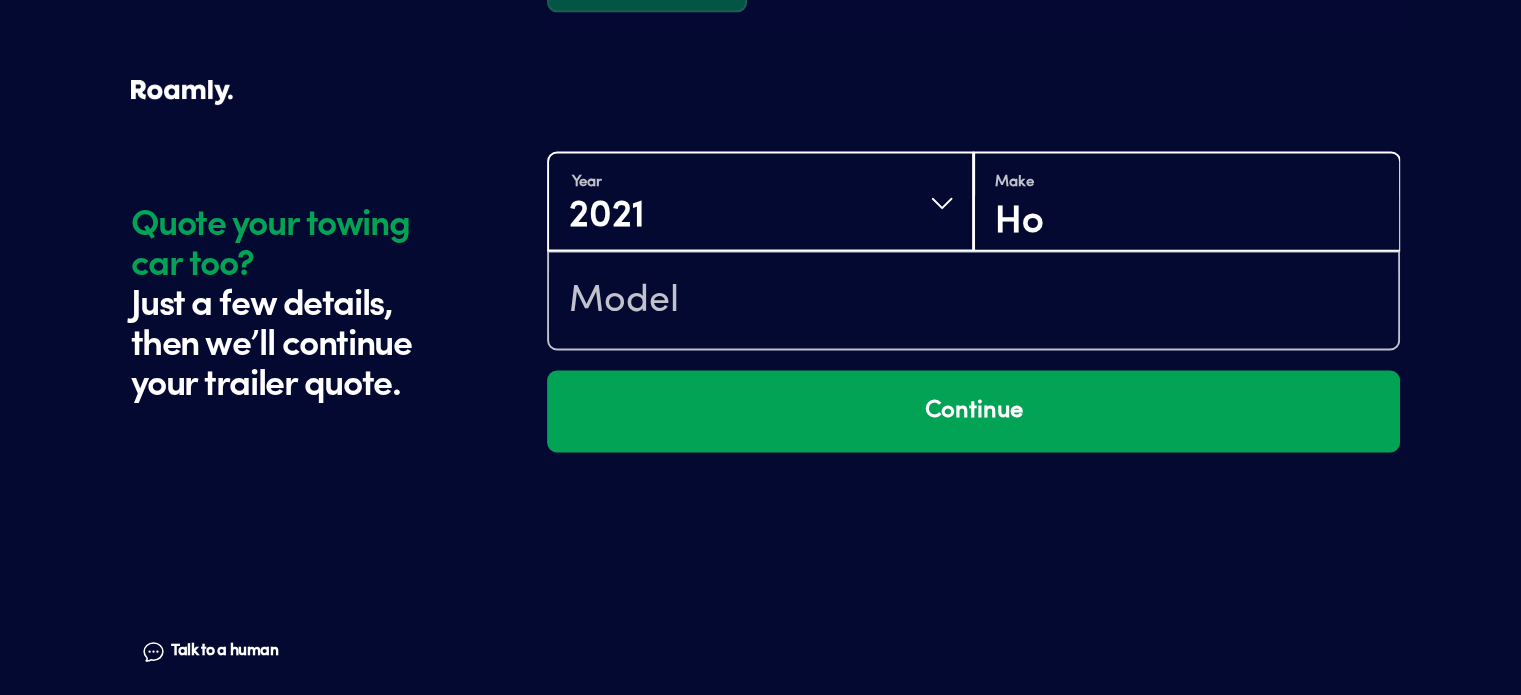 type on "H" 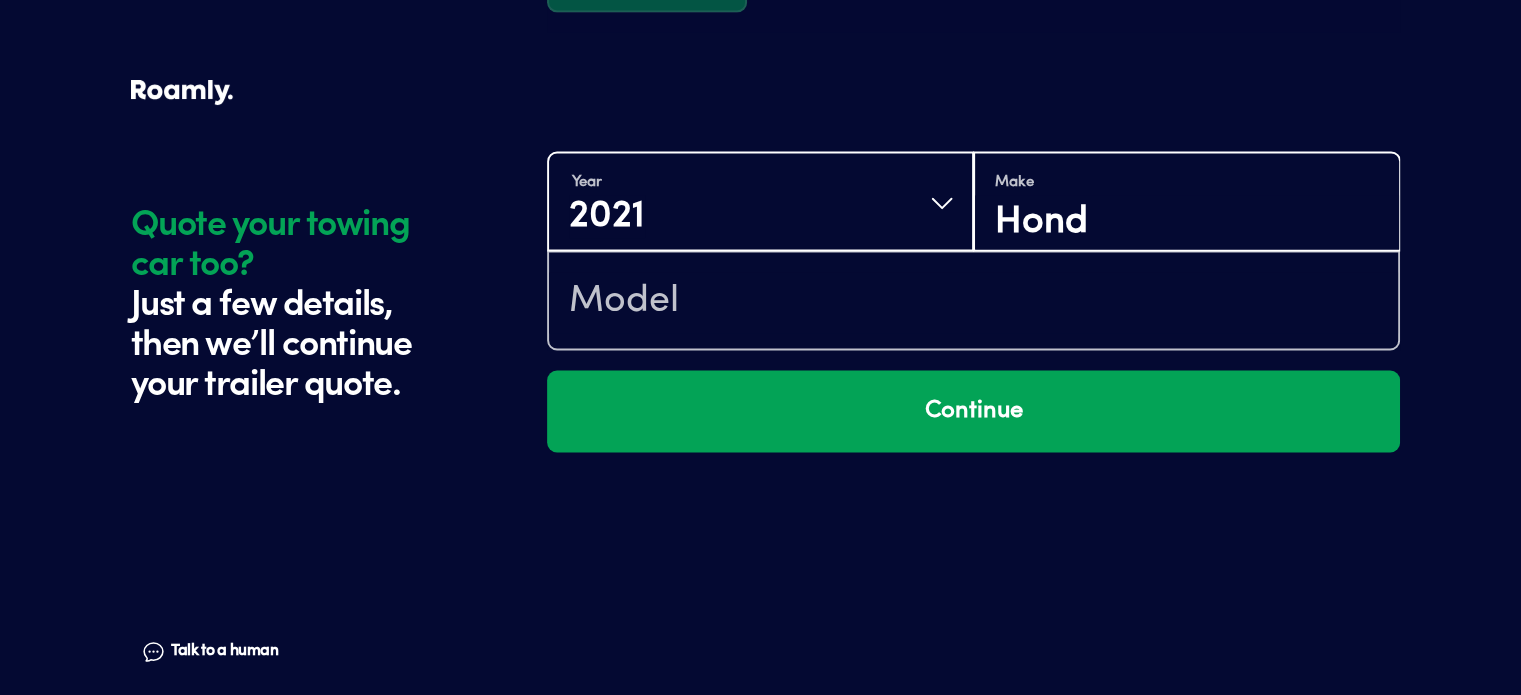 type on "Honda" 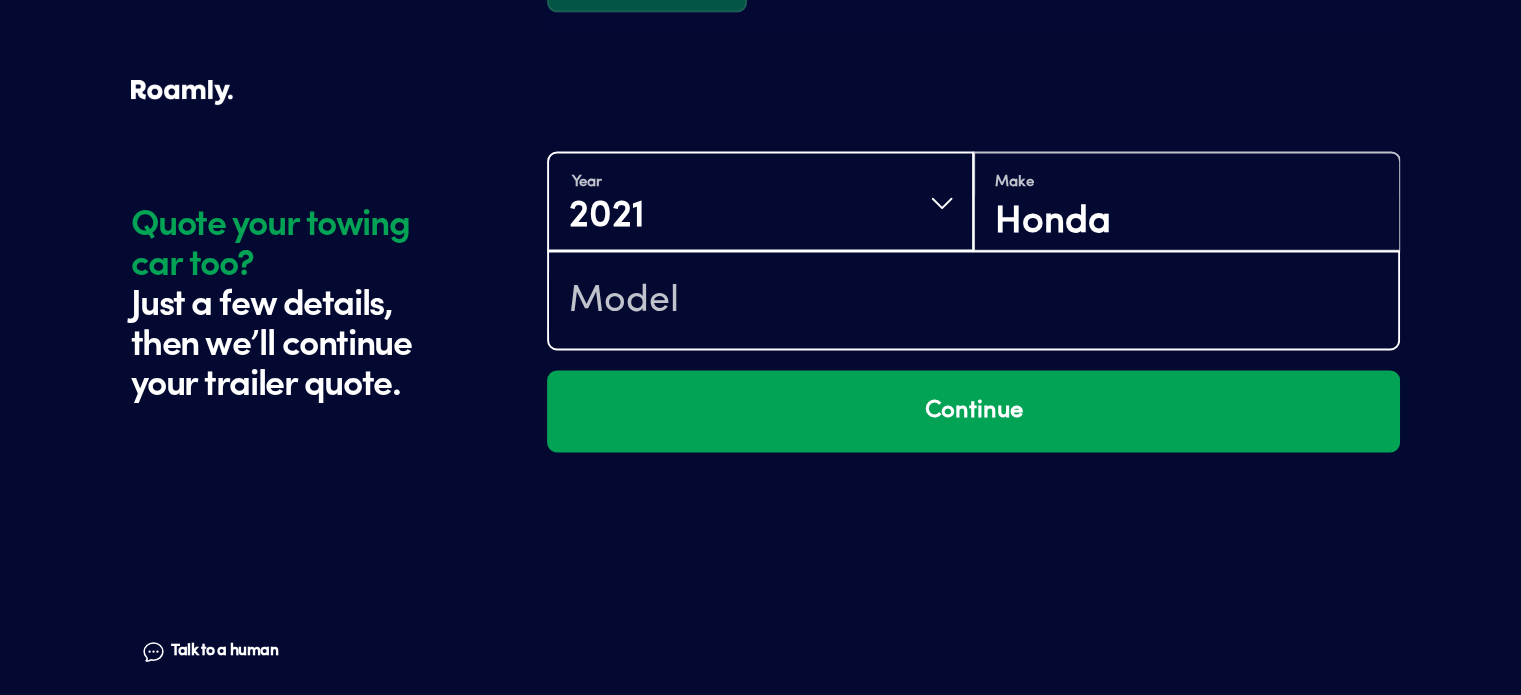 click at bounding box center [973, 302] 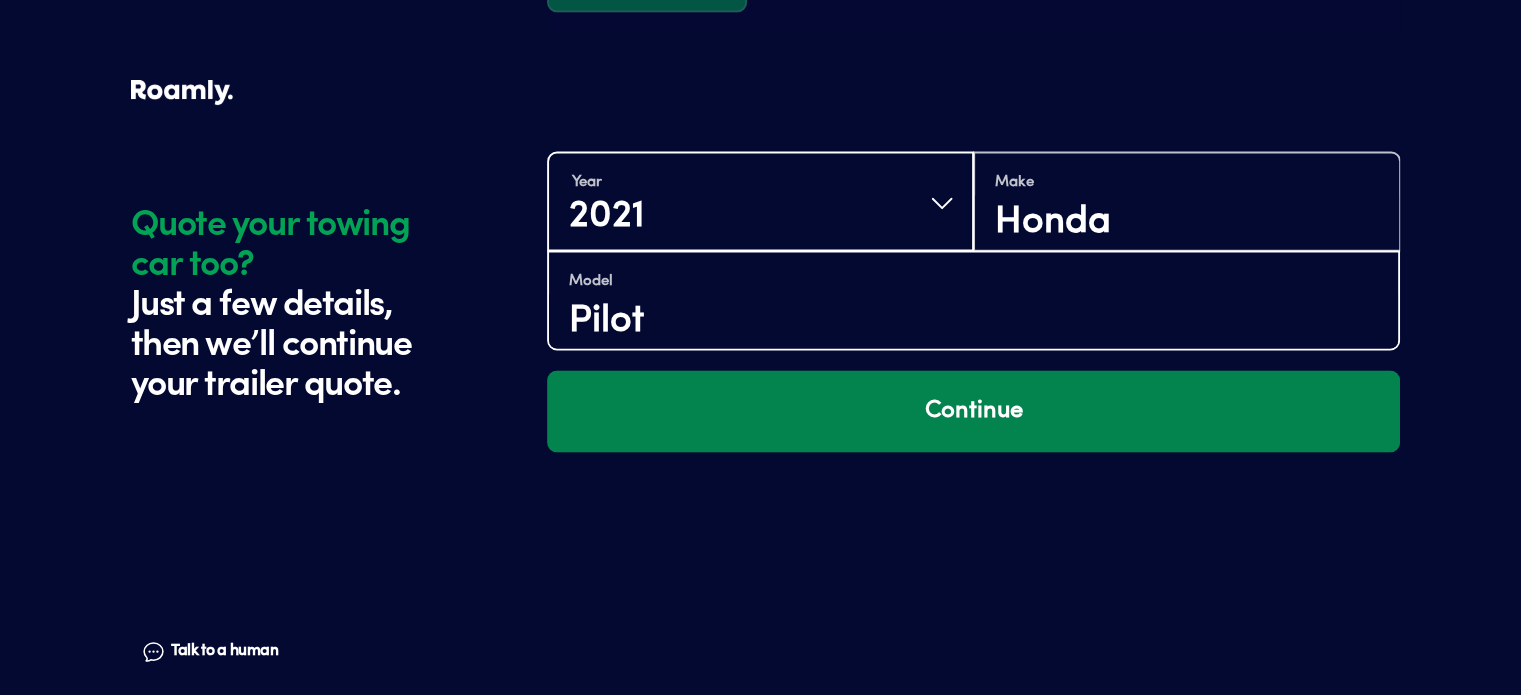 type on "Pilot" 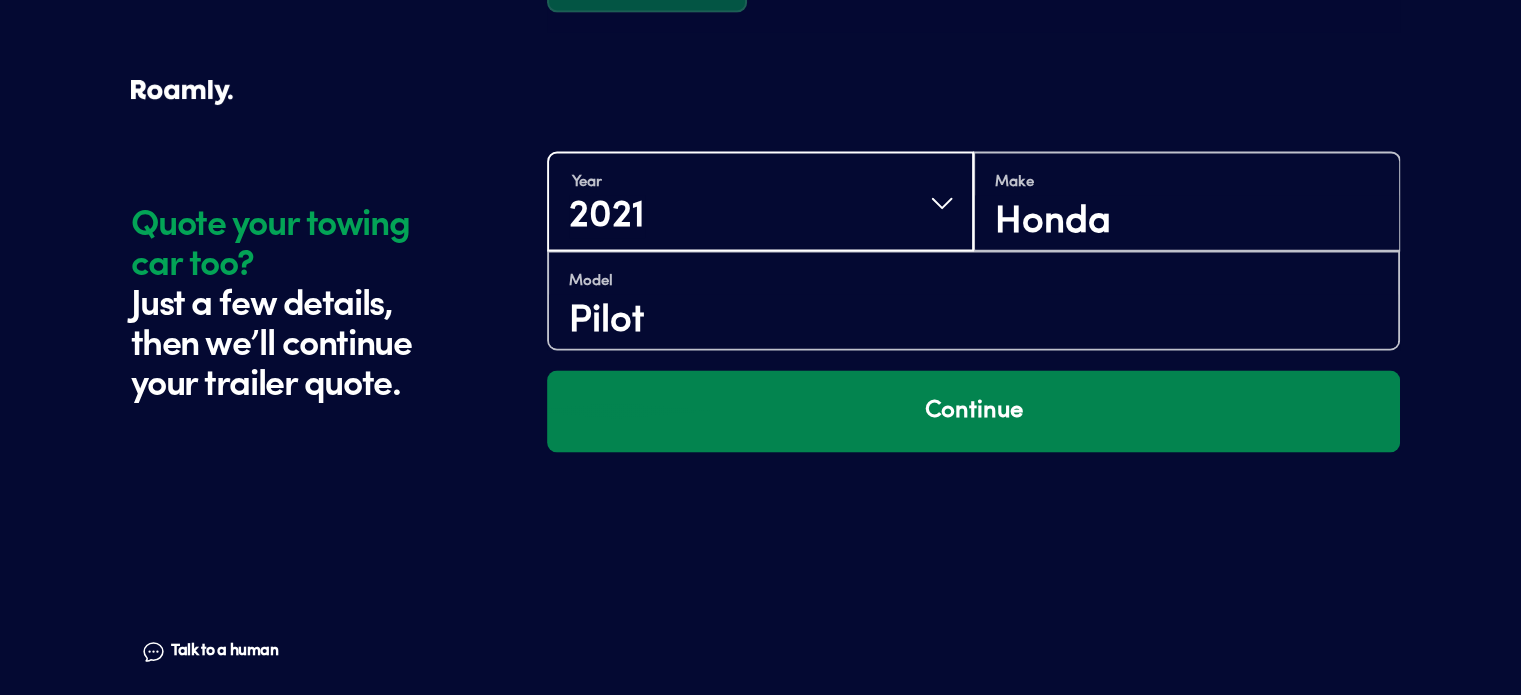 click on "Continue" at bounding box center (973, 411) 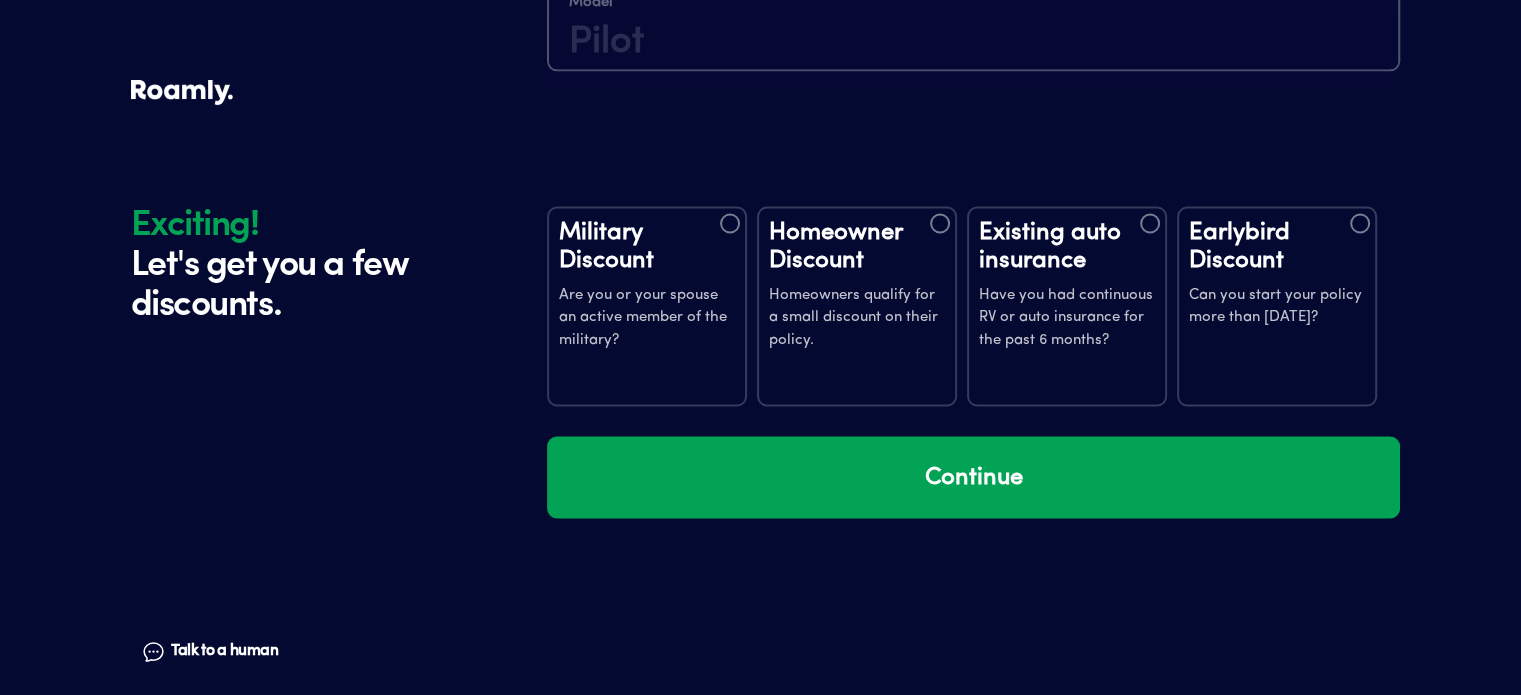 scroll, scrollTop: 3703, scrollLeft: 0, axis: vertical 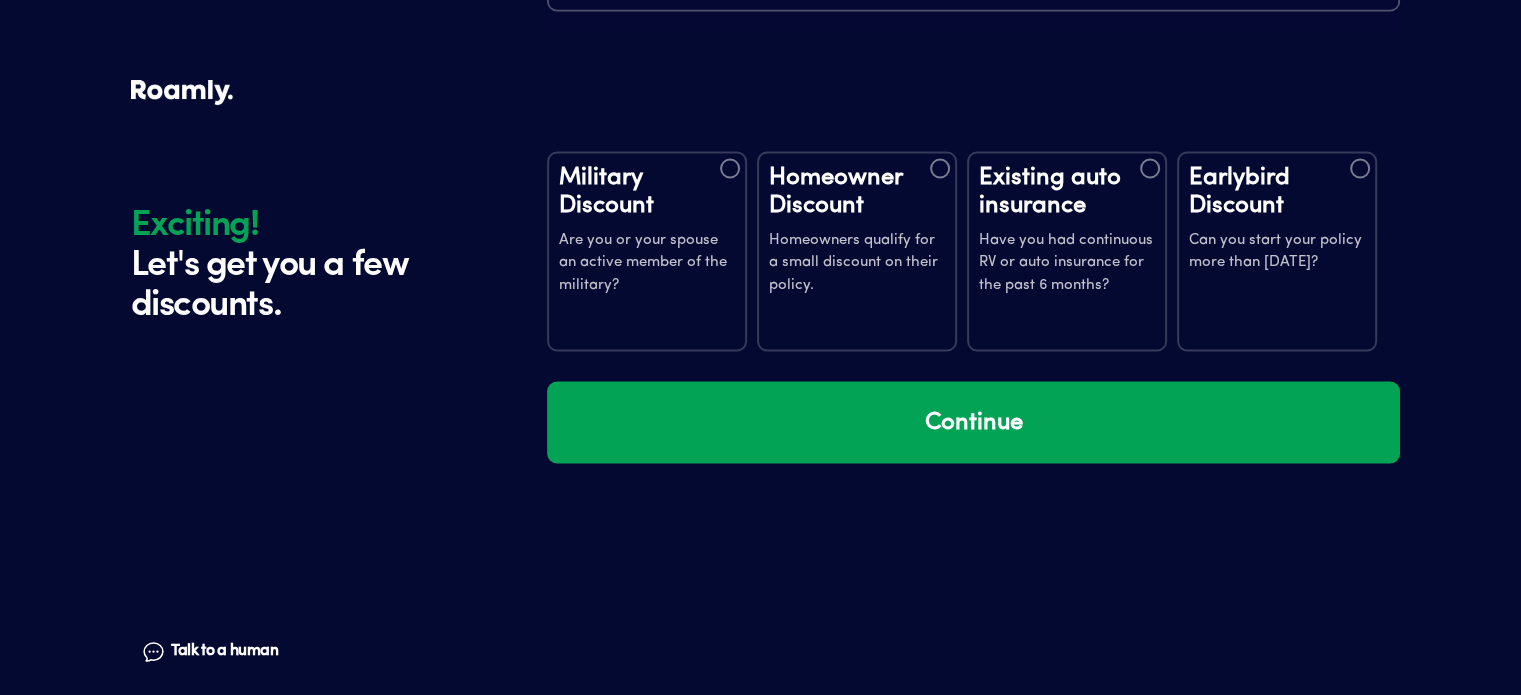 click at bounding box center (1360, 168) 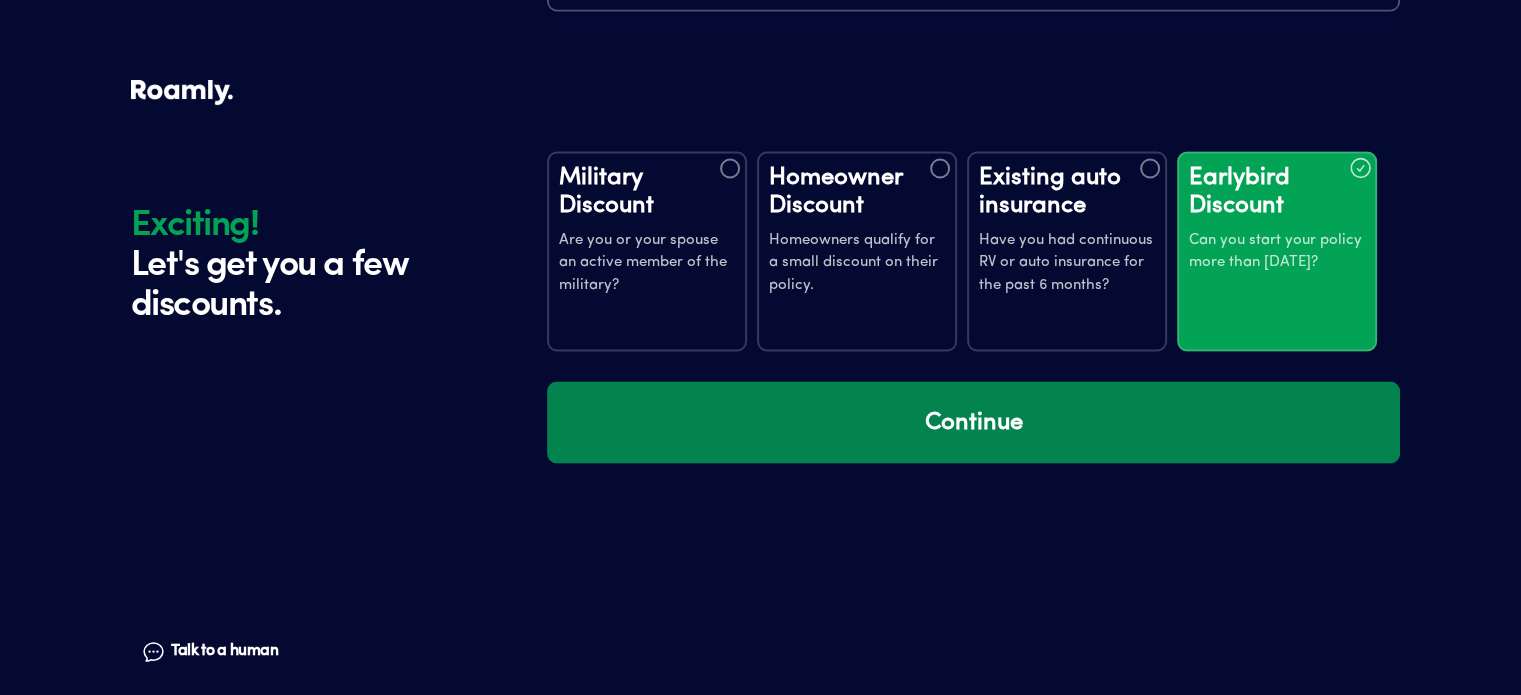 click on "Continue" at bounding box center (973, 422) 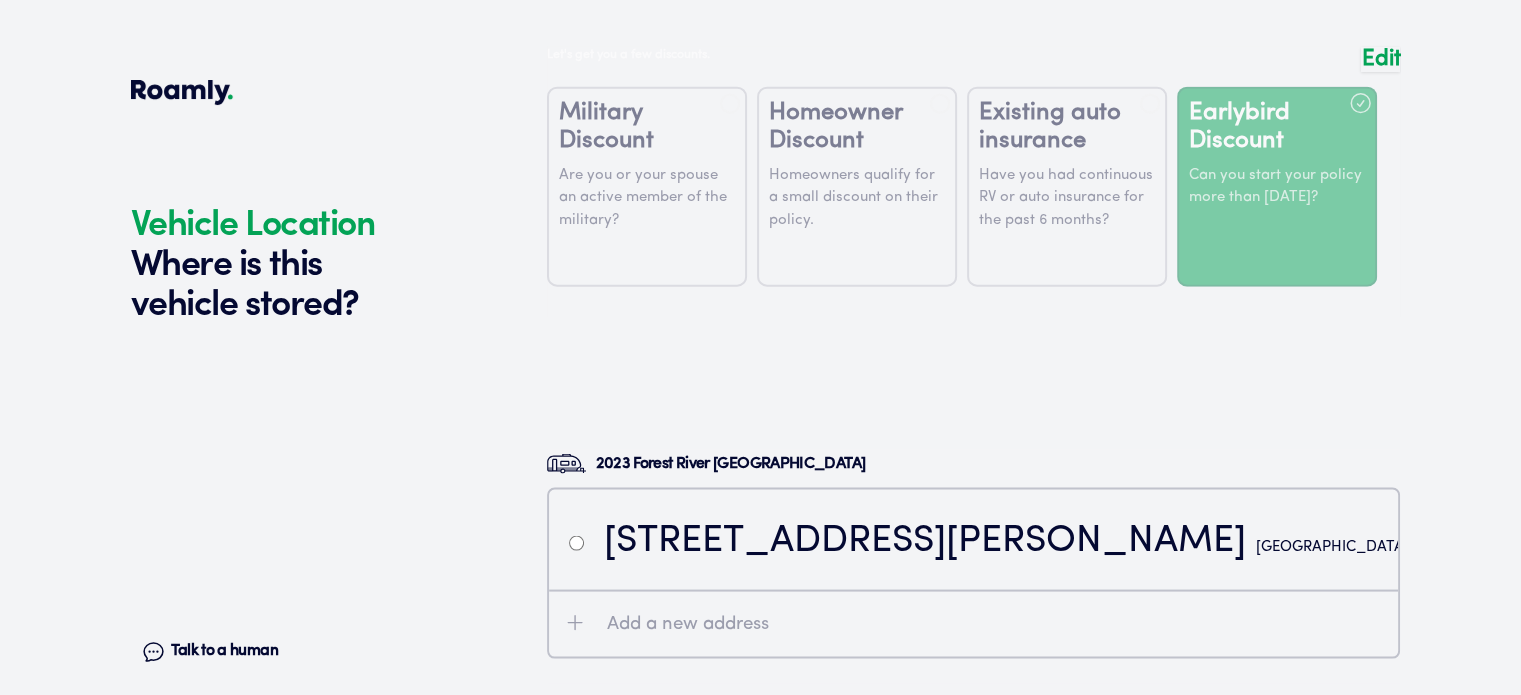 scroll, scrollTop: 4092, scrollLeft: 0, axis: vertical 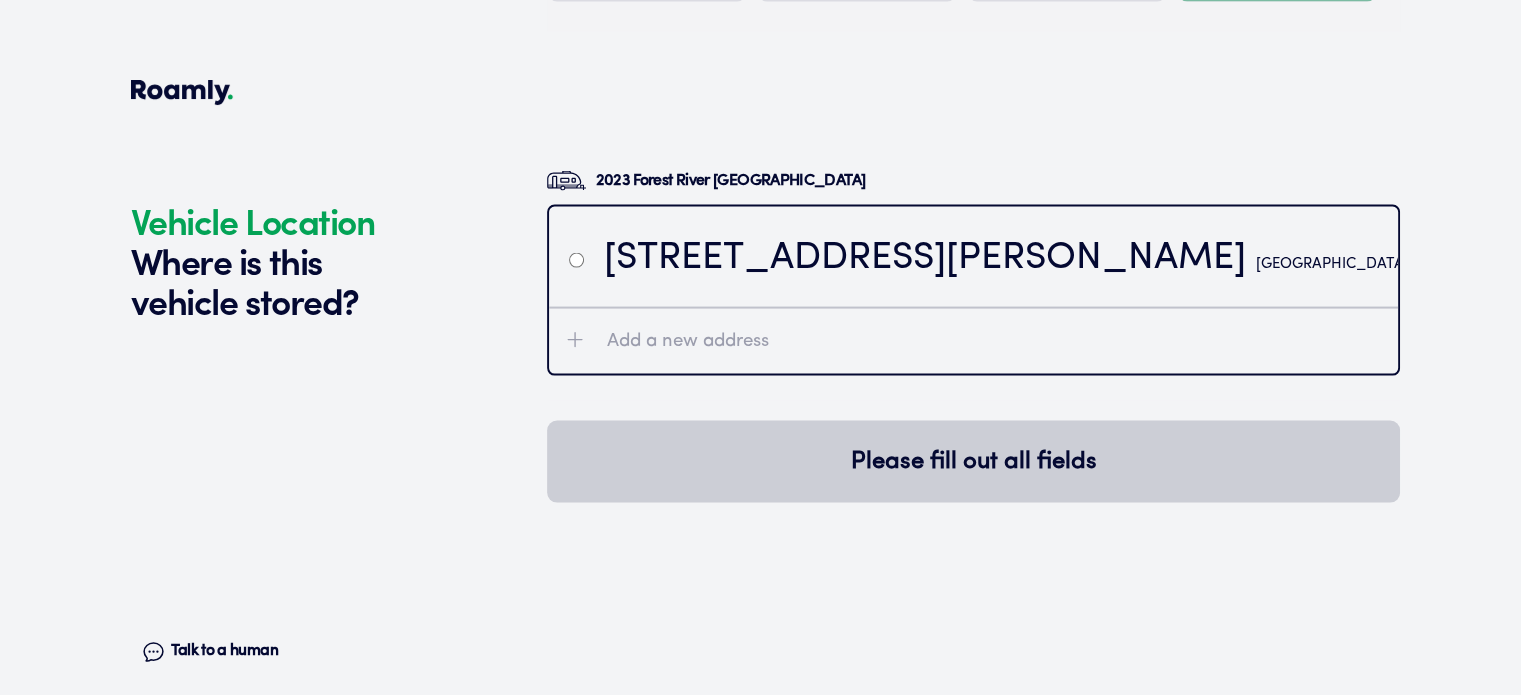 click on "Add a new address" at bounding box center (973, 340) 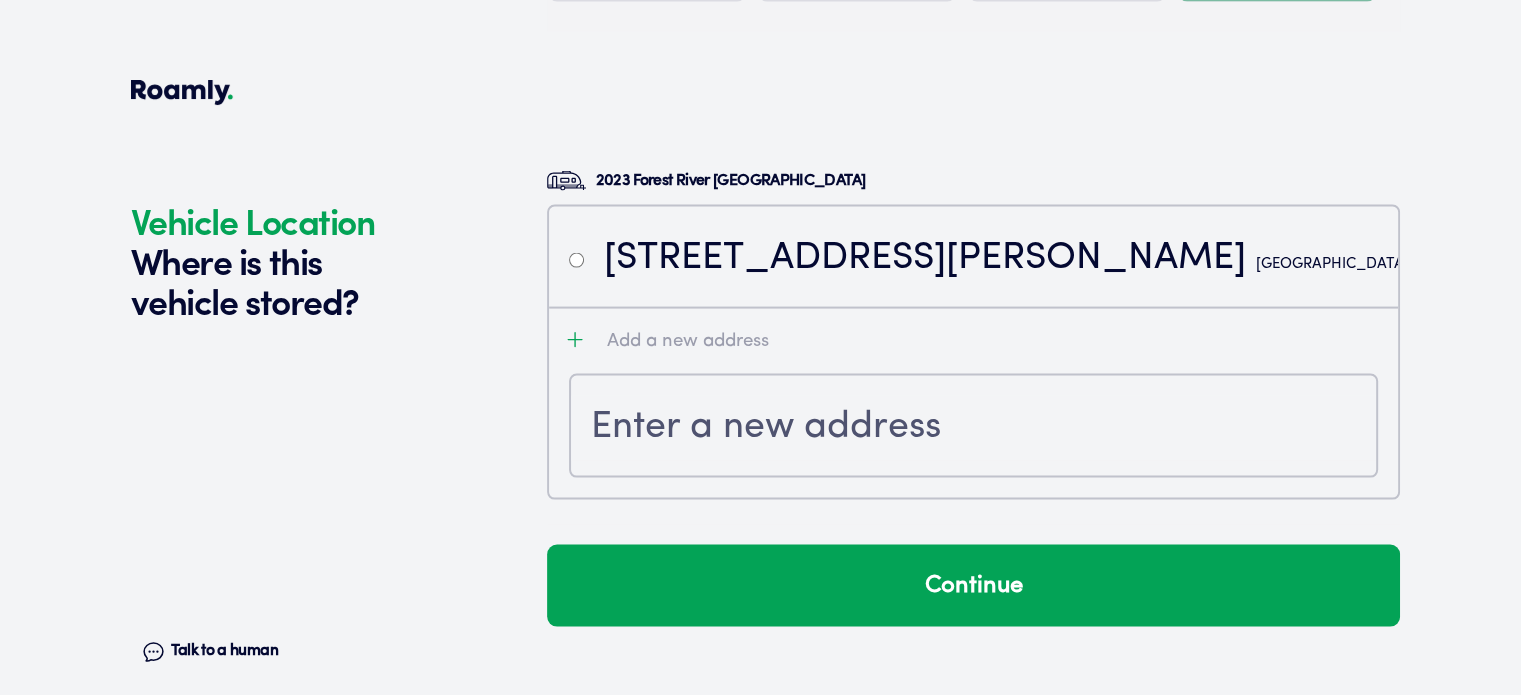 click at bounding box center (973, 428) 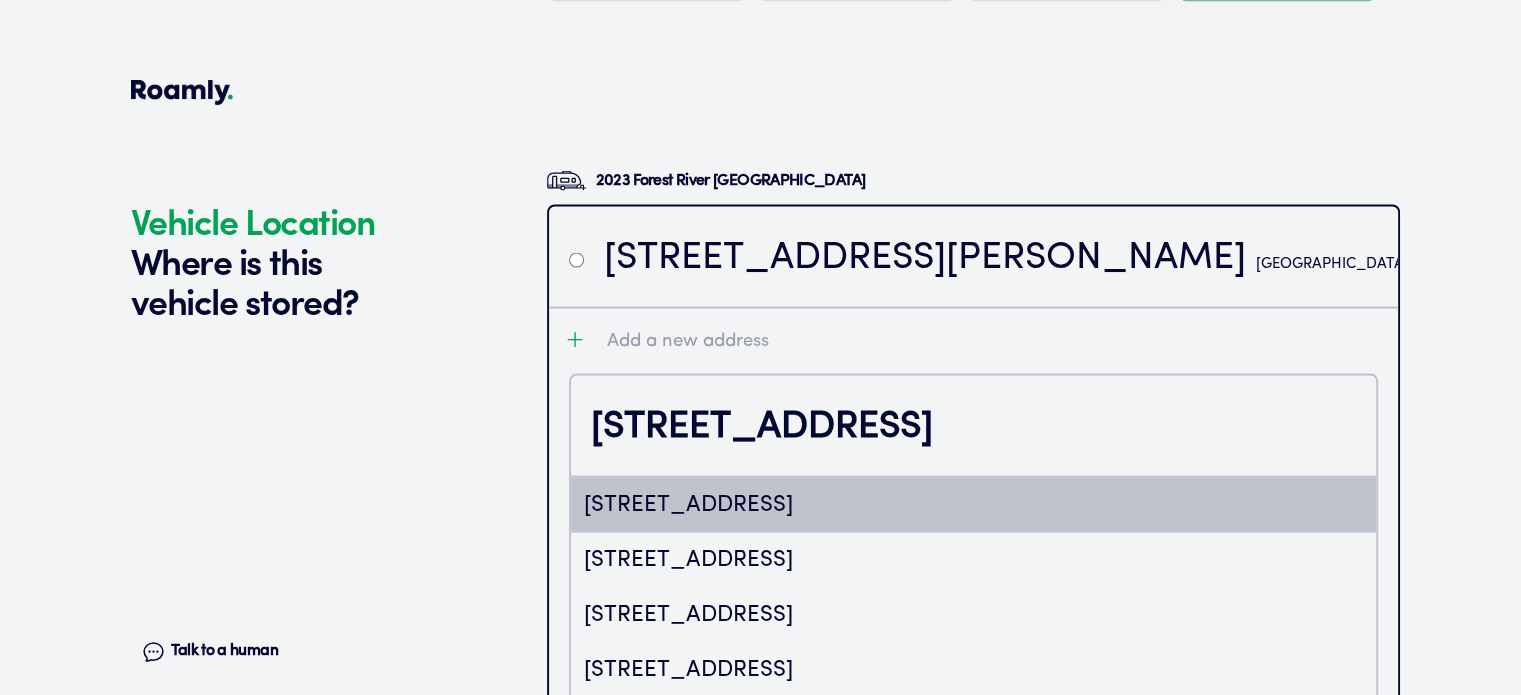 click on "[STREET_ADDRESS]" at bounding box center (973, 505) 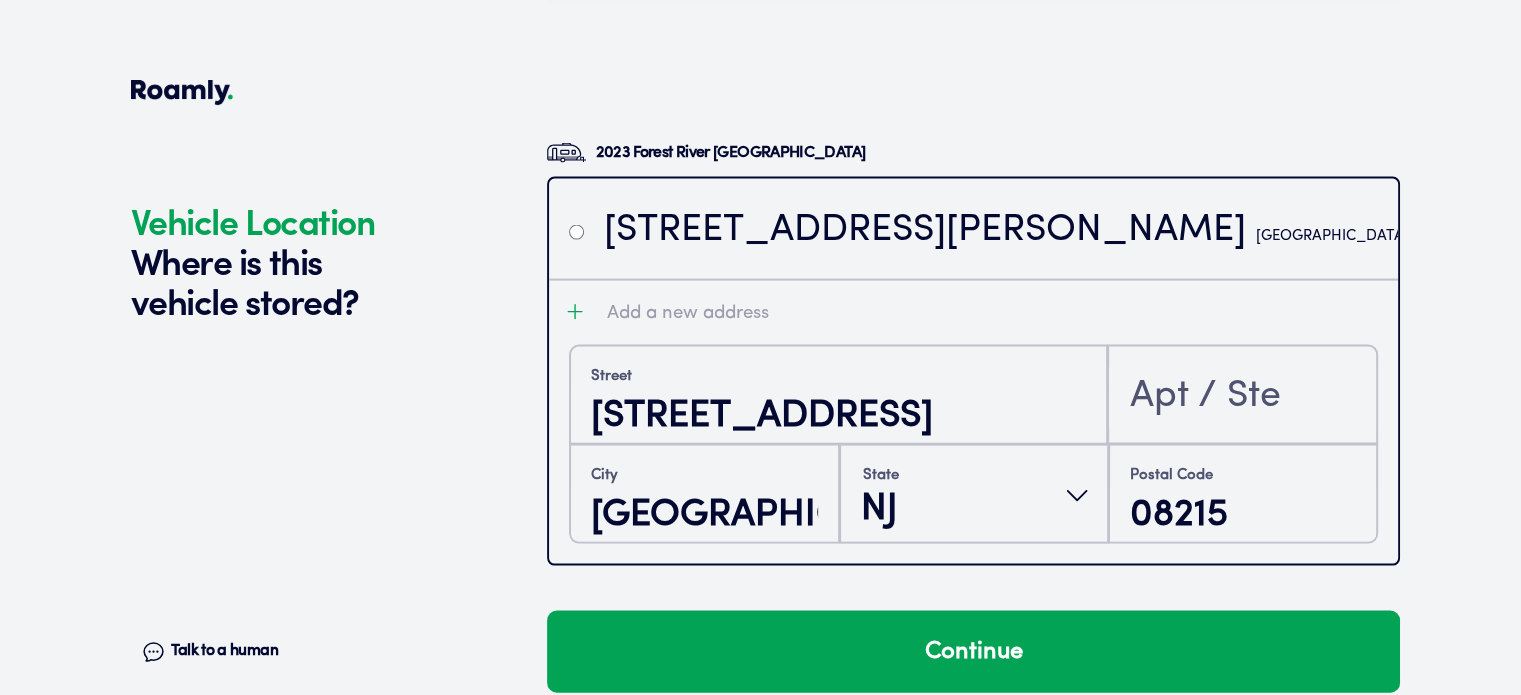 scroll, scrollTop: 4144, scrollLeft: 0, axis: vertical 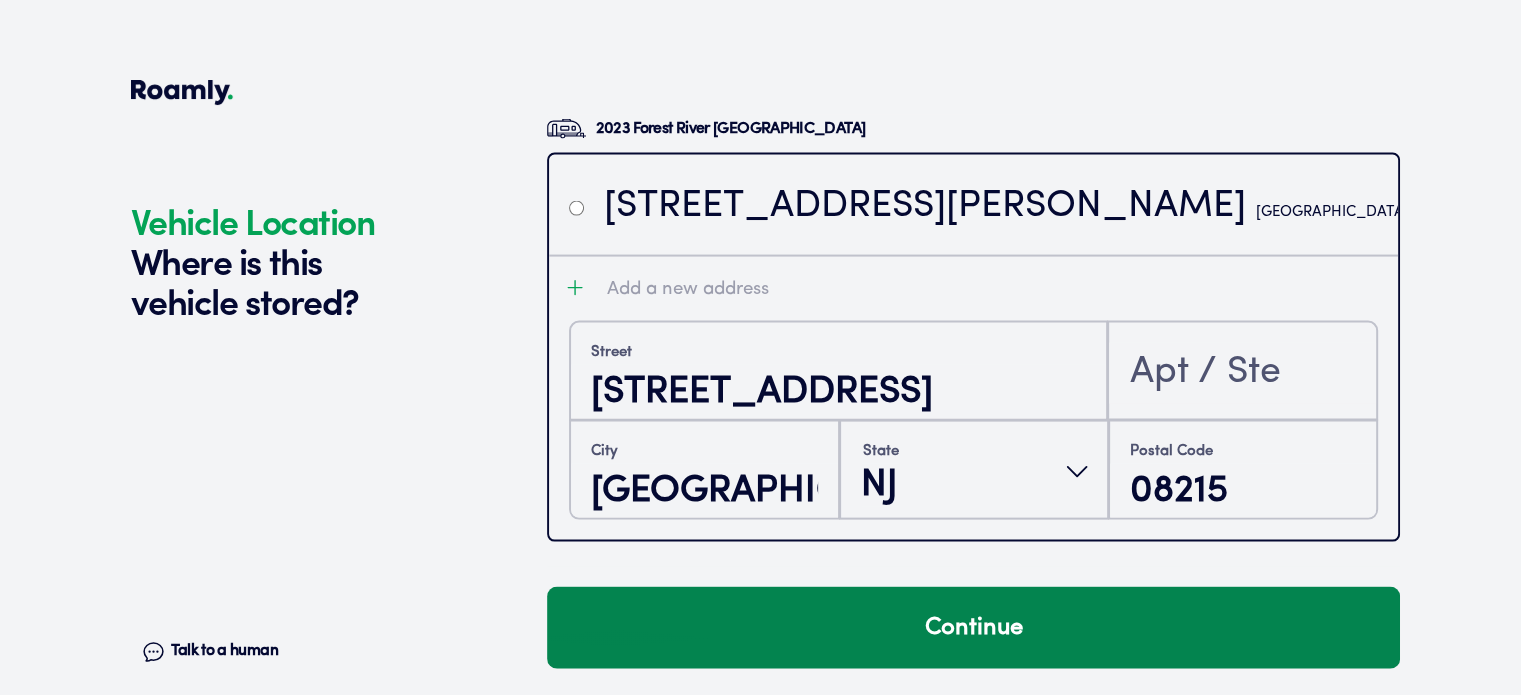 click on "Continue" at bounding box center [973, 628] 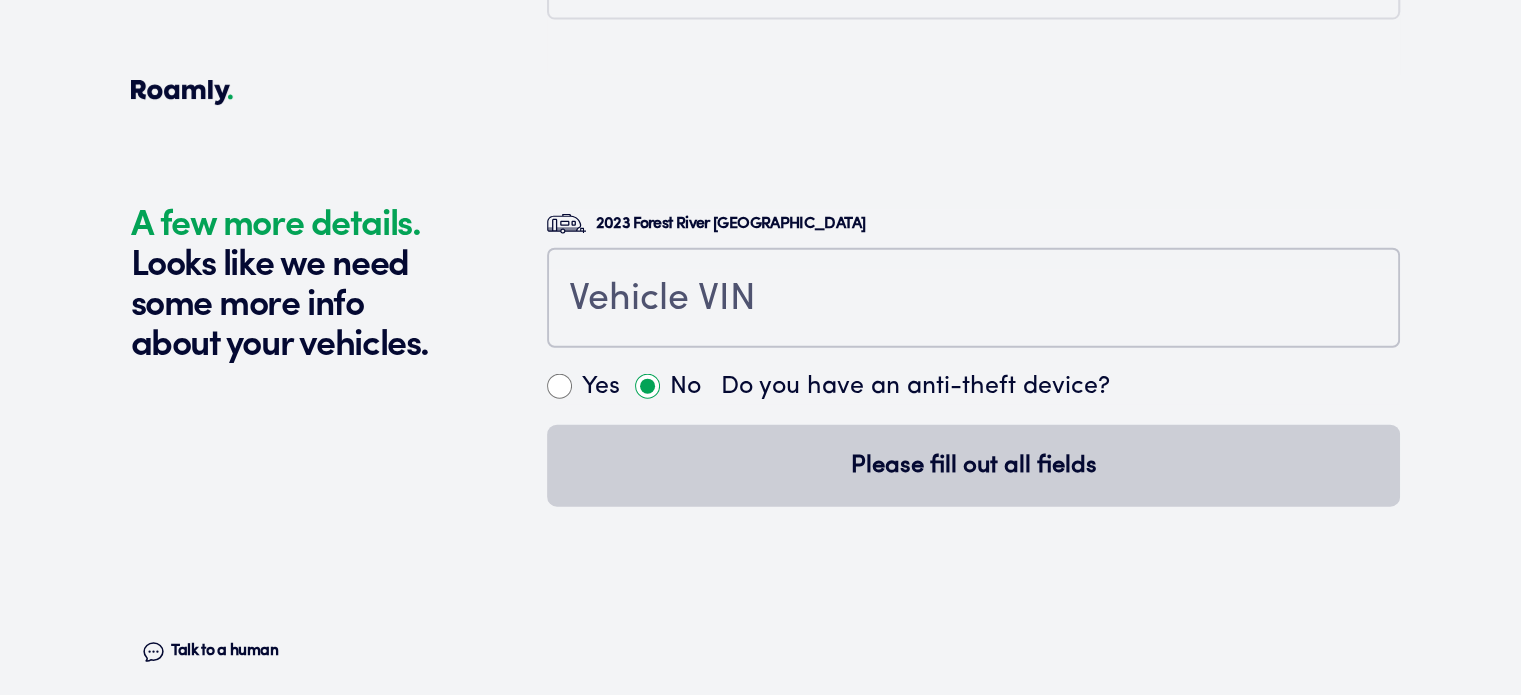 scroll, scrollTop: 4731, scrollLeft: 0, axis: vertical 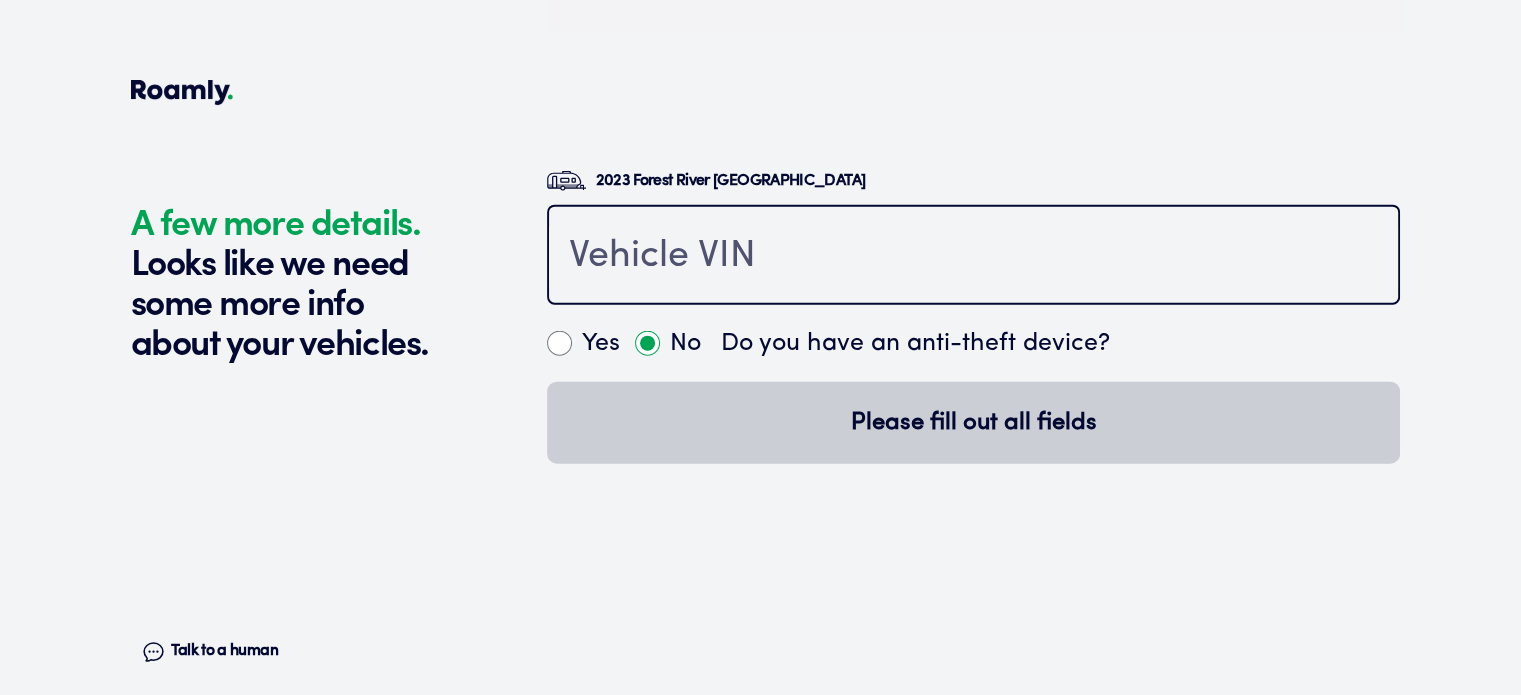 click at bounding box center (973, 257) 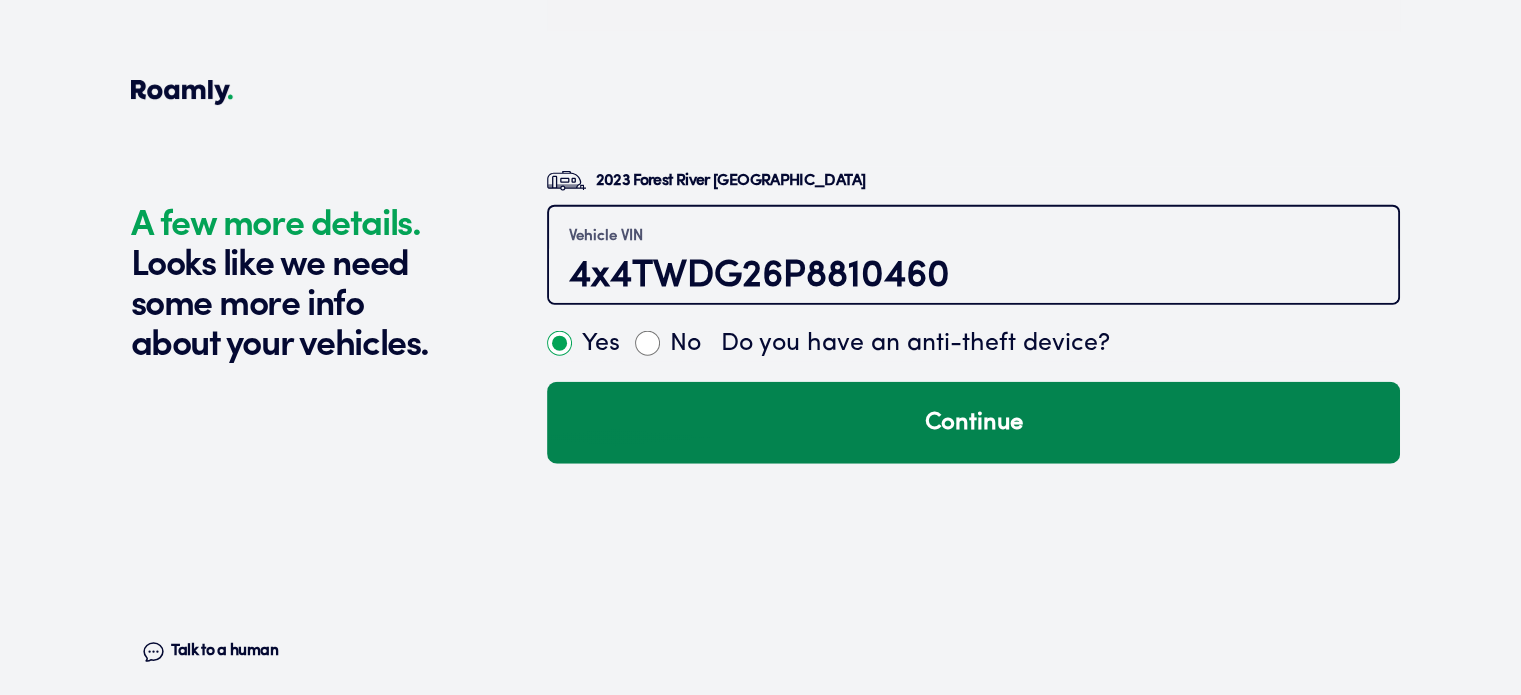 type on "4x4TWDG26P8810460" 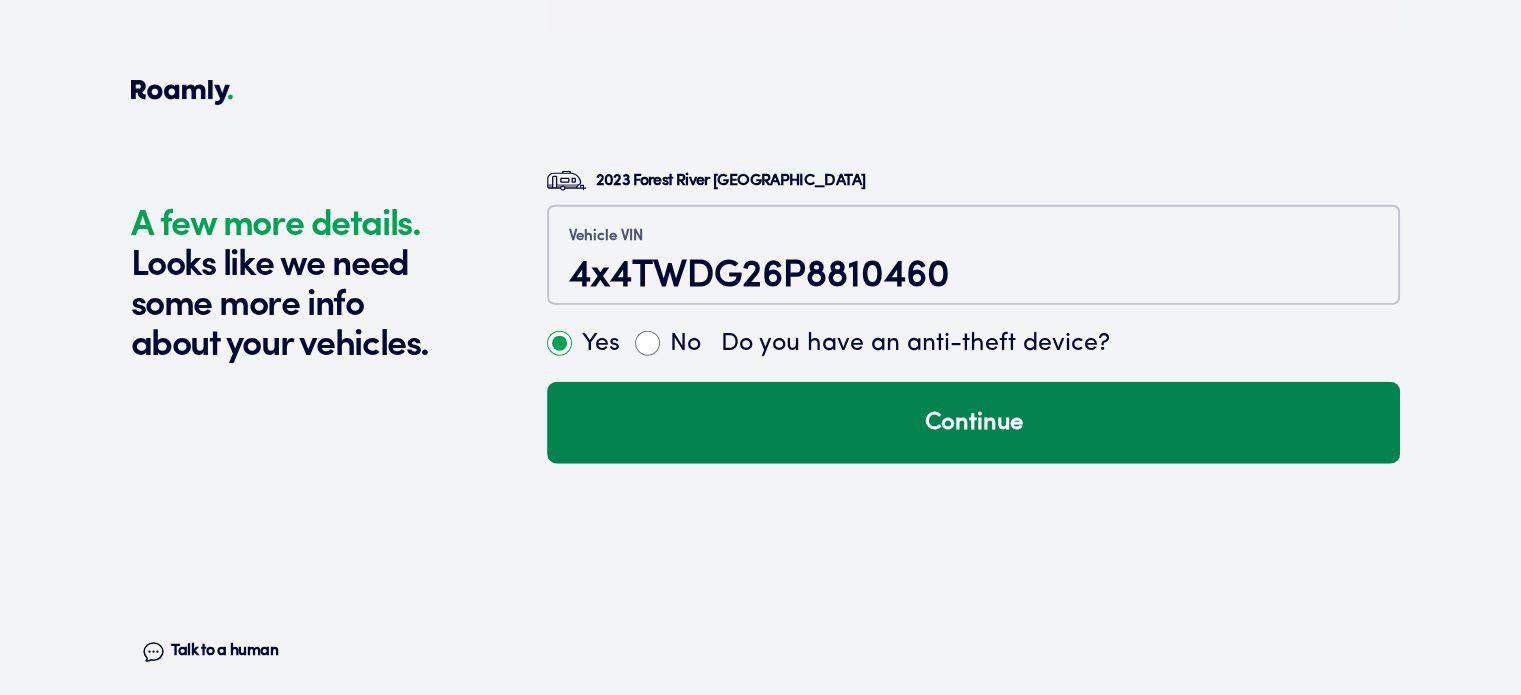 click on "Continue" at bounding box center (973, 423) 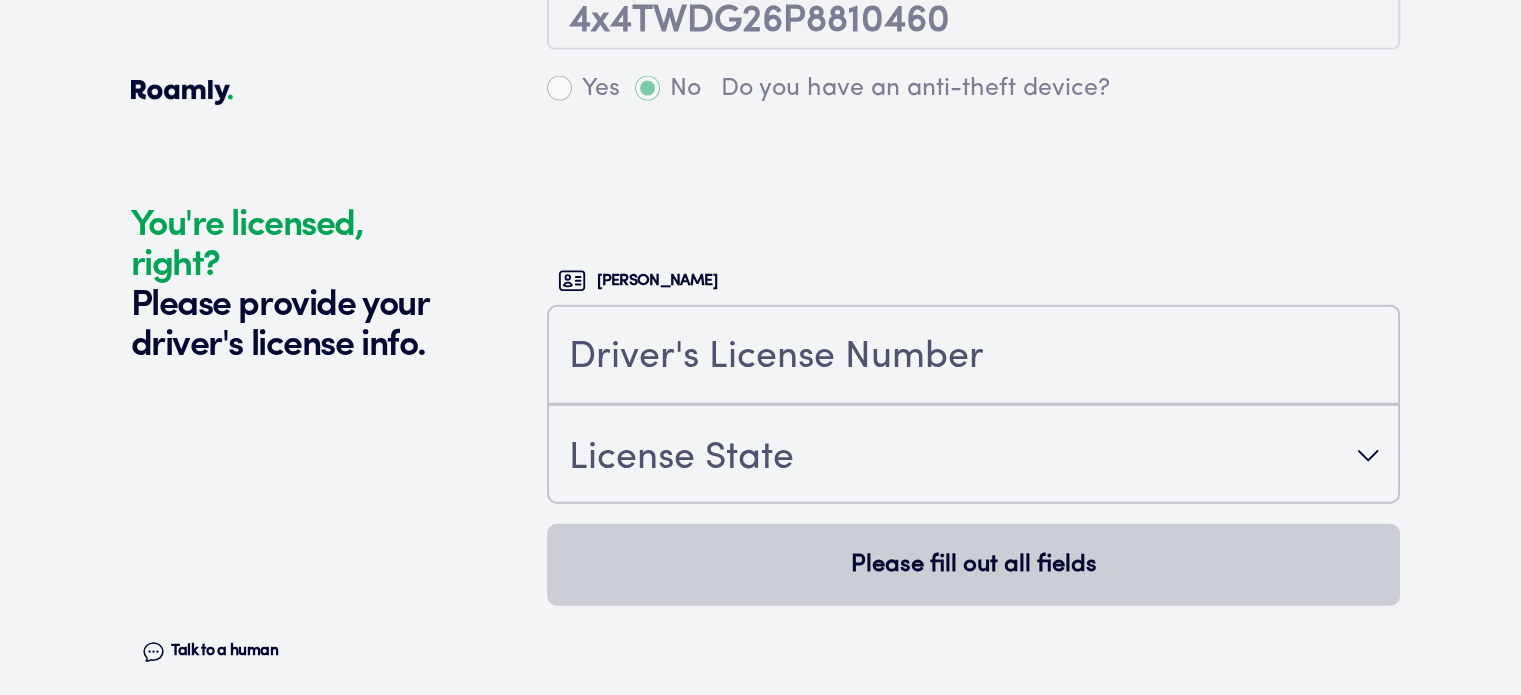 scroll, scrollTop: 5121, scrollLeft: 0, axis: vertical 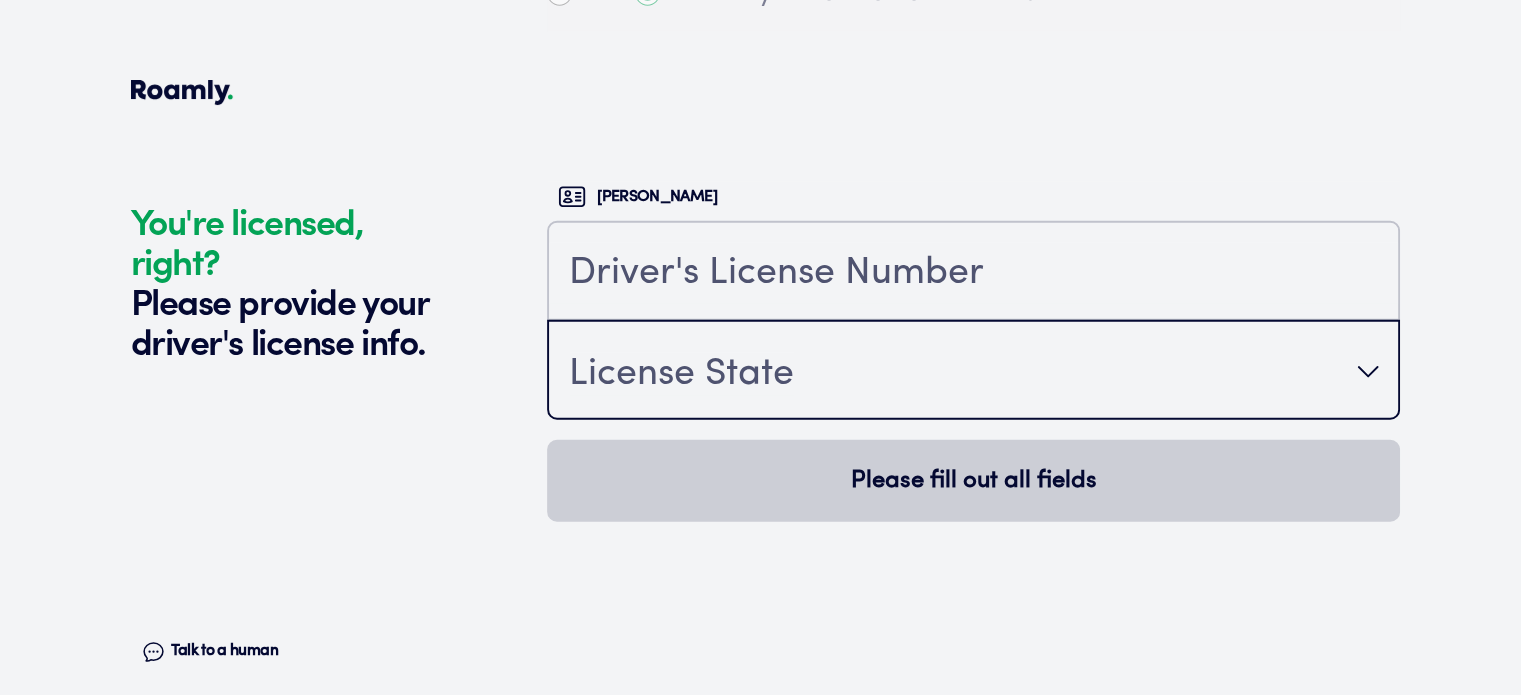 click on "License State" at bounding box center (973, 372) 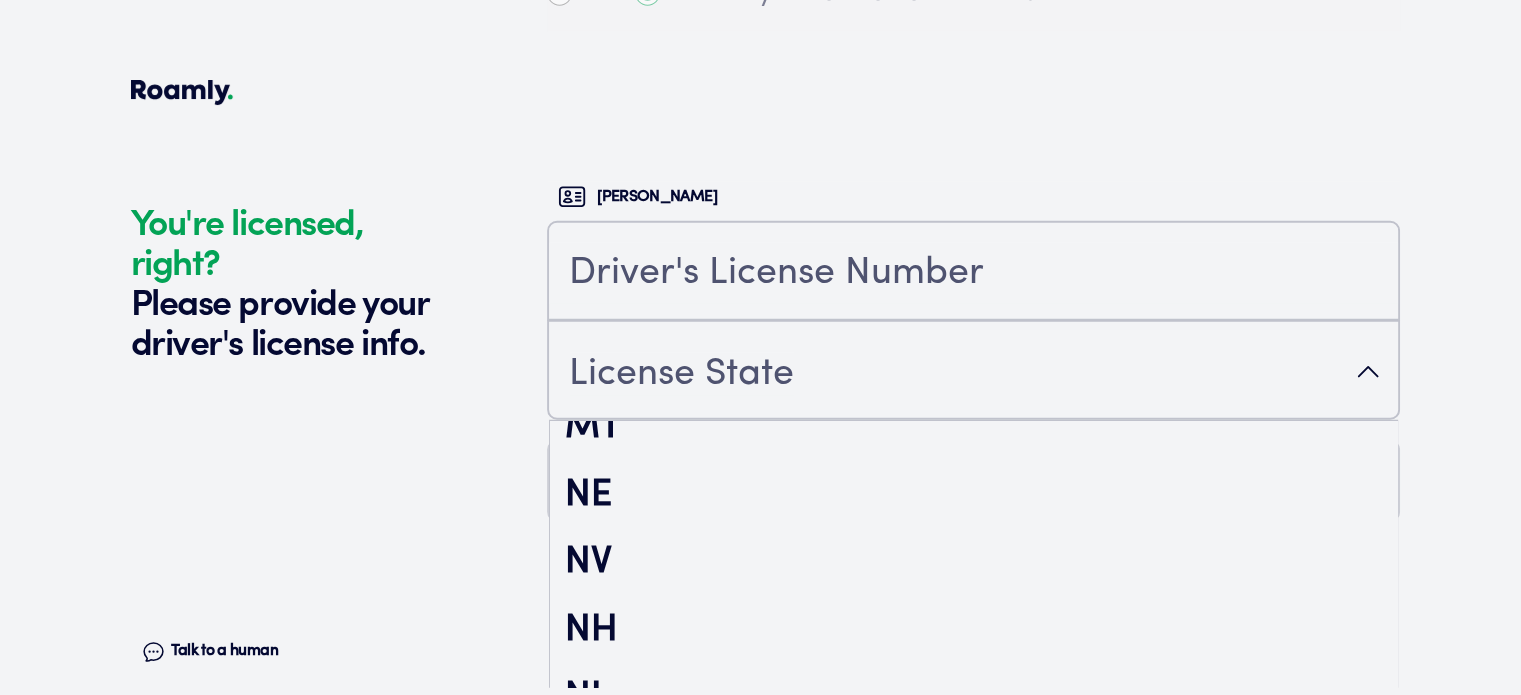 scroll, scrollTop: 2100, scrollLeft: 0, axis: vertical 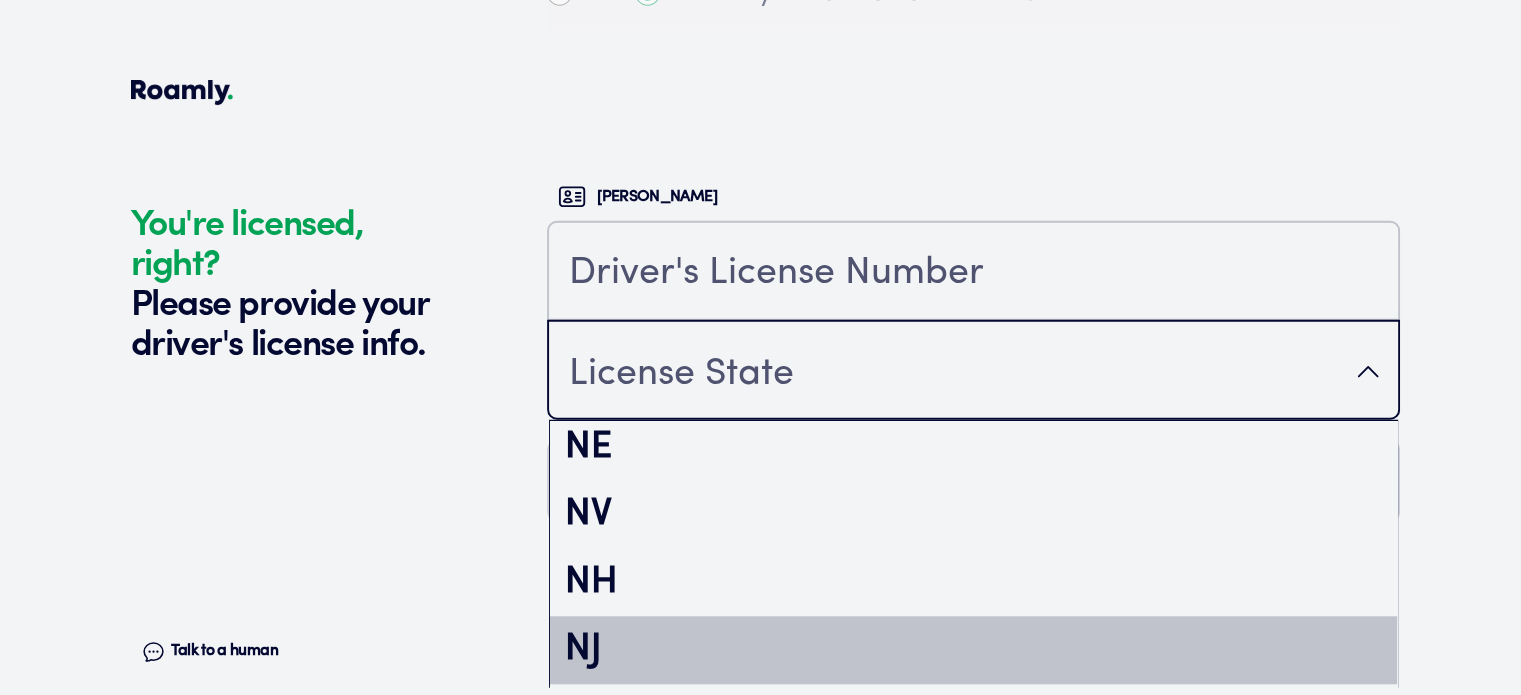 click on "NJ" at bounding box center [973, 651] 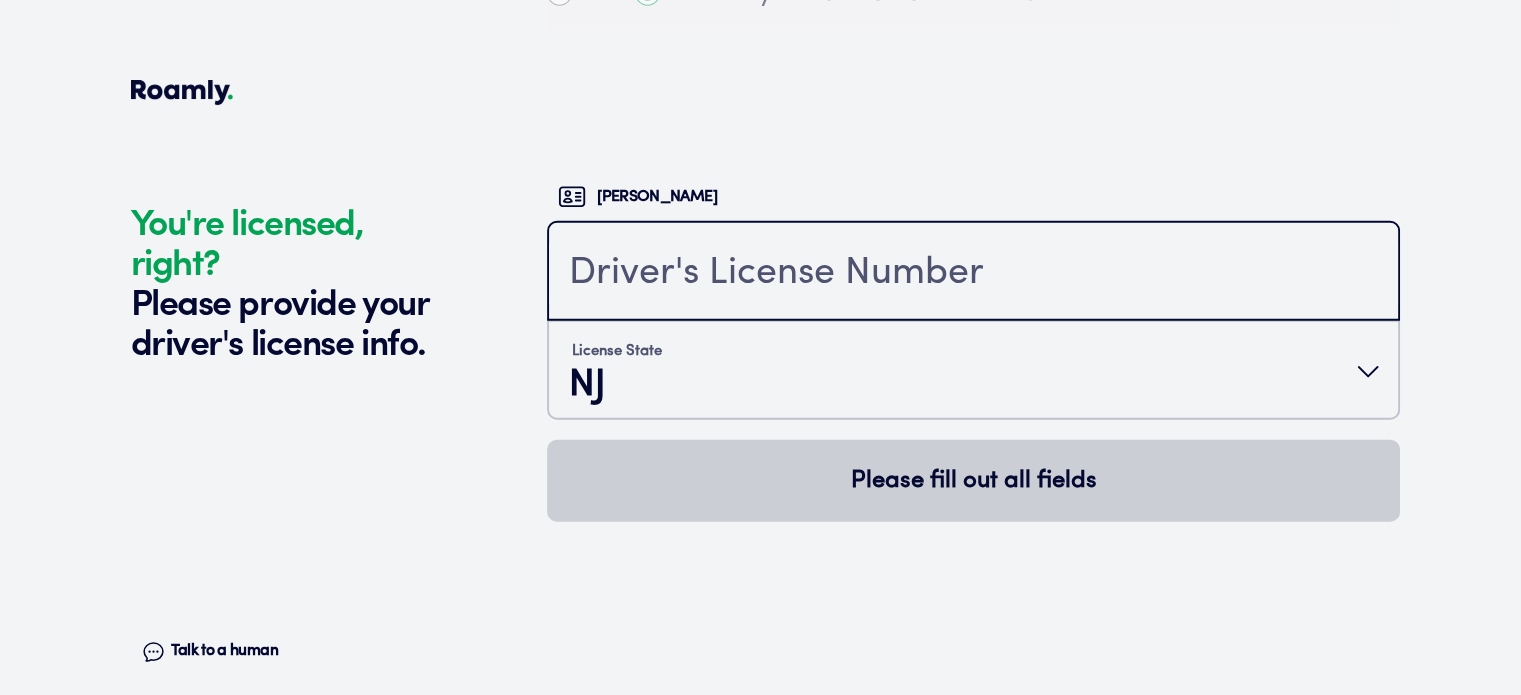 click at bounding box center [973, 273] 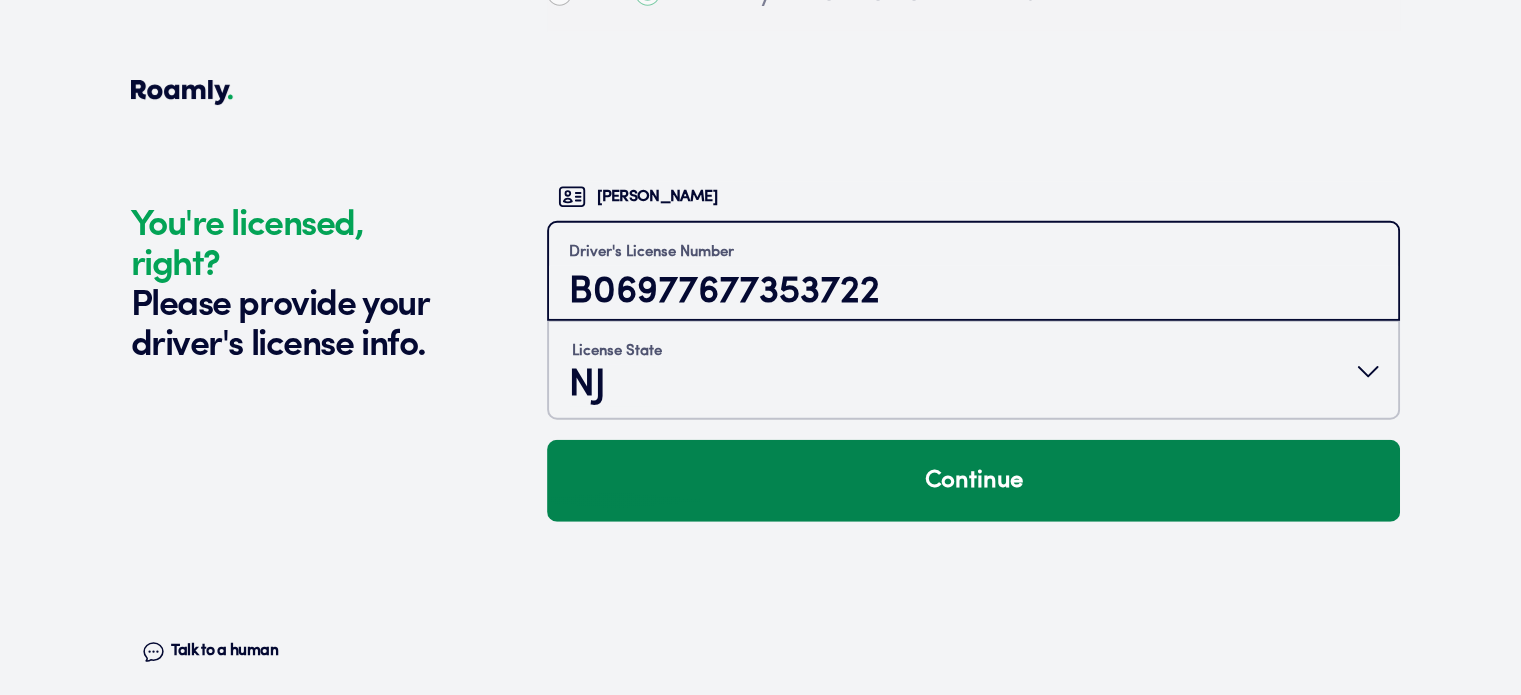 type on "B06977677353722" 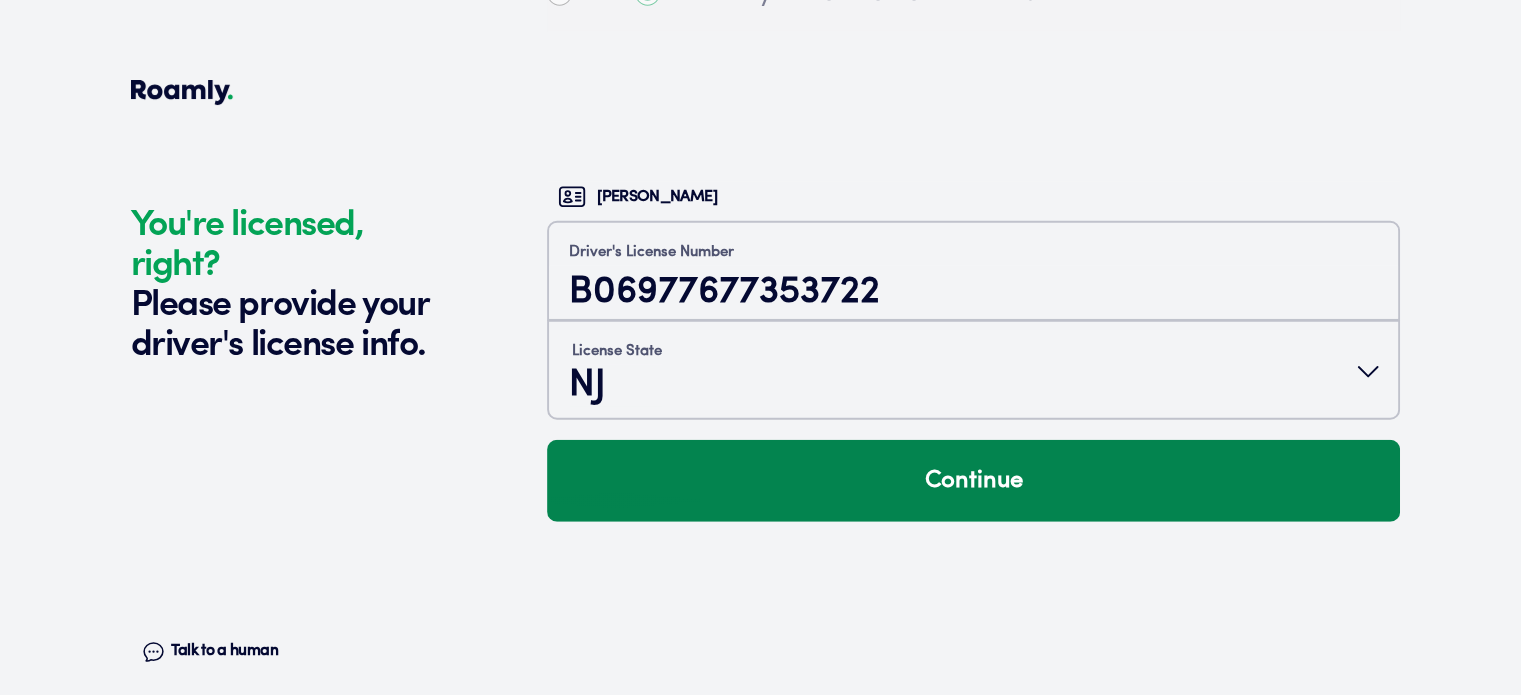 click on "Continue" at bounding box center (973, 481) 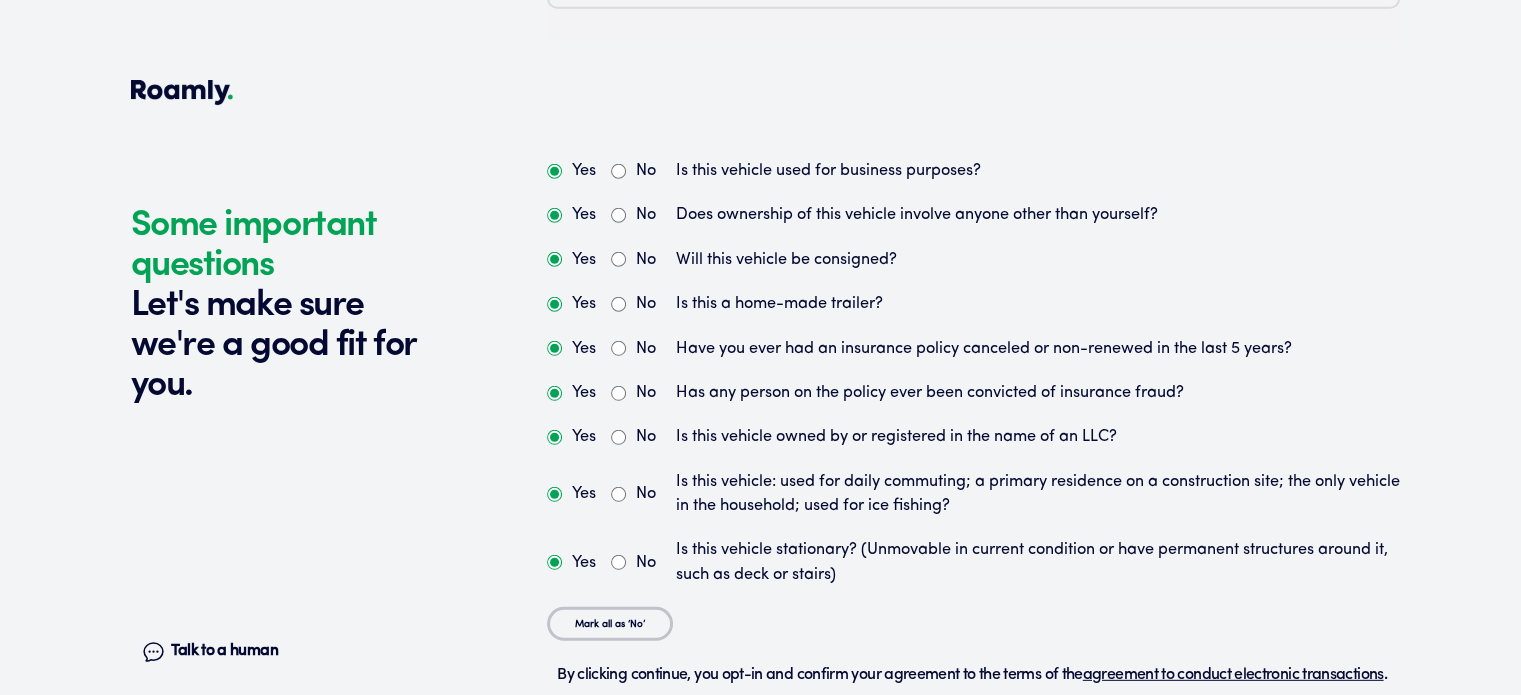 scroll, scrollTop: 5588, scrollLeft: 0, axis: vertical 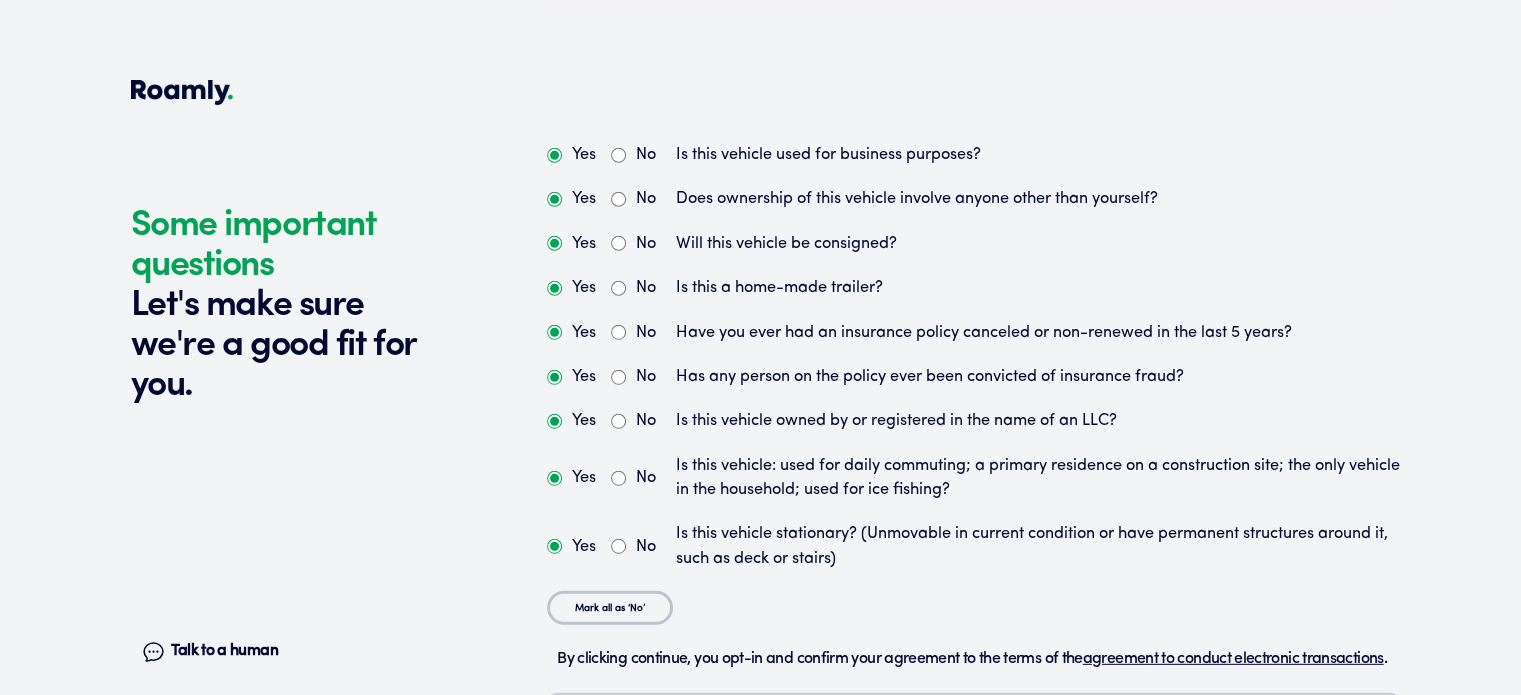 click on "No" at bounding box center (633, 155) 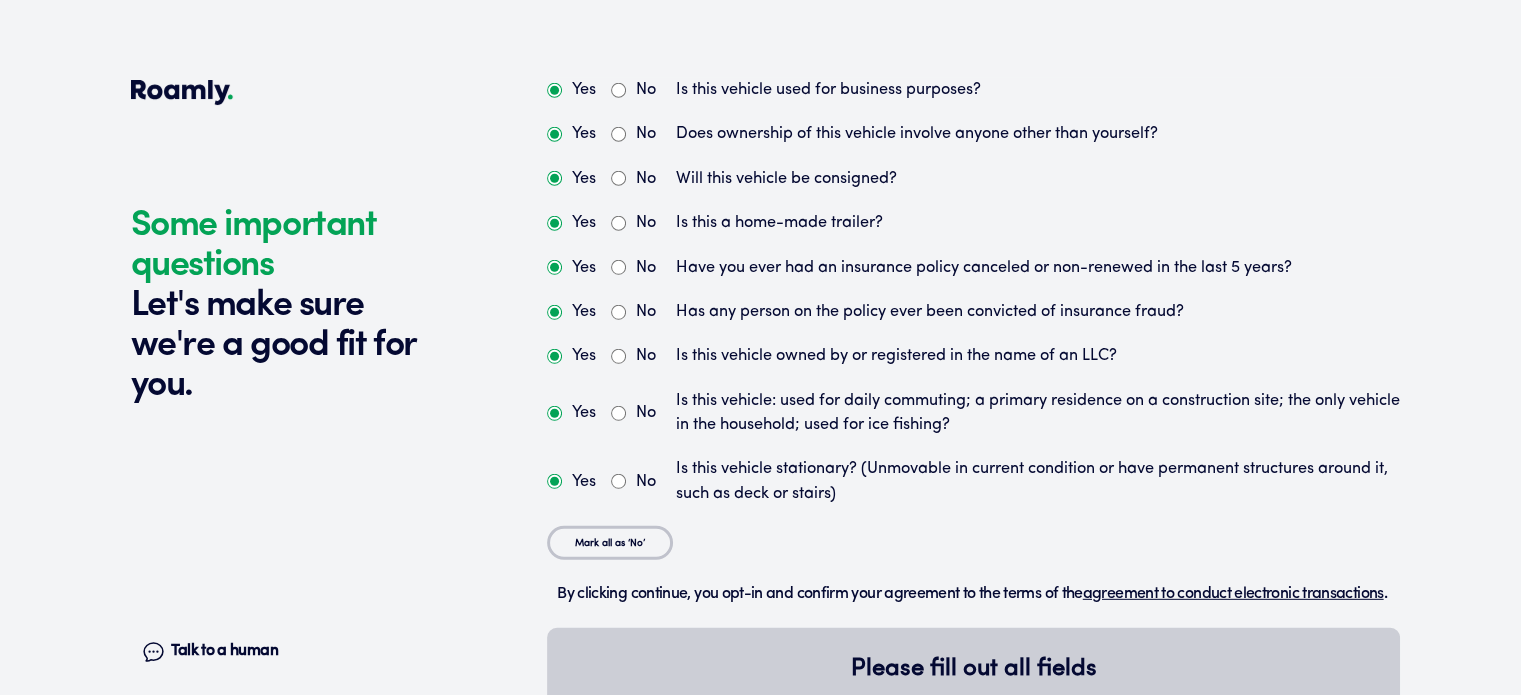 scroll, scrollTop: 5688, scrollLeft: 0, axis: vertical 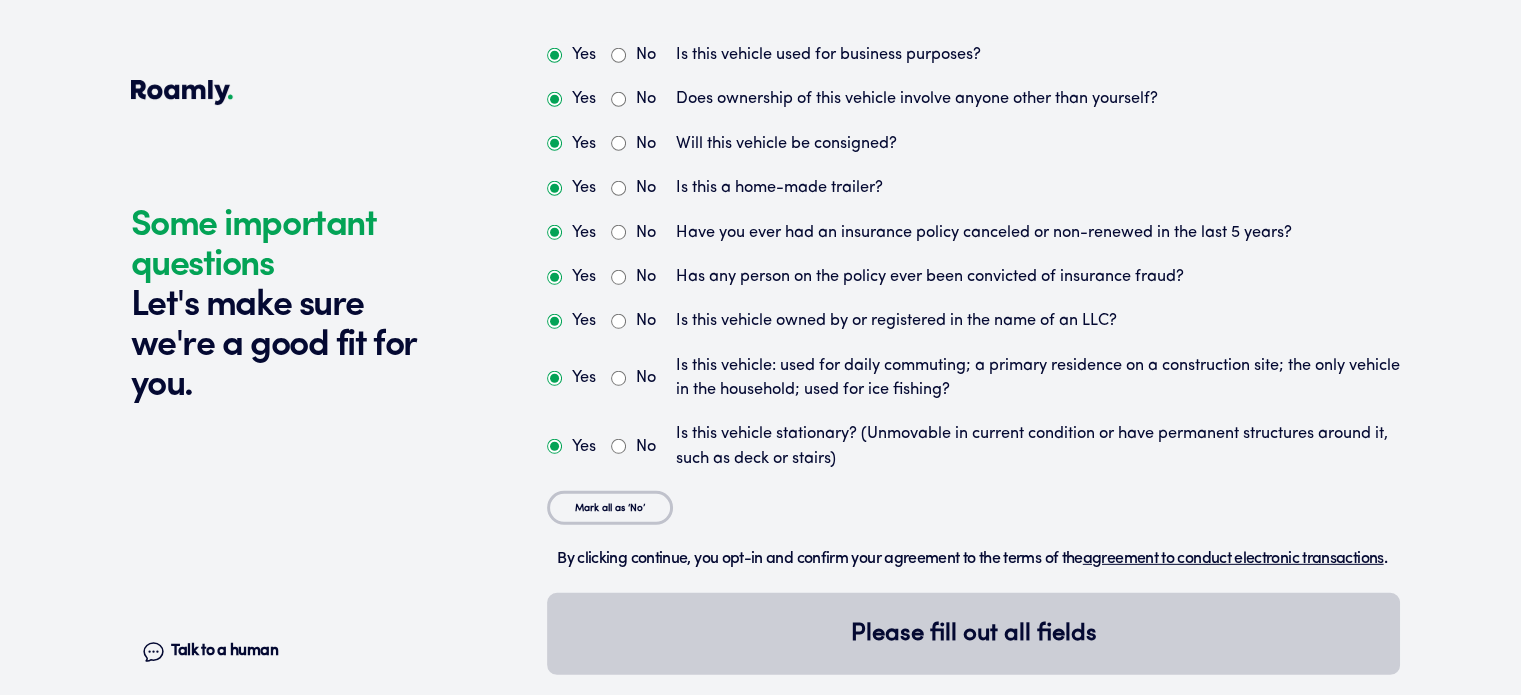 click on "No" at bounding box center (618, 446) 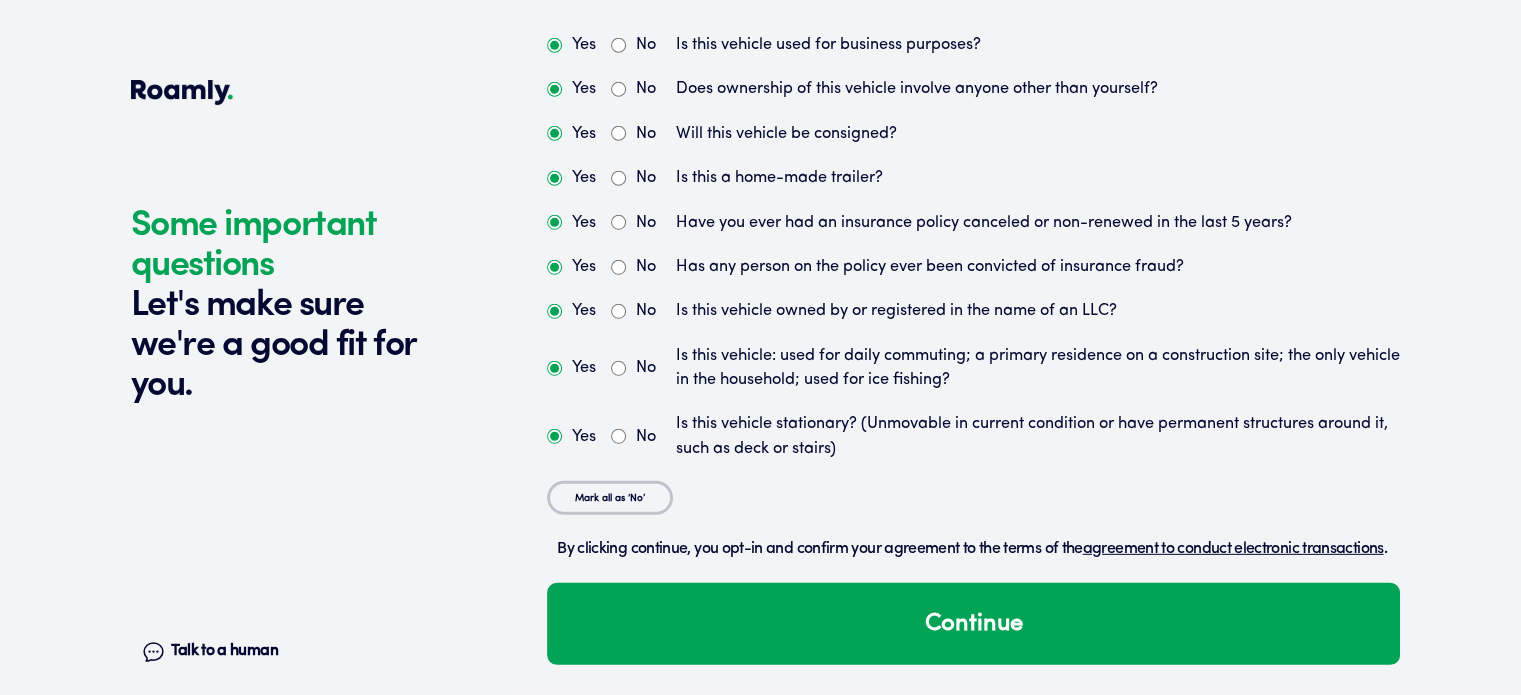 scroll, scrollTop: 5722, scrollLeft: 0, axis: vertical 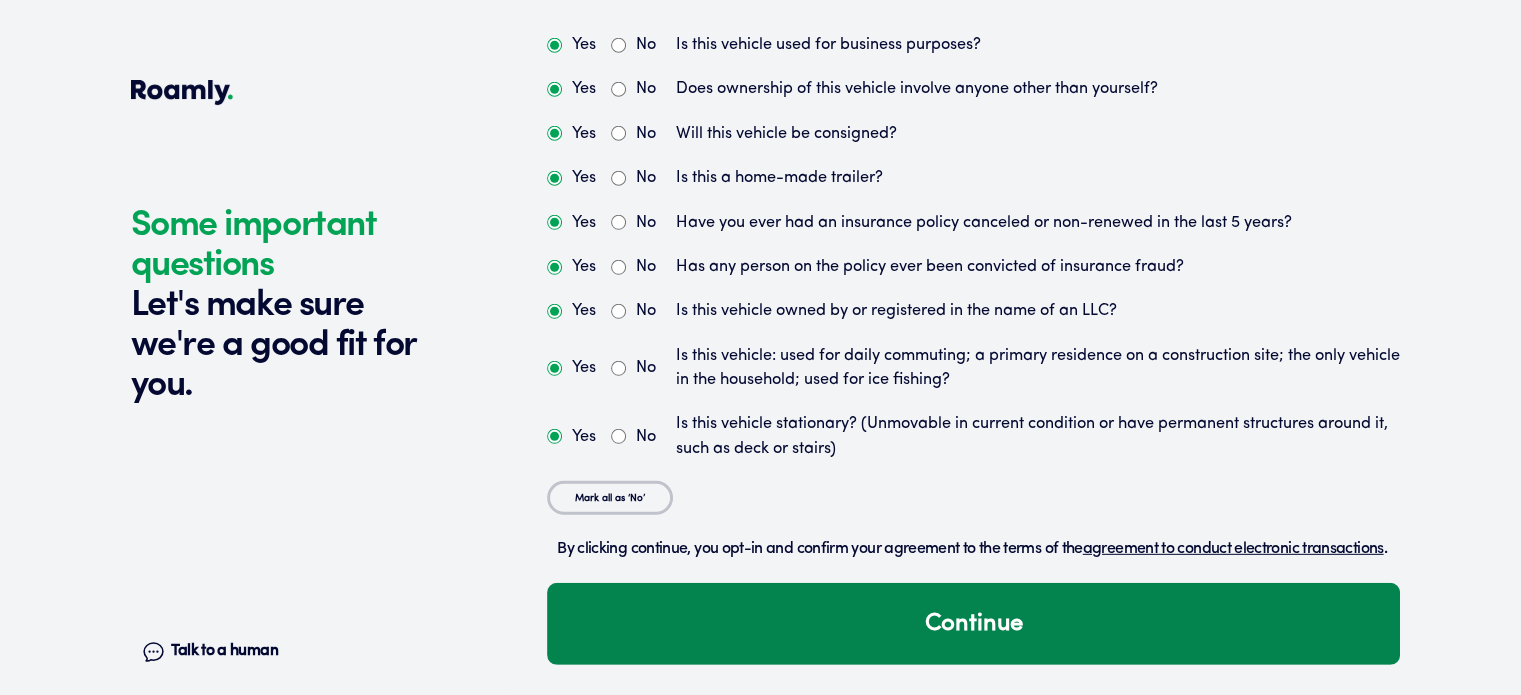 click on "Continue" at bounding box center [973, 624] 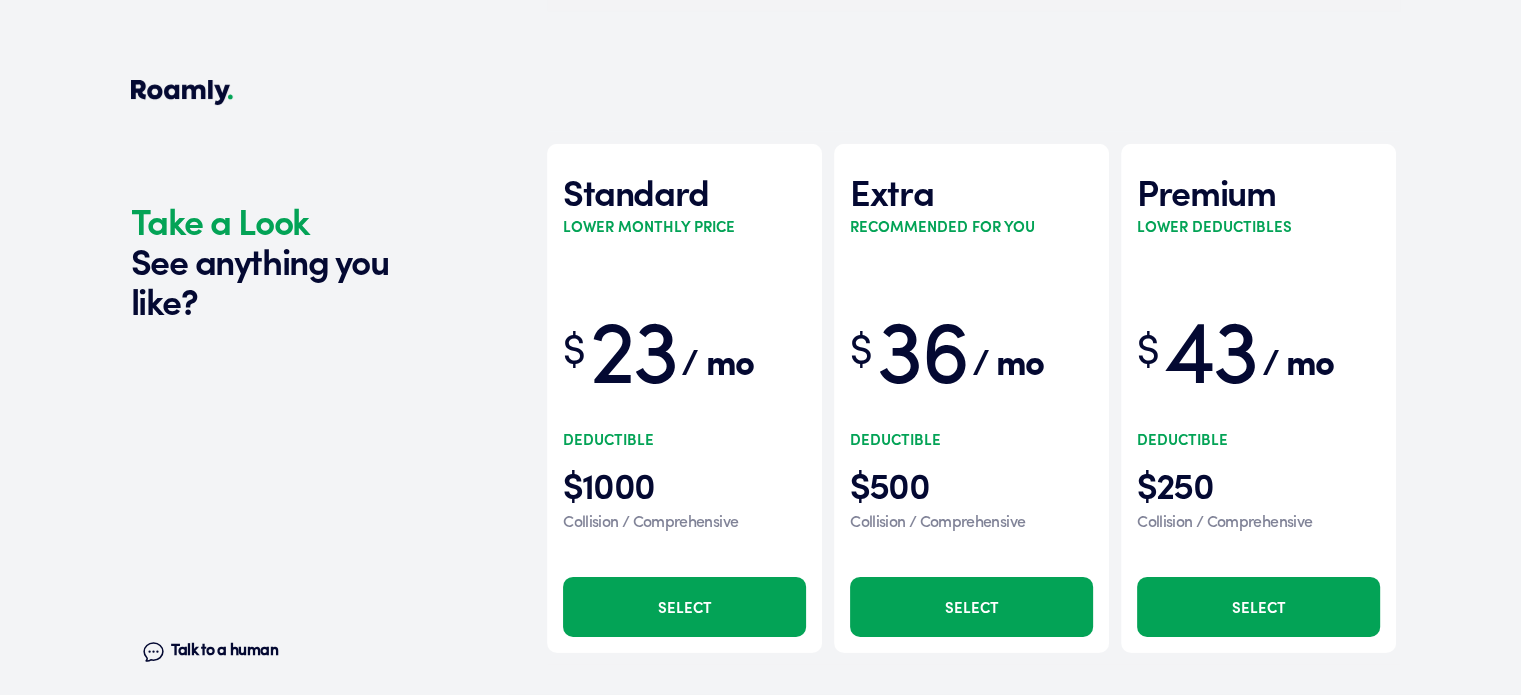scroll, scrollTop: 6334, scrollLeft: 0, axis: vertical 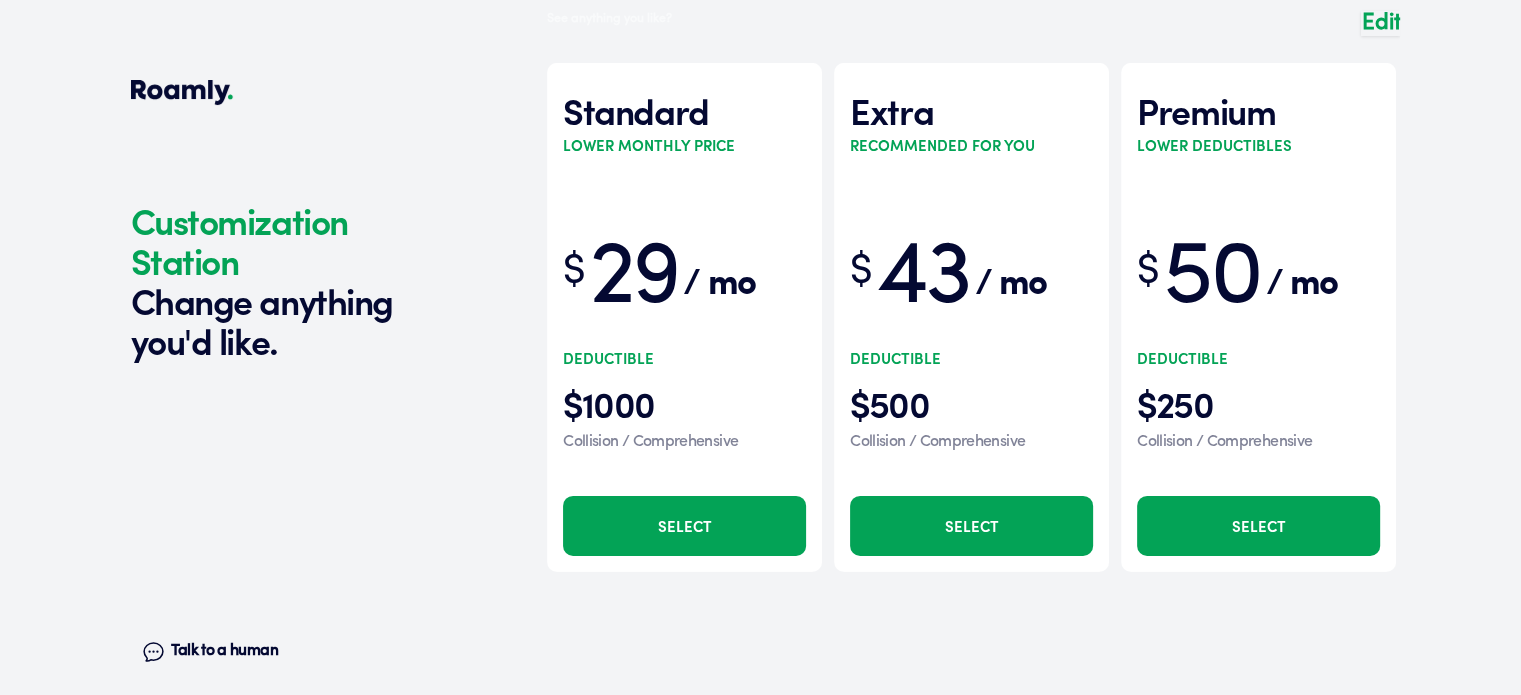 click at bounding box center (973, 307) 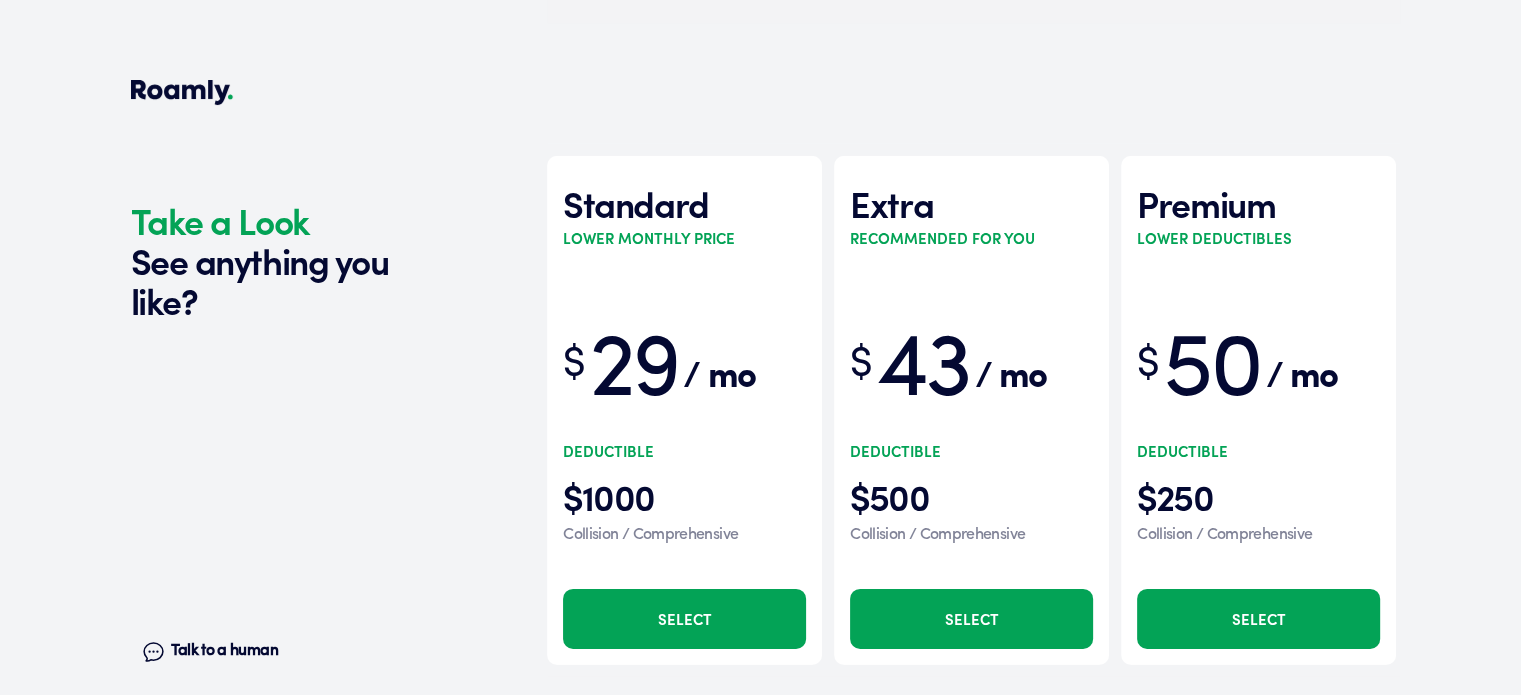 scroll, scrollTop: 6325, scrollLeft: 0, axis: vertical 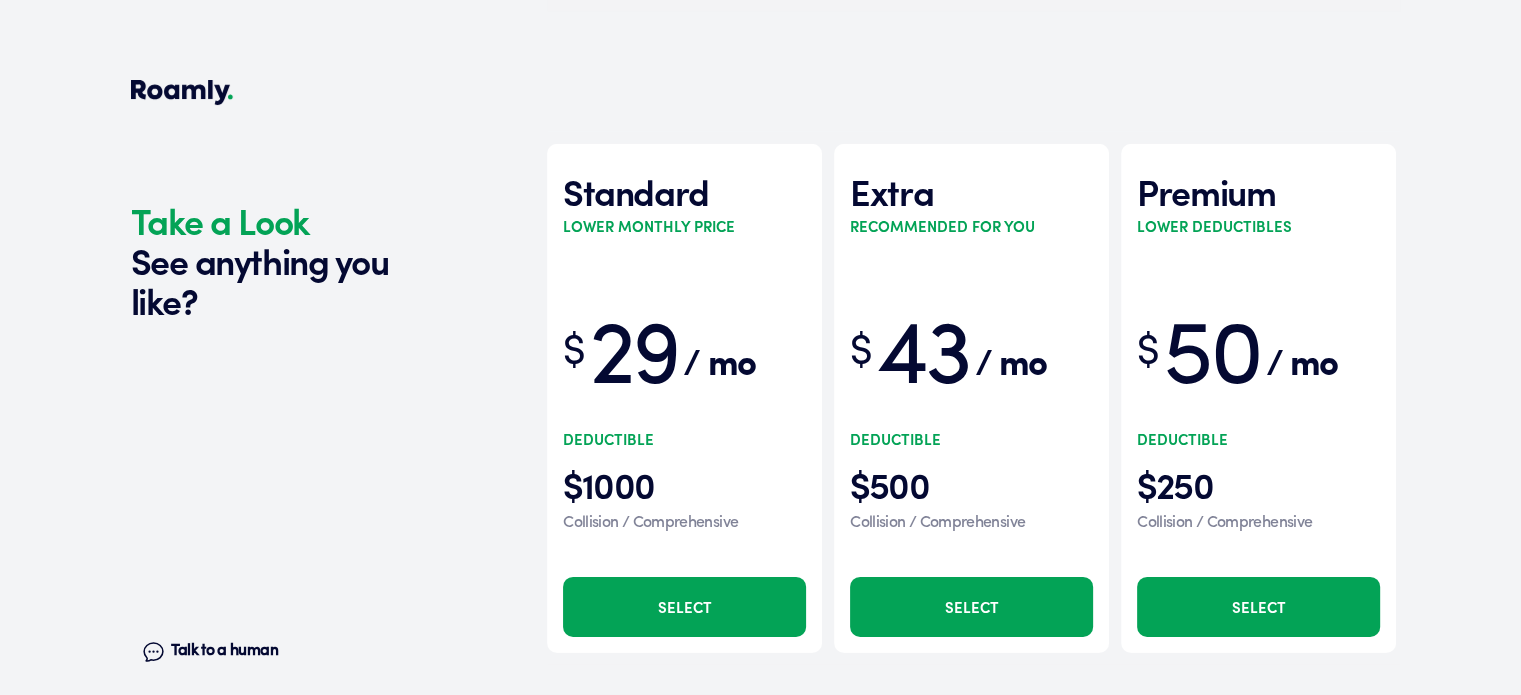 click on "Select" at bounding box center [684, 607] 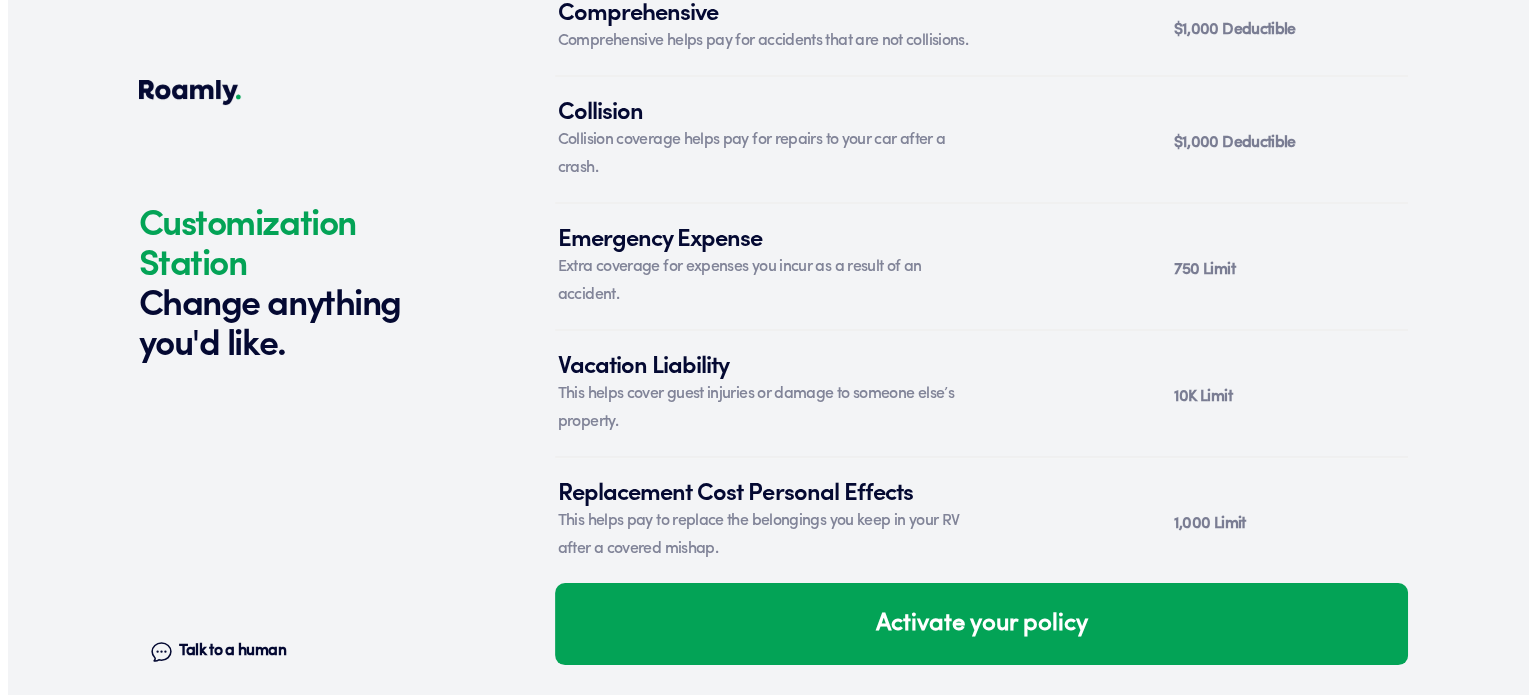 scroll, scrollTop: 7537, scrollLeft: 0, axis: vertical 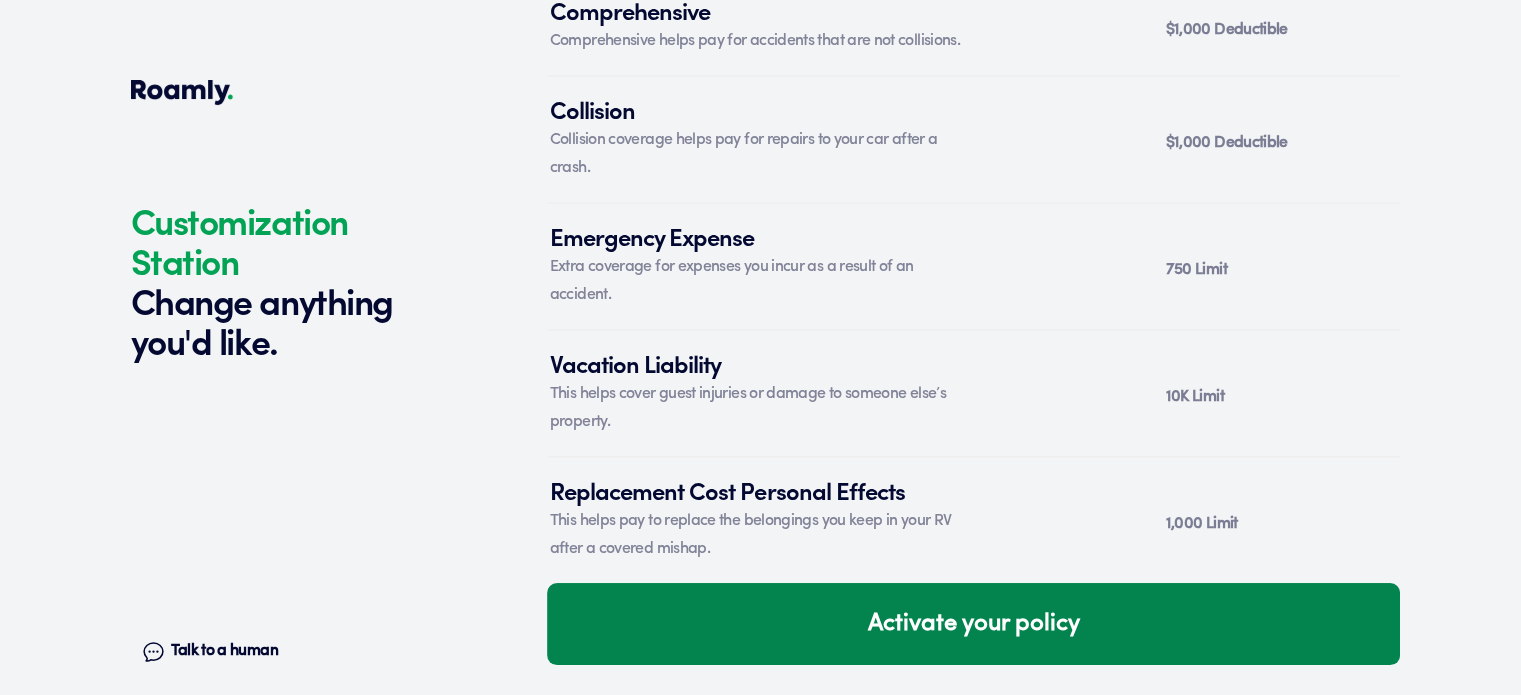 click on "Activate your policy" at bounding box center [973, 624] 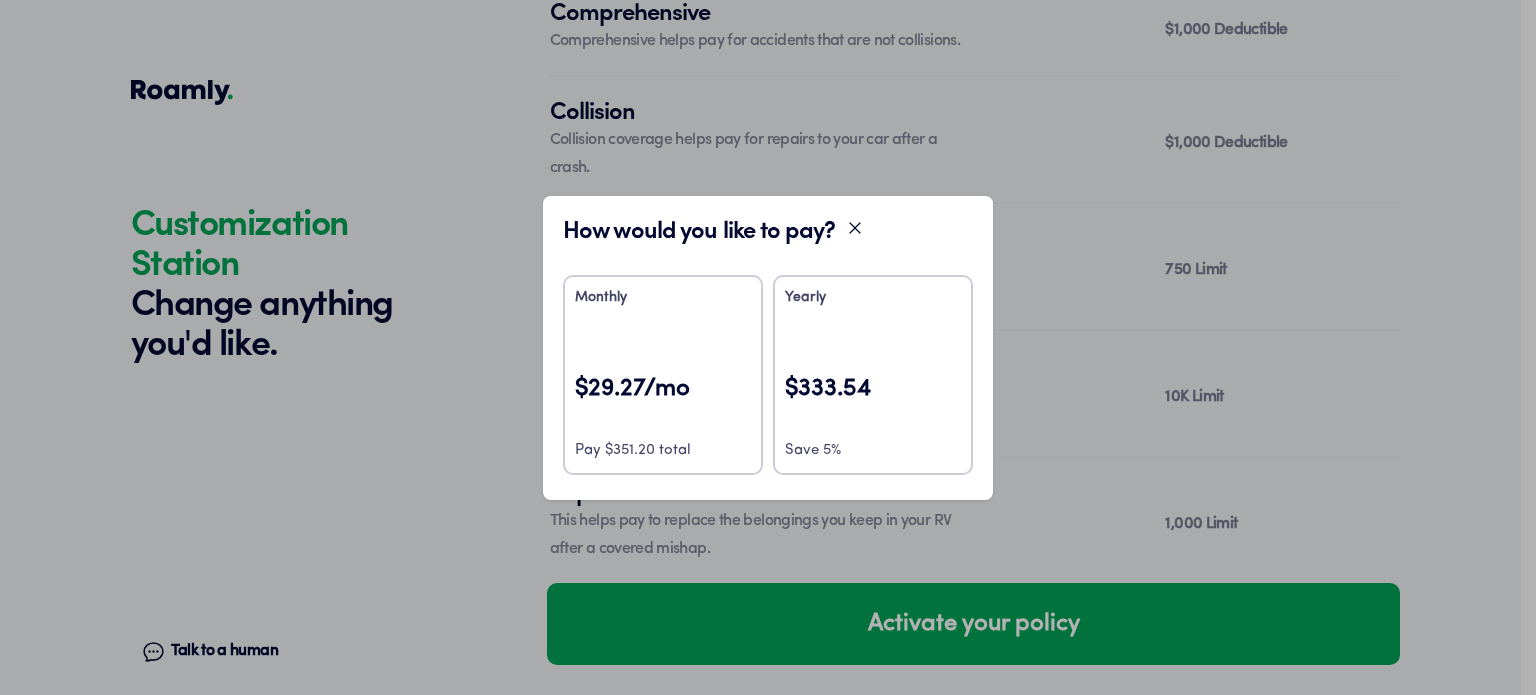 click on "Monthly $29.27/mo Pay $351.20 total" at bounding box center (663, 375) 